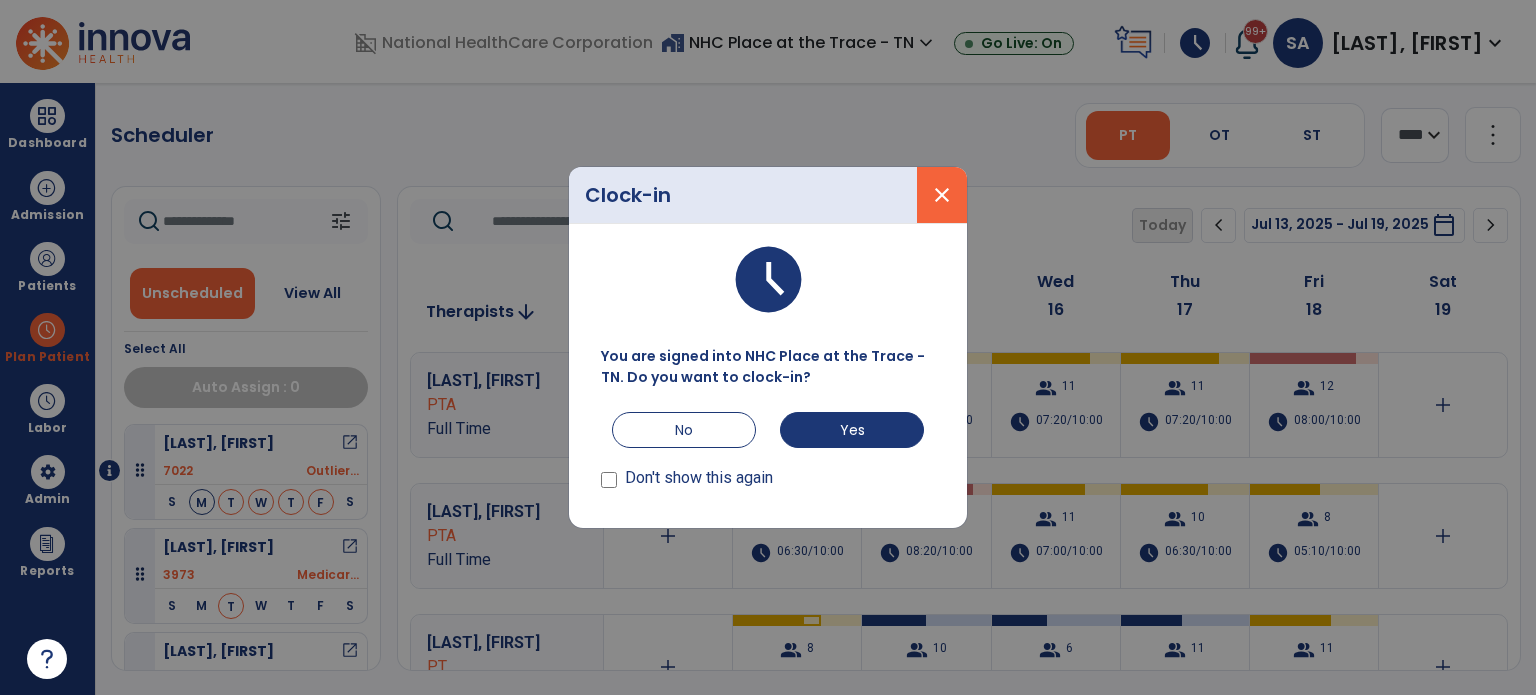 scroll, scrollTop: 0, scrollLeft: 0, axis: both 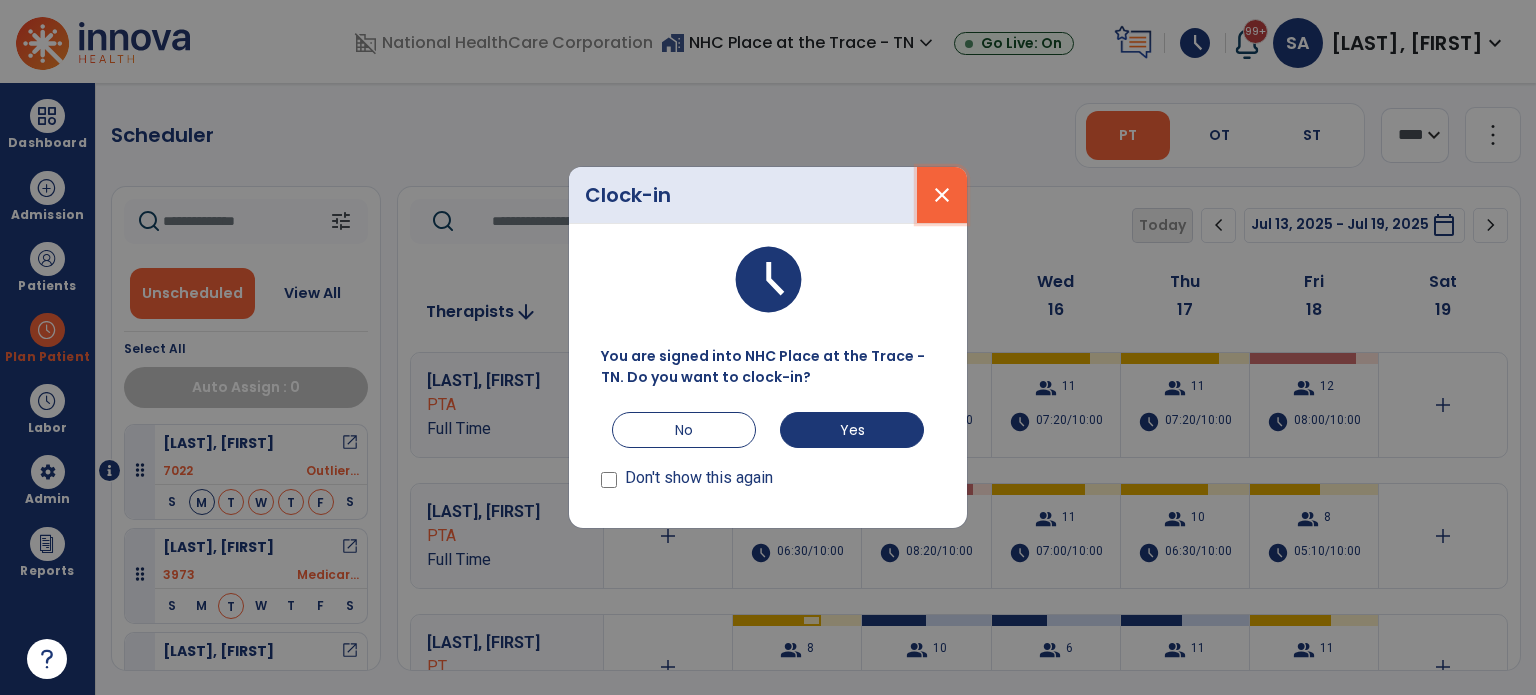 click on "close" at bounding box center (942, 195) 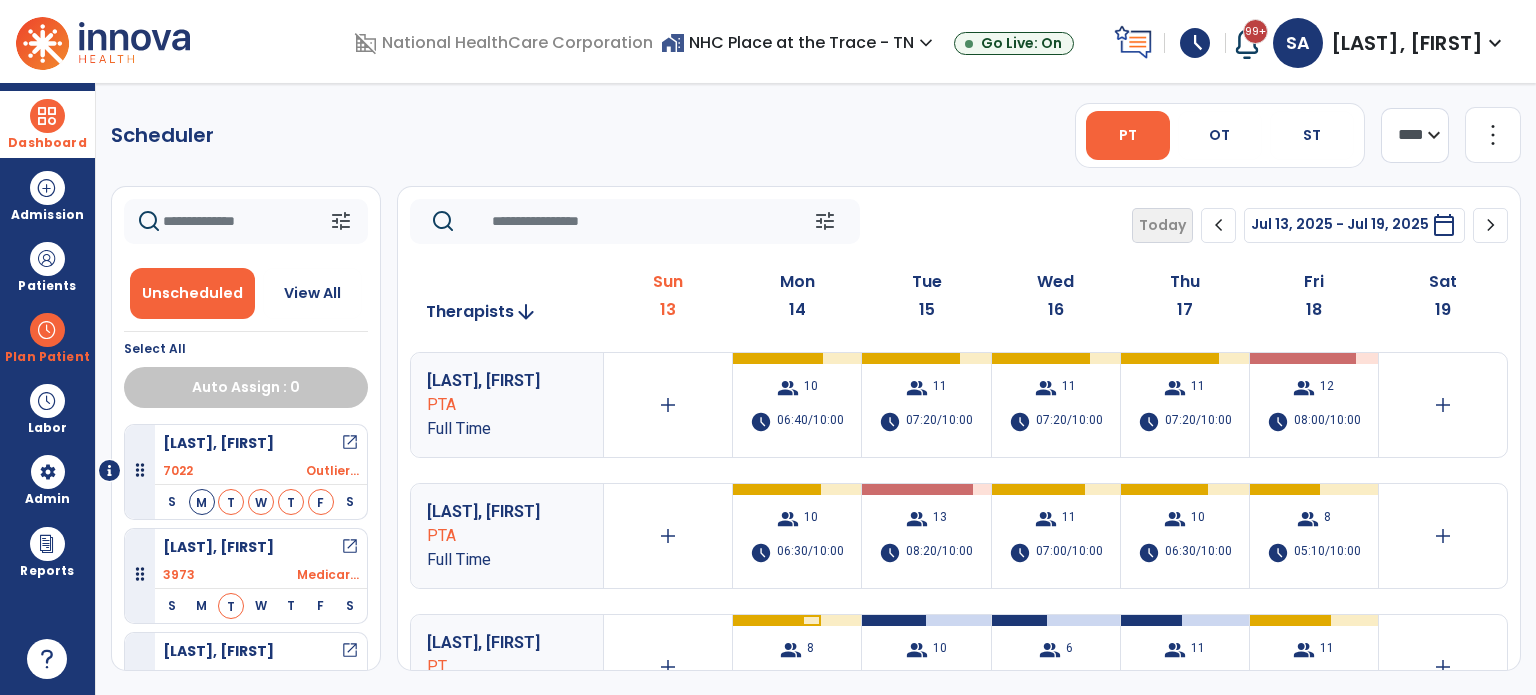 click on "Dashboard" at bounding box center [47, 143] 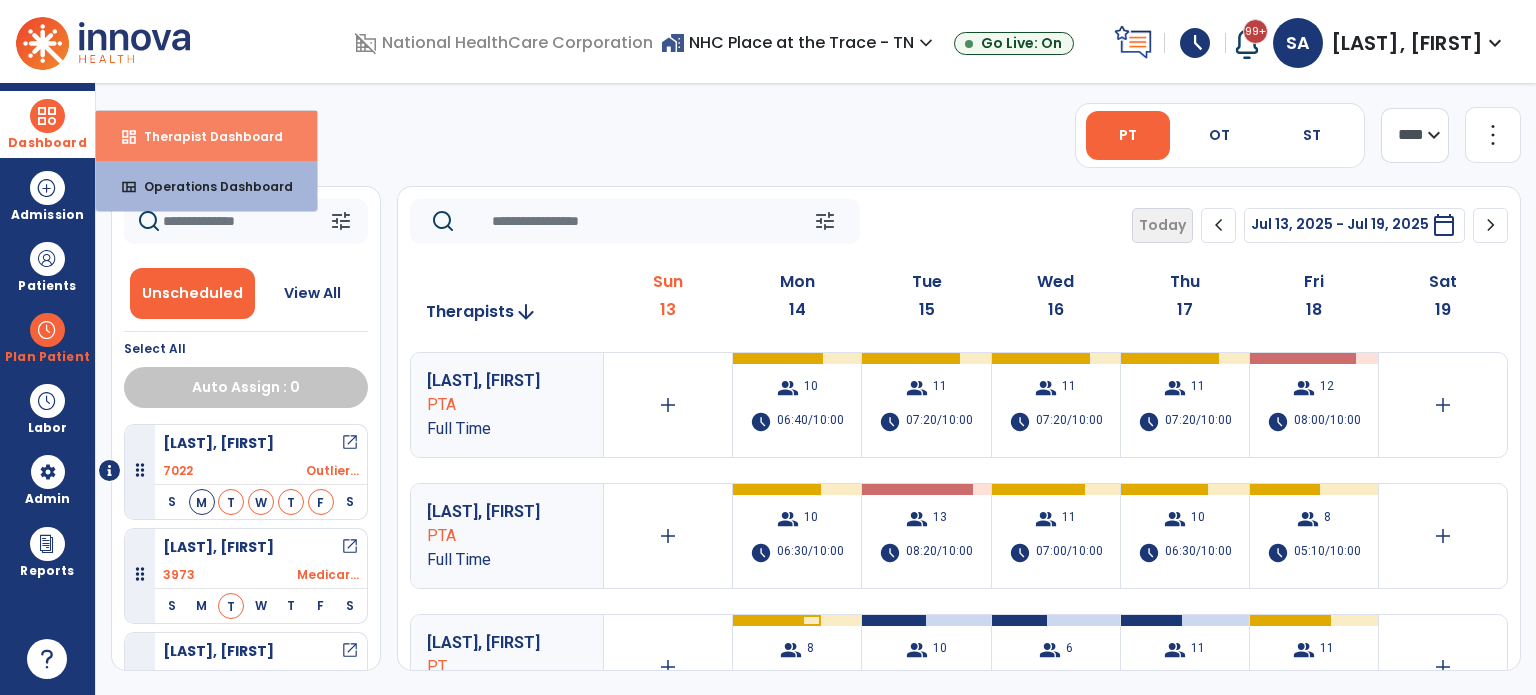 click on "dashboard" at bounding box center [129, 137] 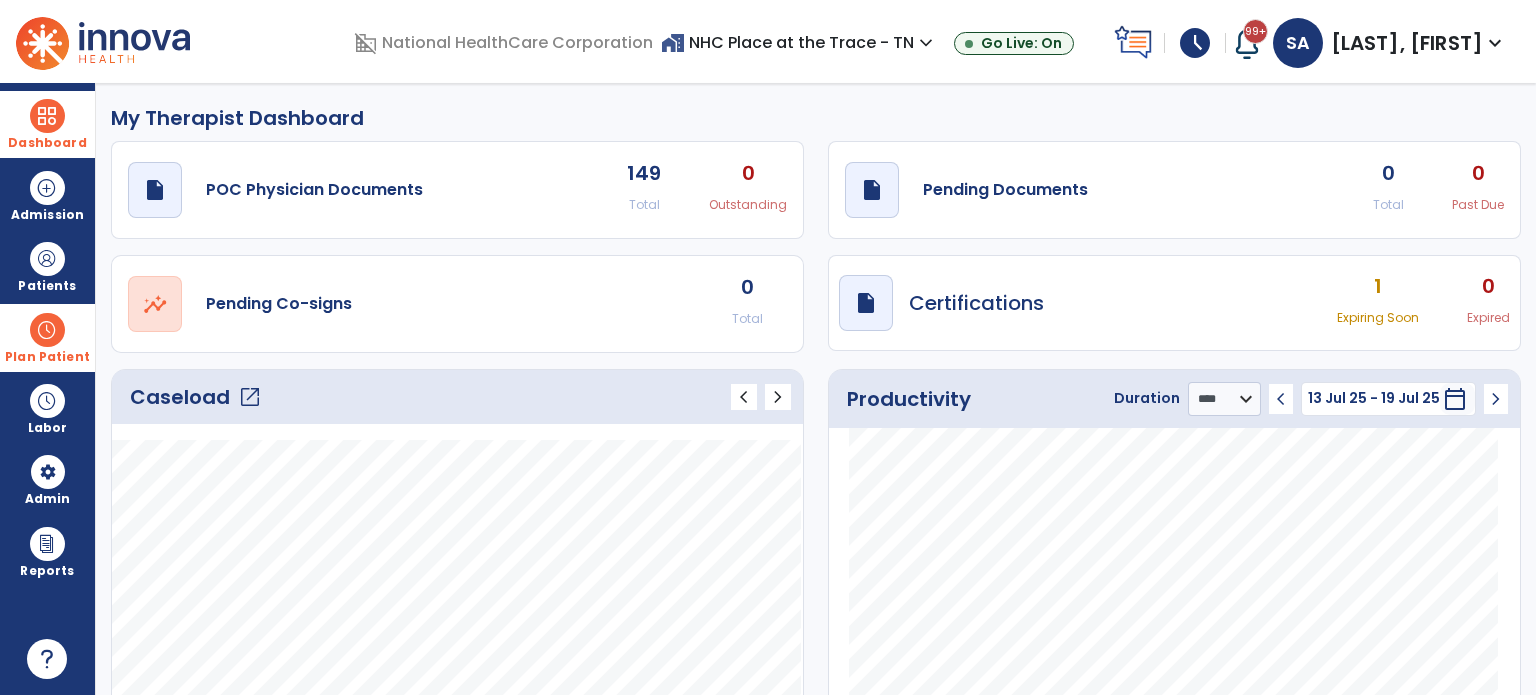 click at bounding box center (47, 330) 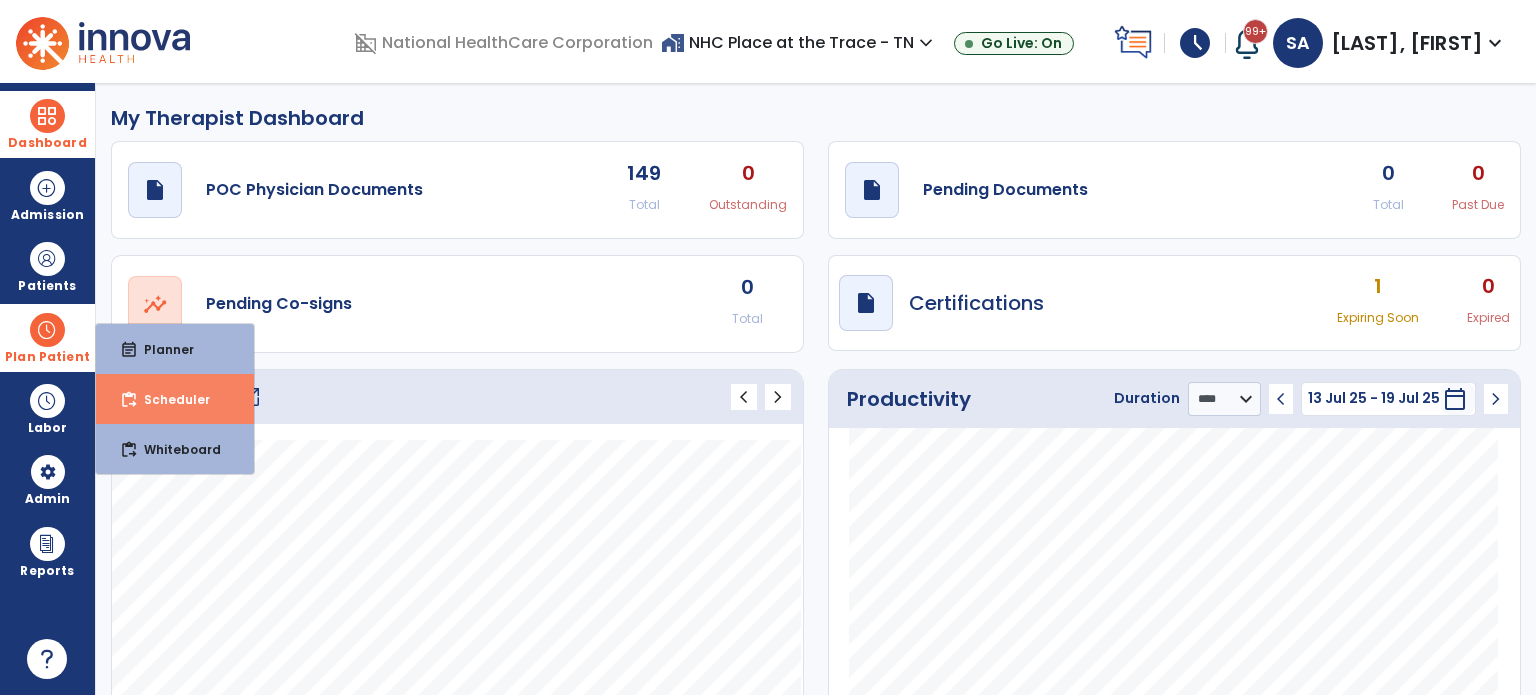 click on "Scheduler" at bounding box center (169, 399) 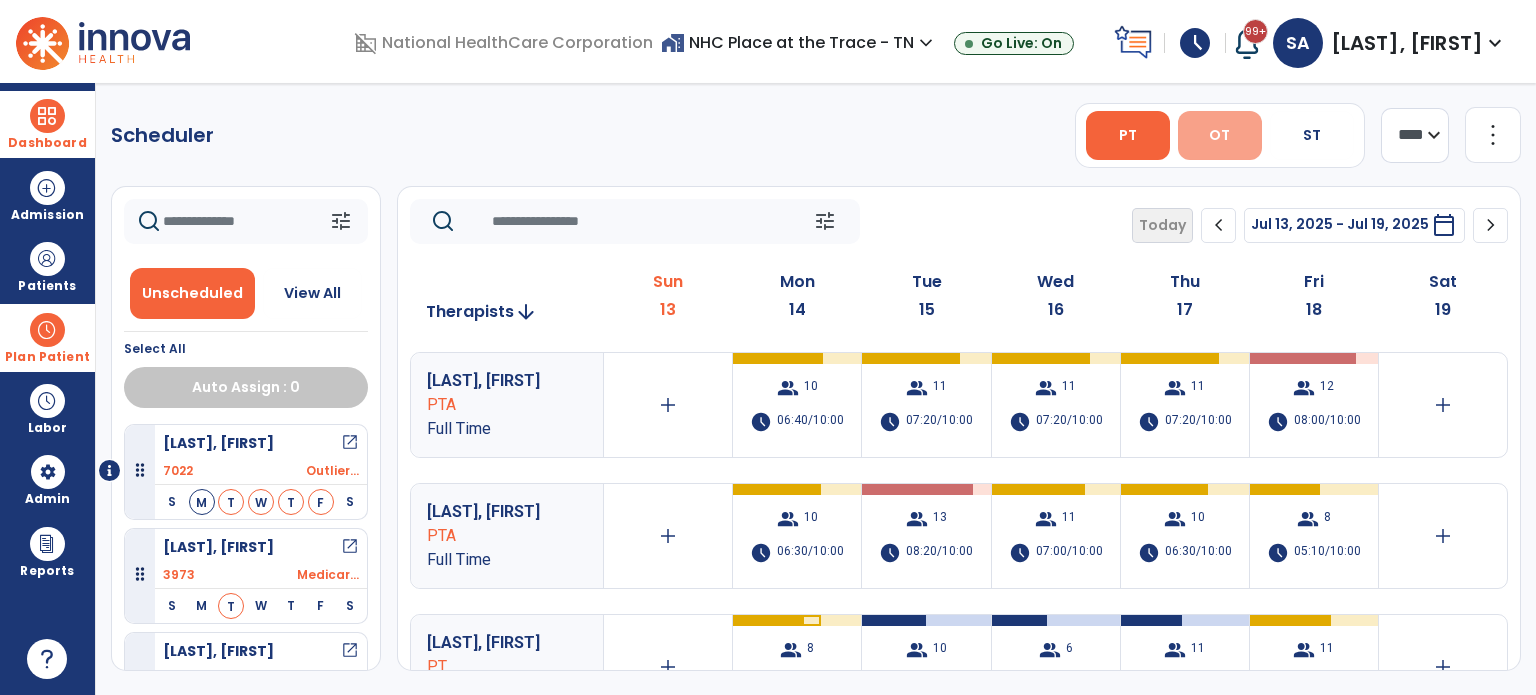 click on "OT" at bounding box center (1219, 135) 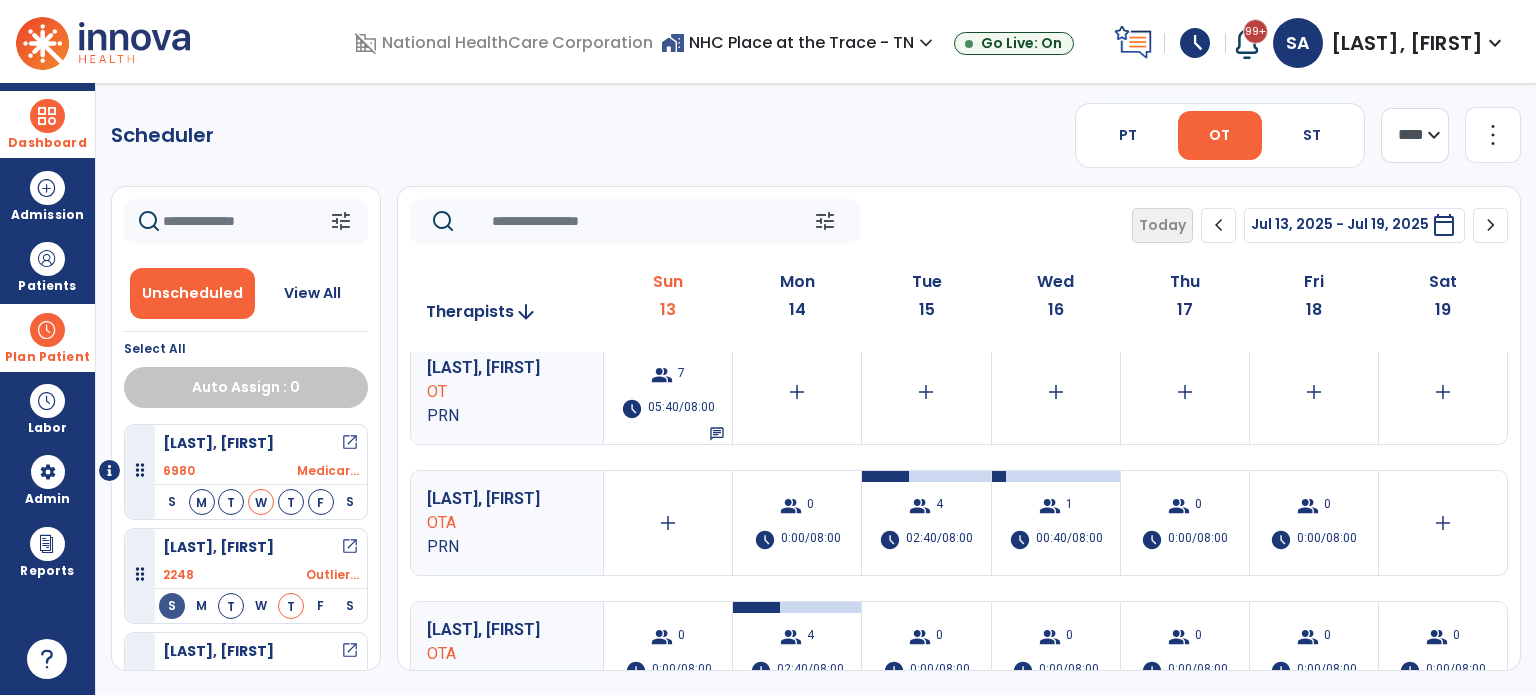 scroll, scrollTop: 768, scrollLeft: 0, axis: vertical 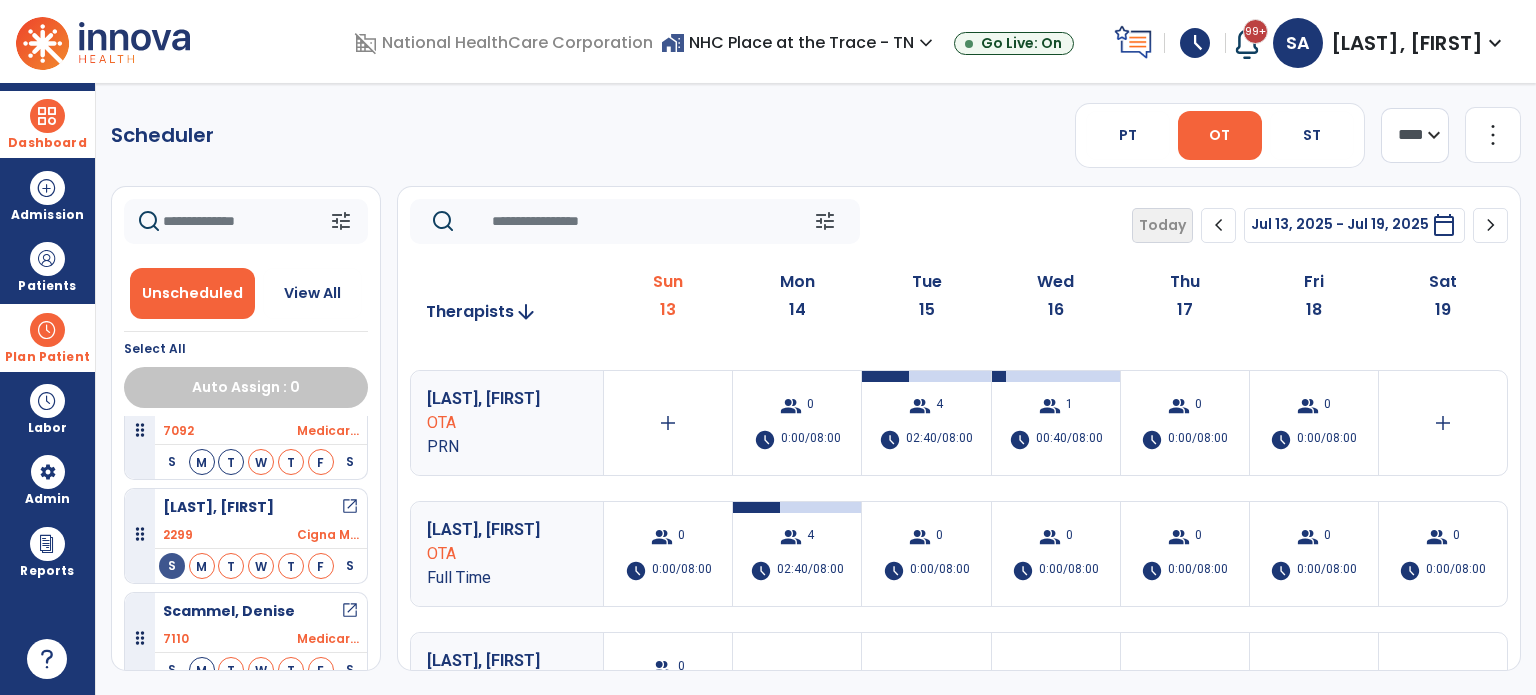 click on "Plan Patient" at bounding box center [47, 357] 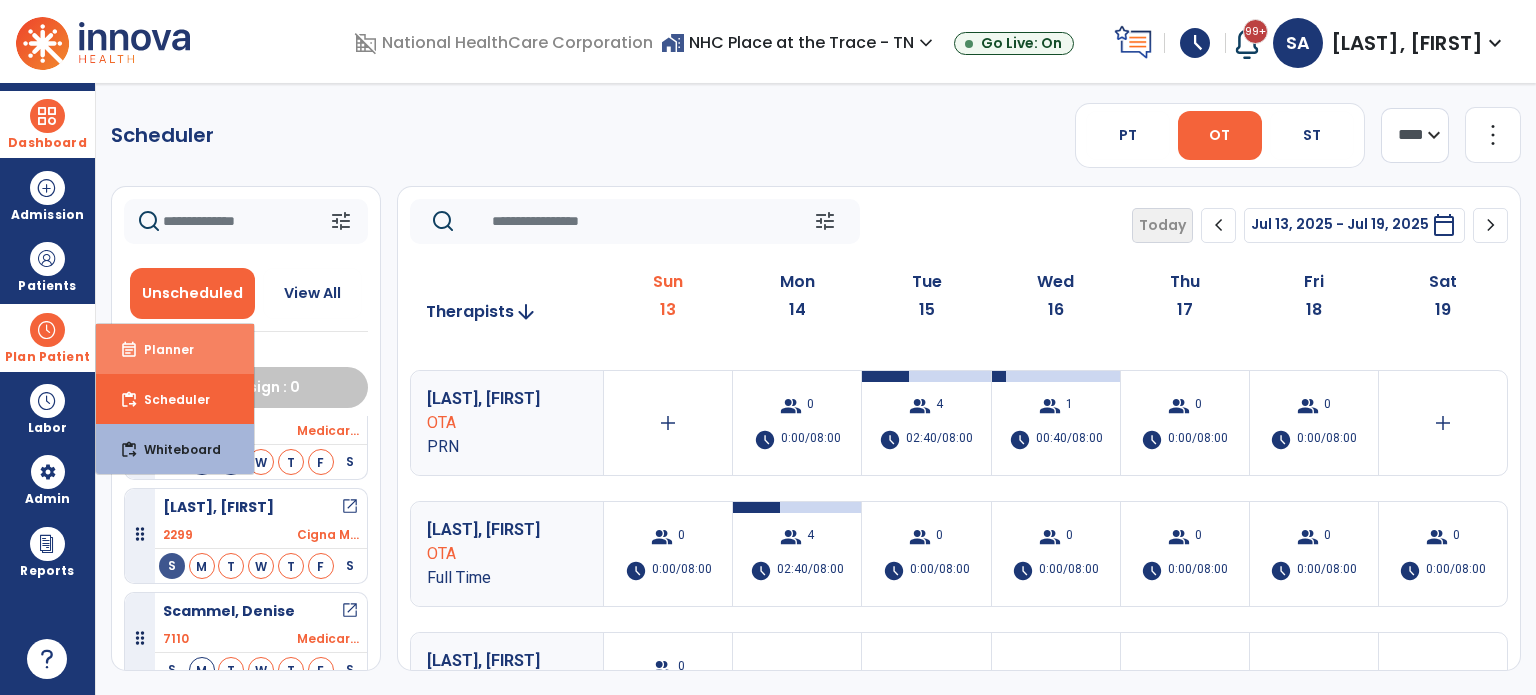 click on "event_note" at bounding box center [129, 350] 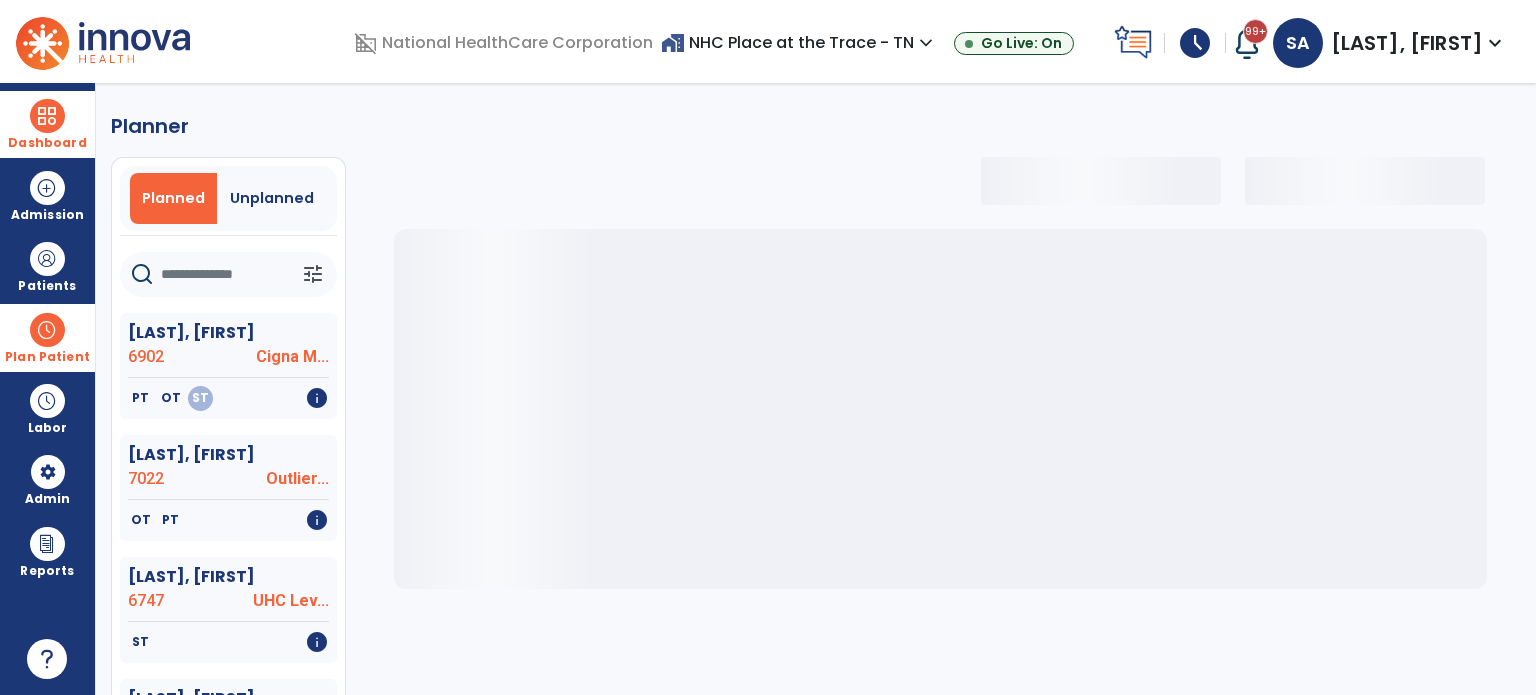 select on "***" 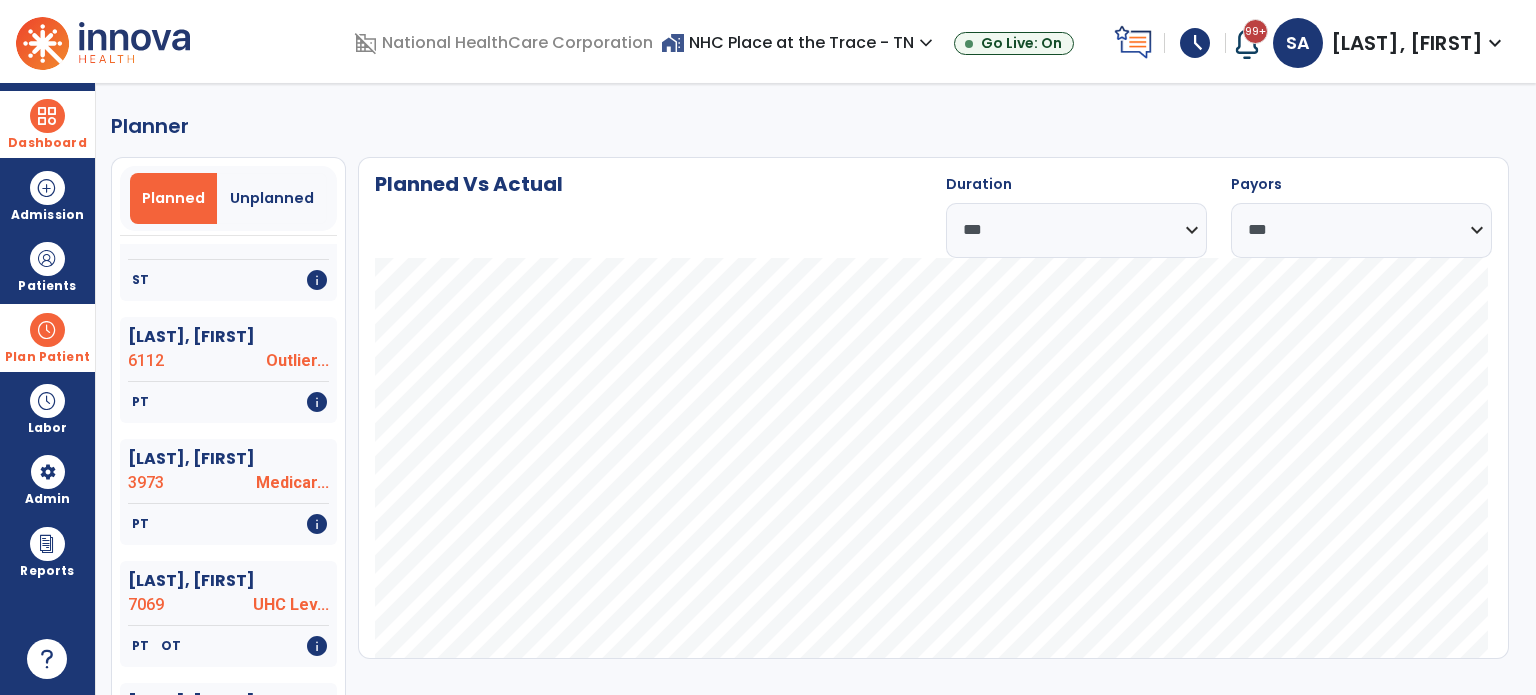 scroll, scrollTop: 366, scrollLeft: 0, axis: vertical 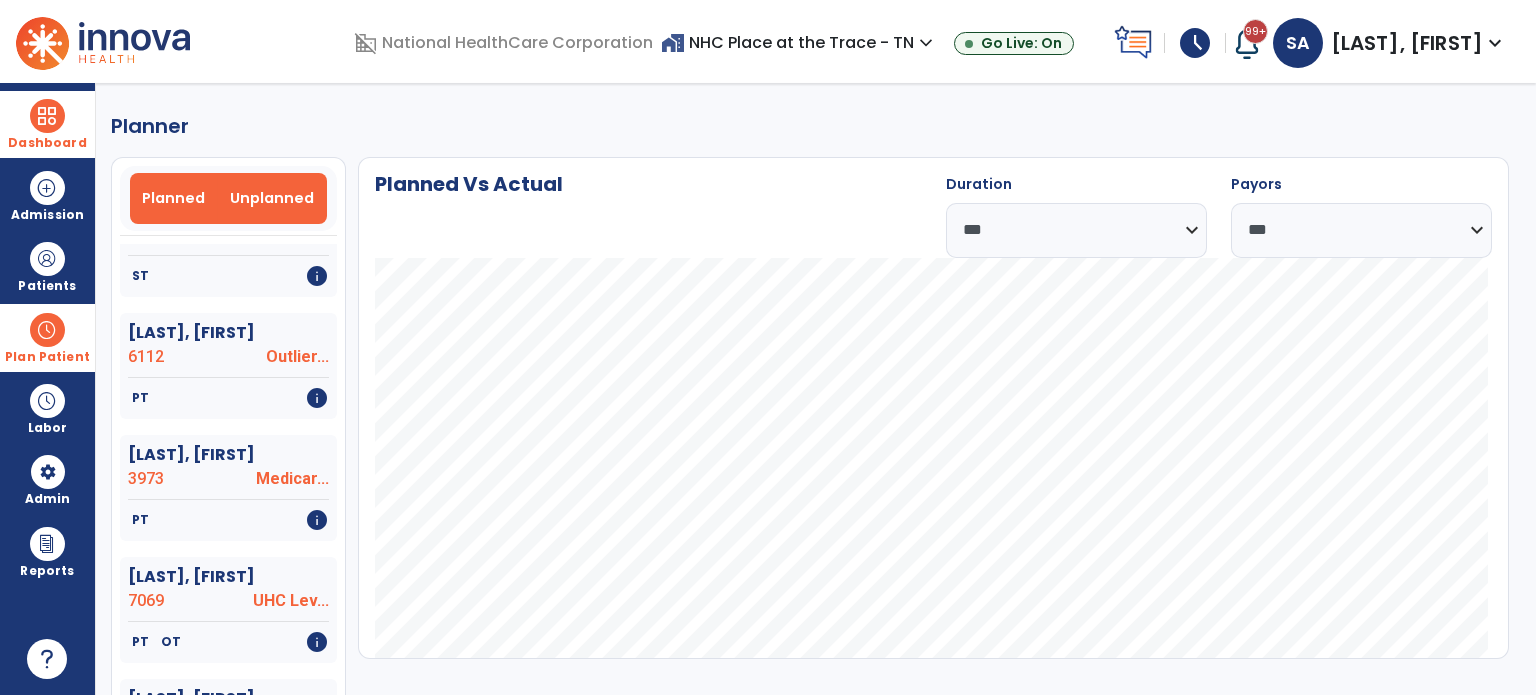 click on "Unplanned" at bounding box center [272, 198] 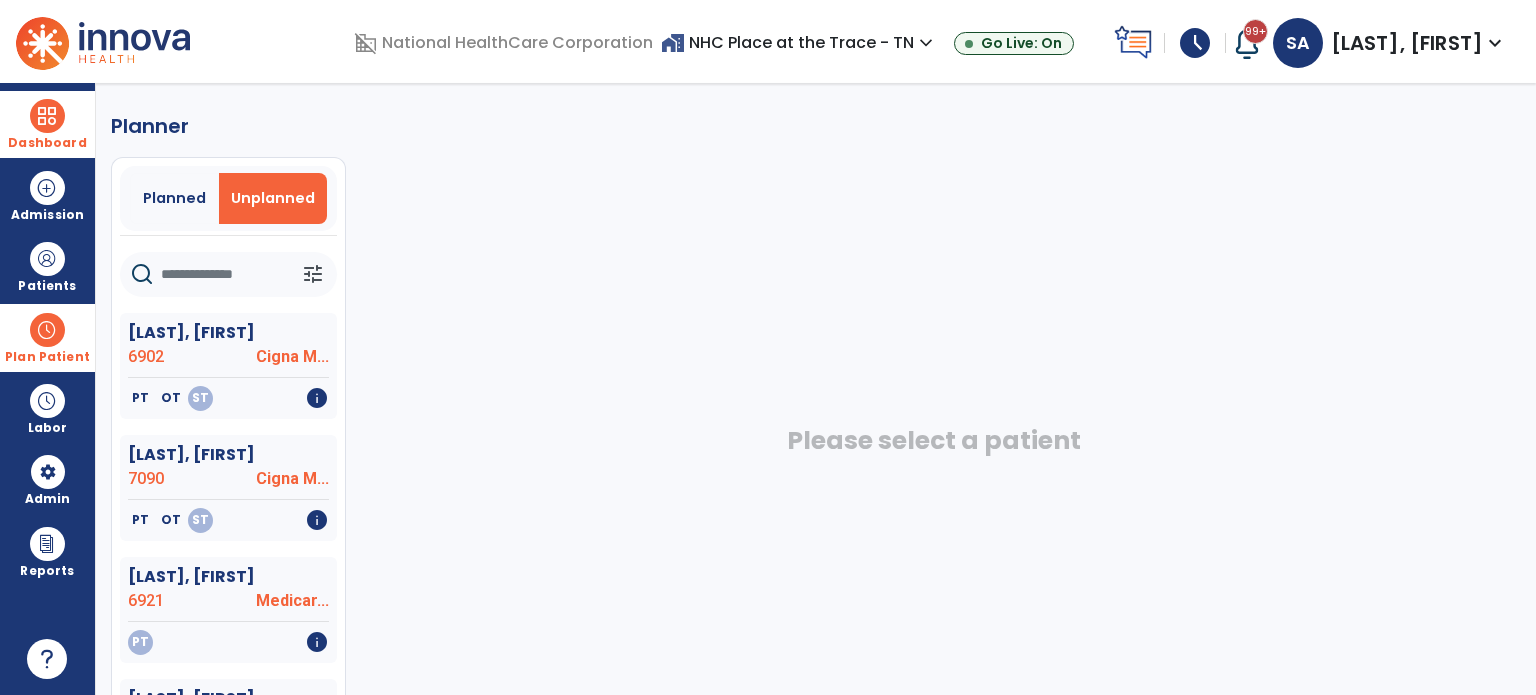 scroll, scrollTop: 432, scrollLeft: 0, axis: vertical 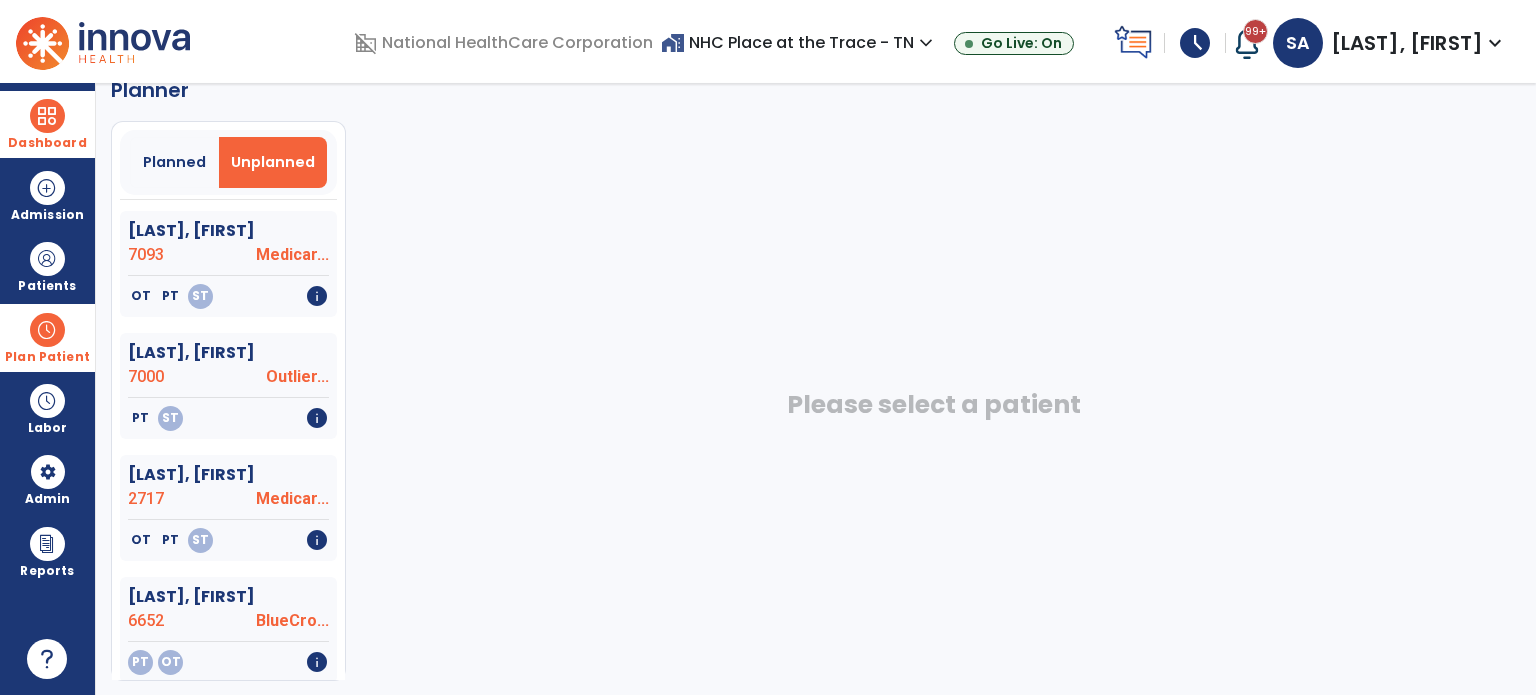 click at bounding box center (47, 116) 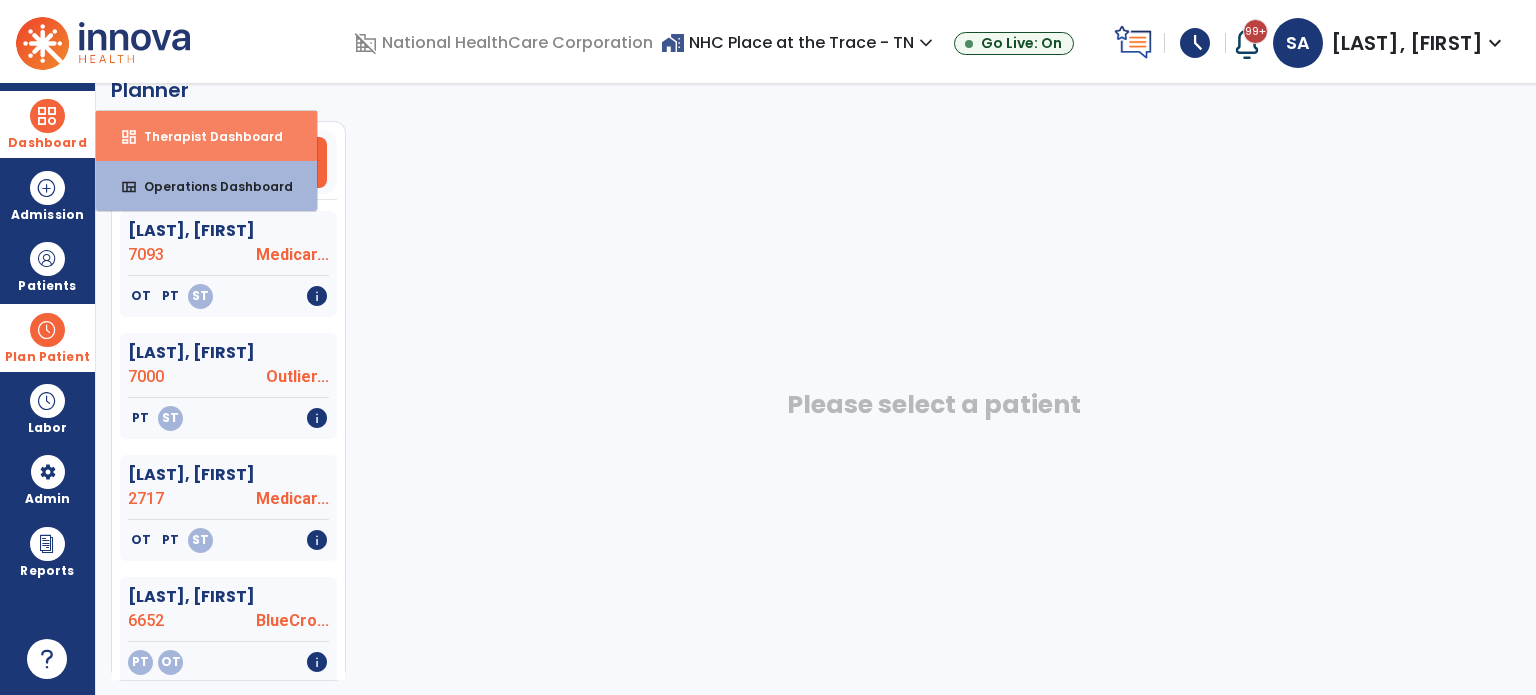 click on "Therapist Dashboard" at bounding box center [205, 136] 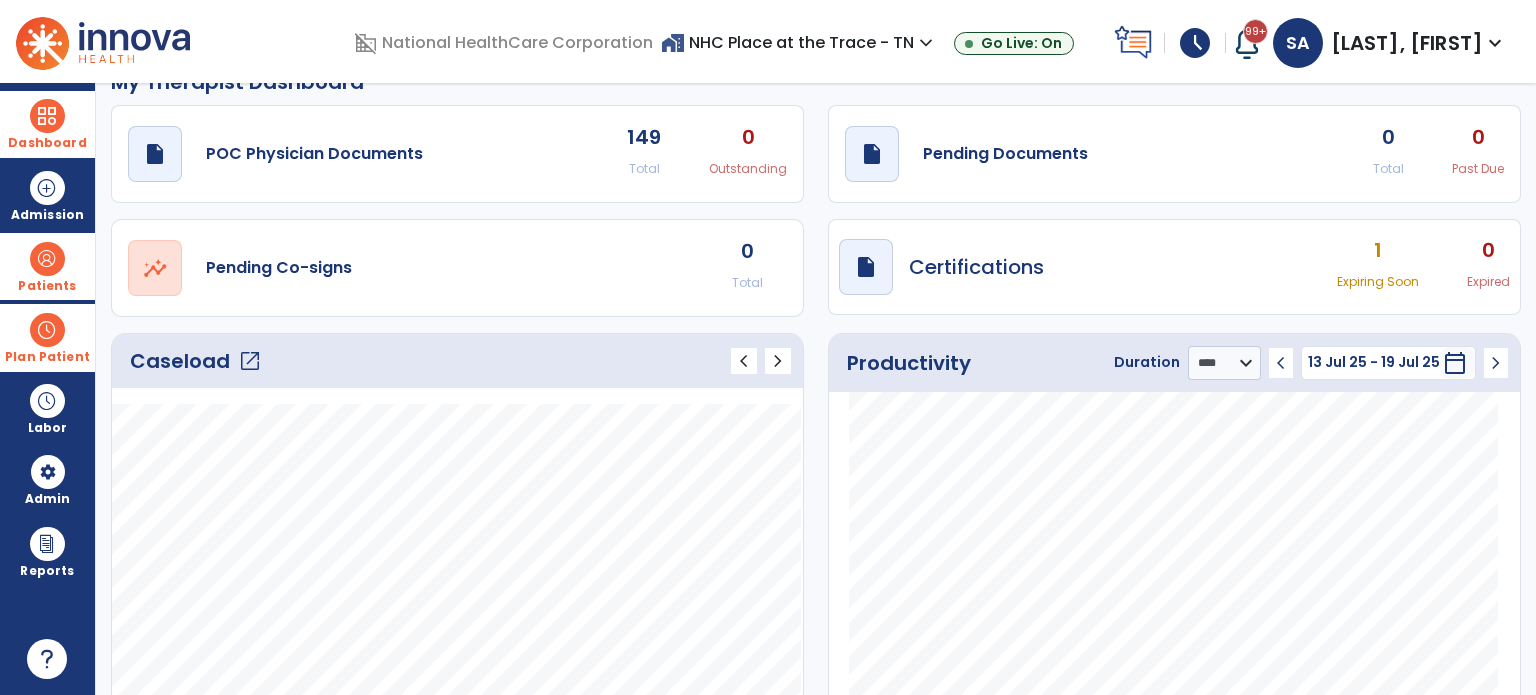 click on "Patients" at bounding box center (47, 286) 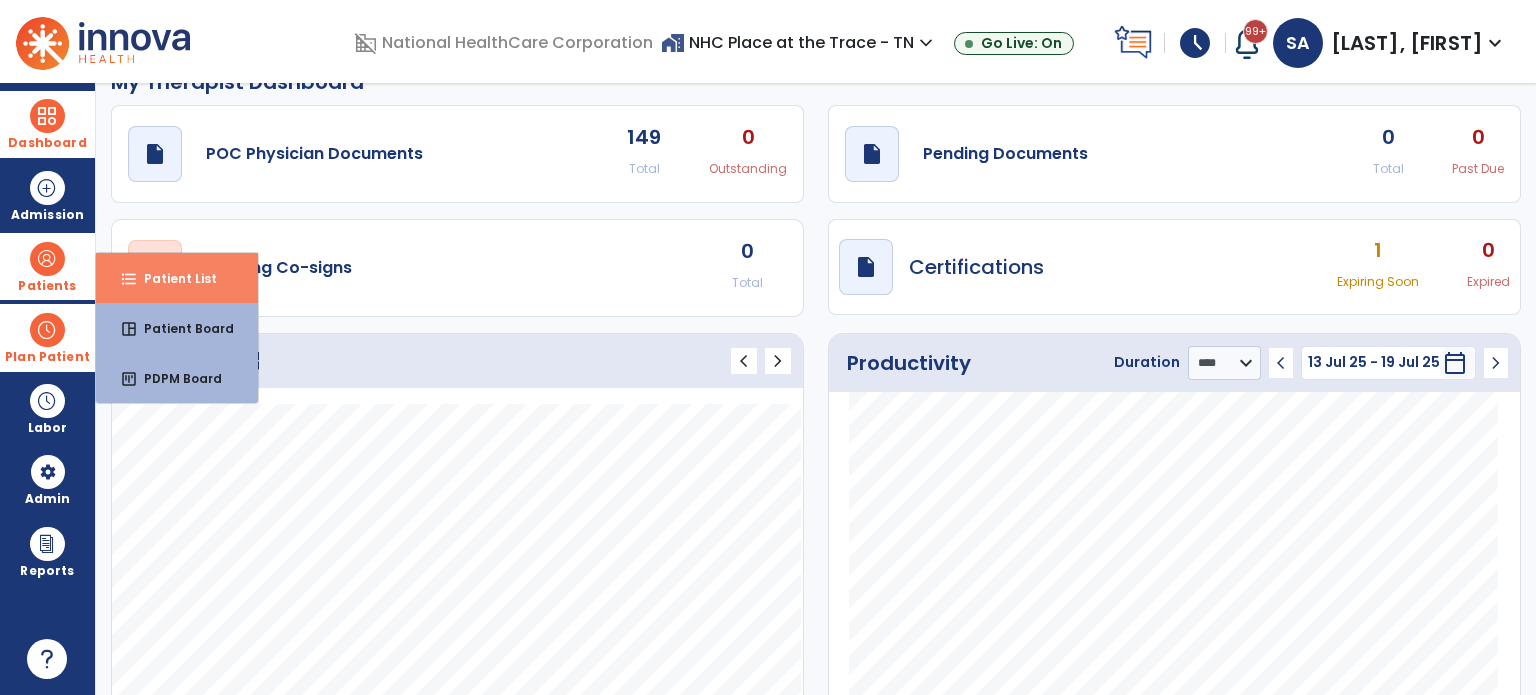 click on "format_list_bulleted  Patient List" at bounding box center [177, 278] 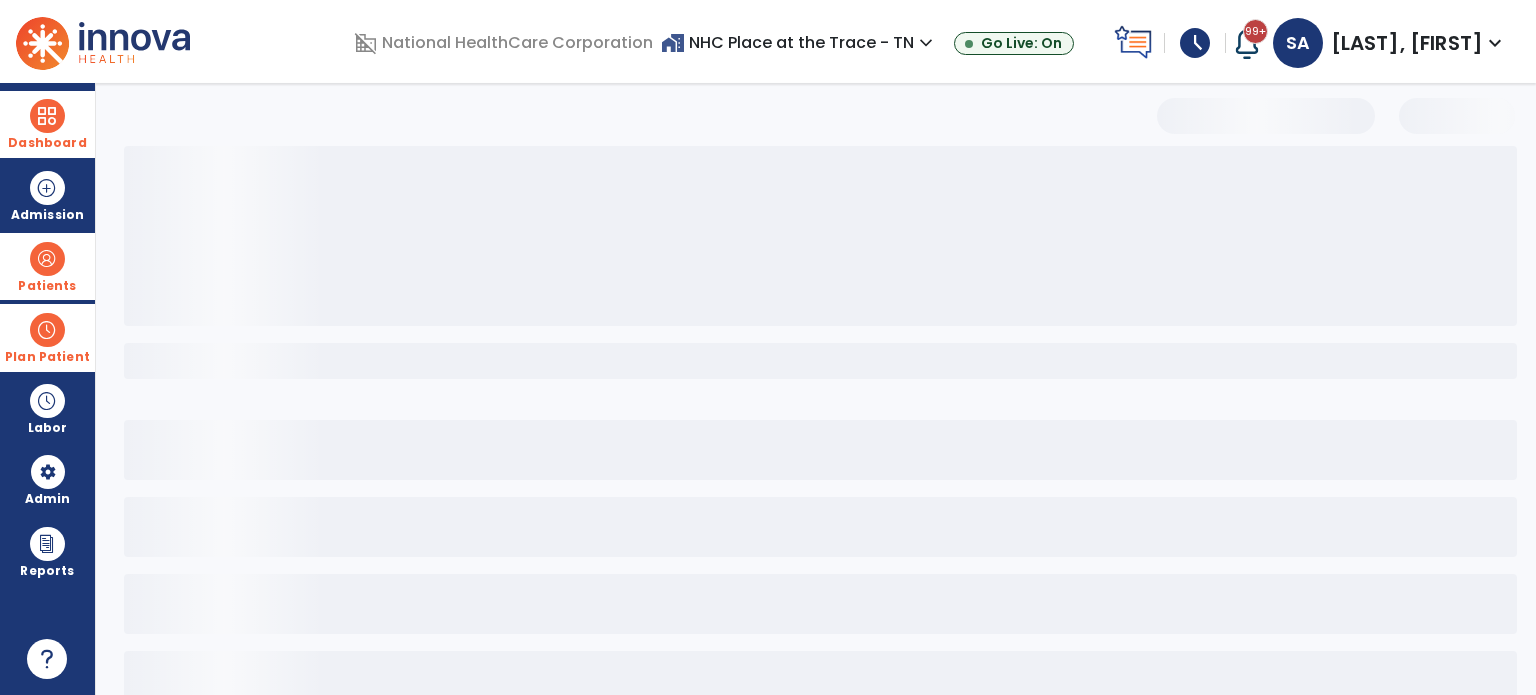 select on "***" 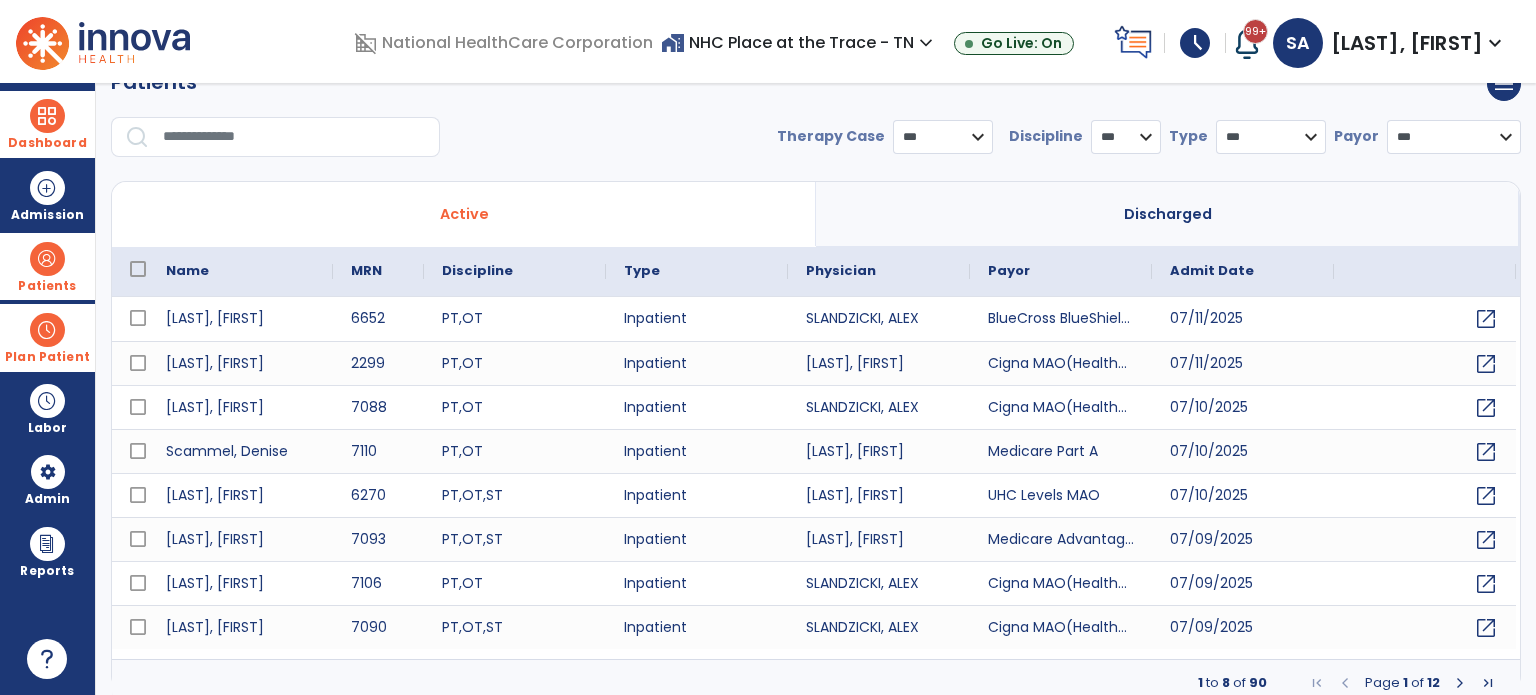 click at bounding box center [294, 137] 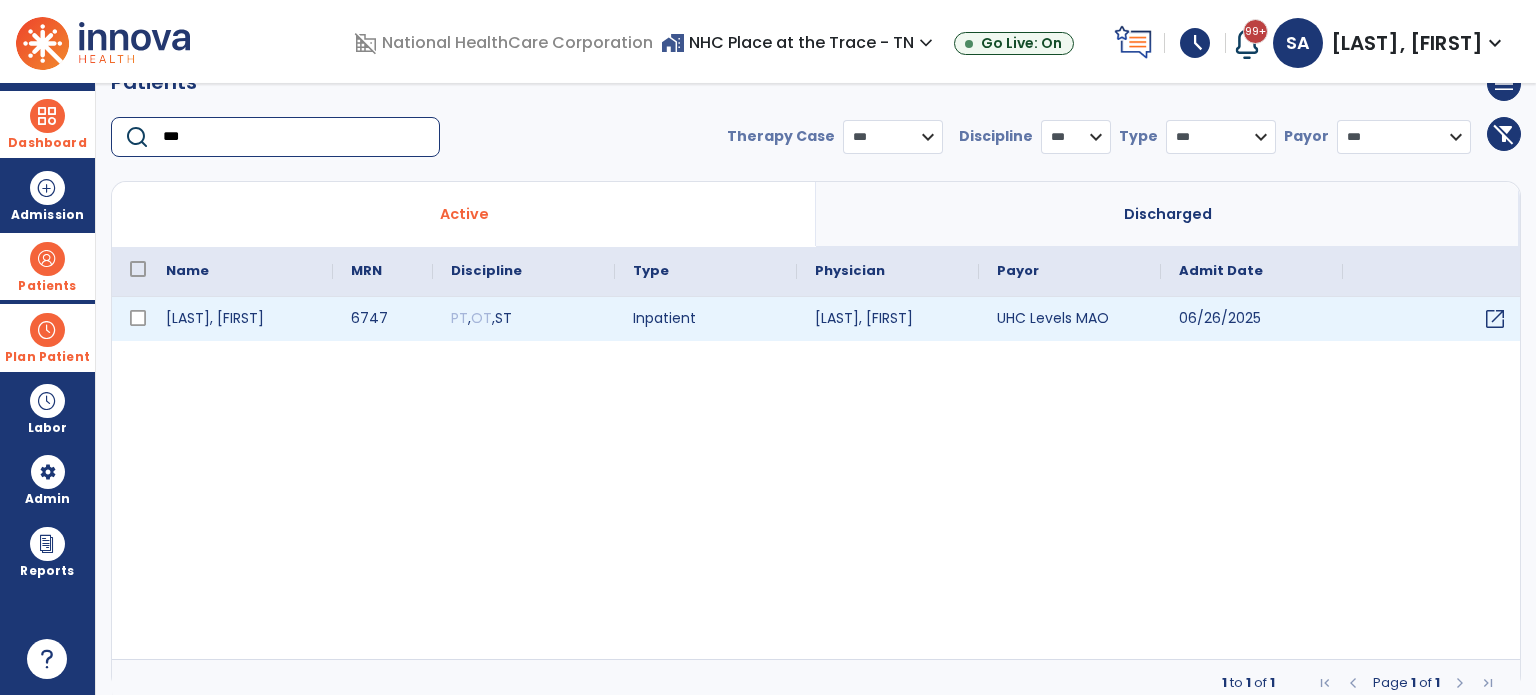 type on "***" 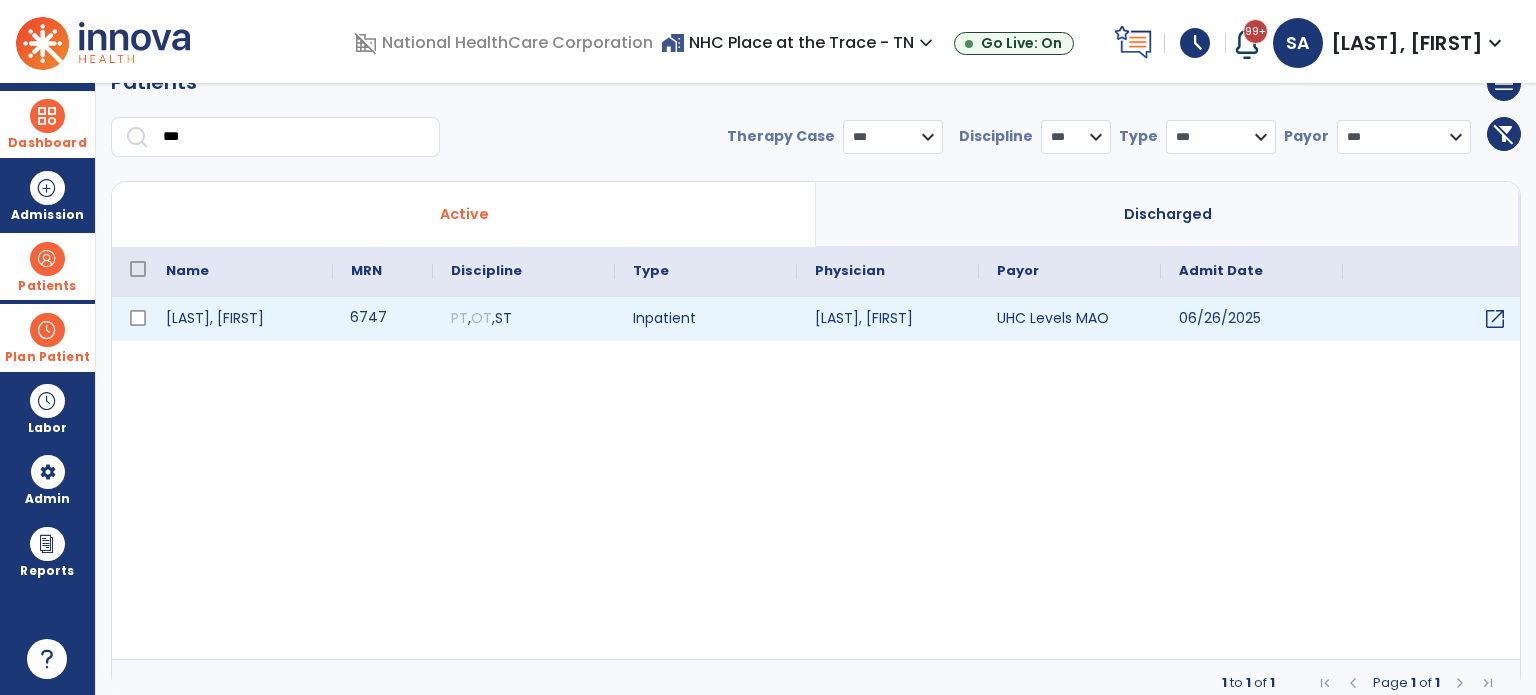 click on "6747" at bounding box center [383, 319] 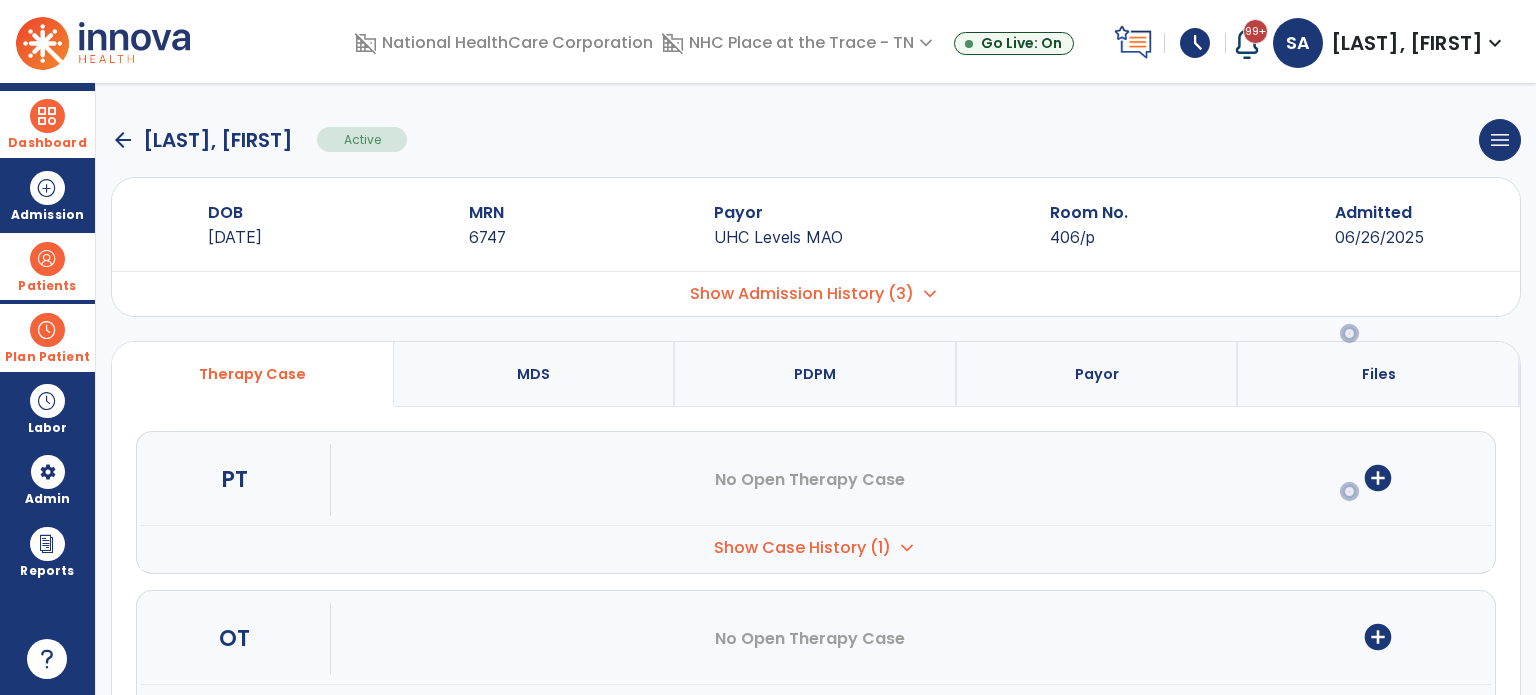 scroll, scrollTop: 196, scrollLeft: 0, axis: vertical 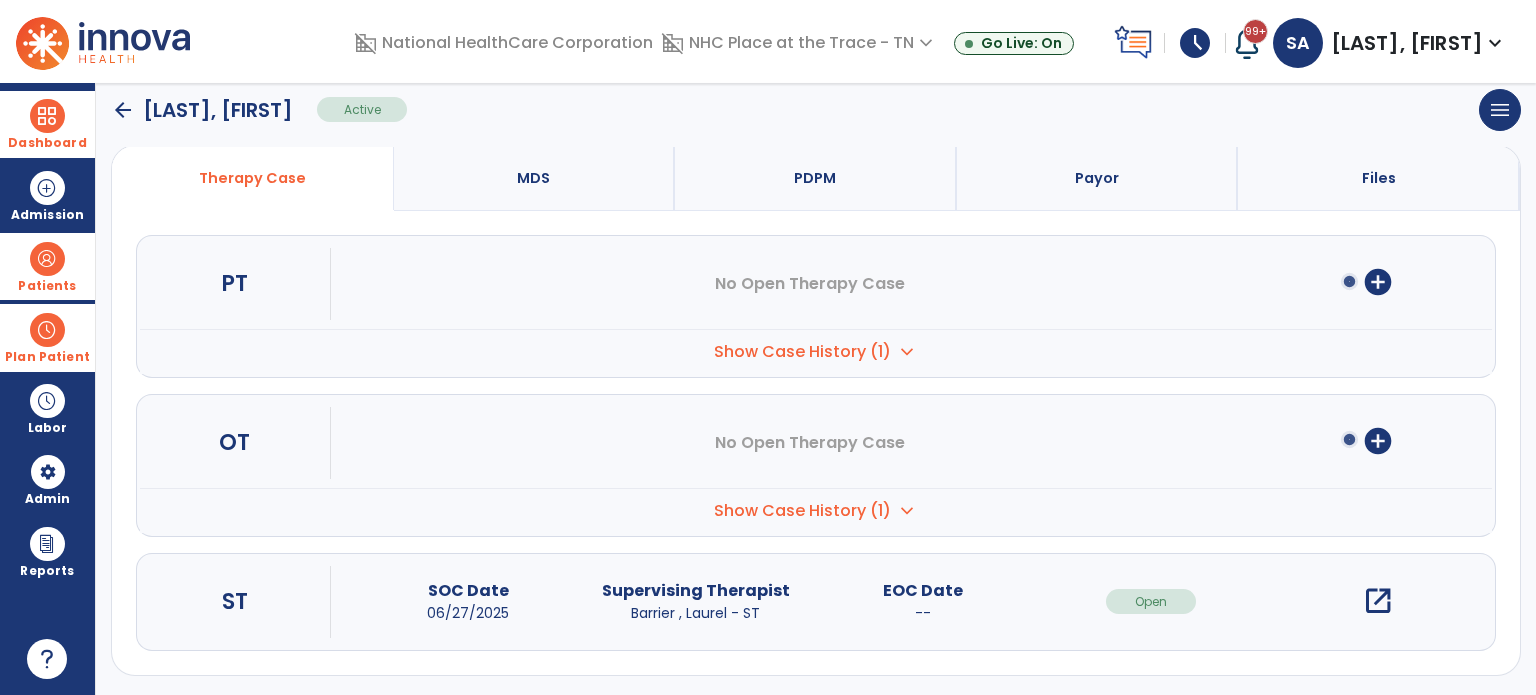click on "expand_more" at bounding box center (907, 352) 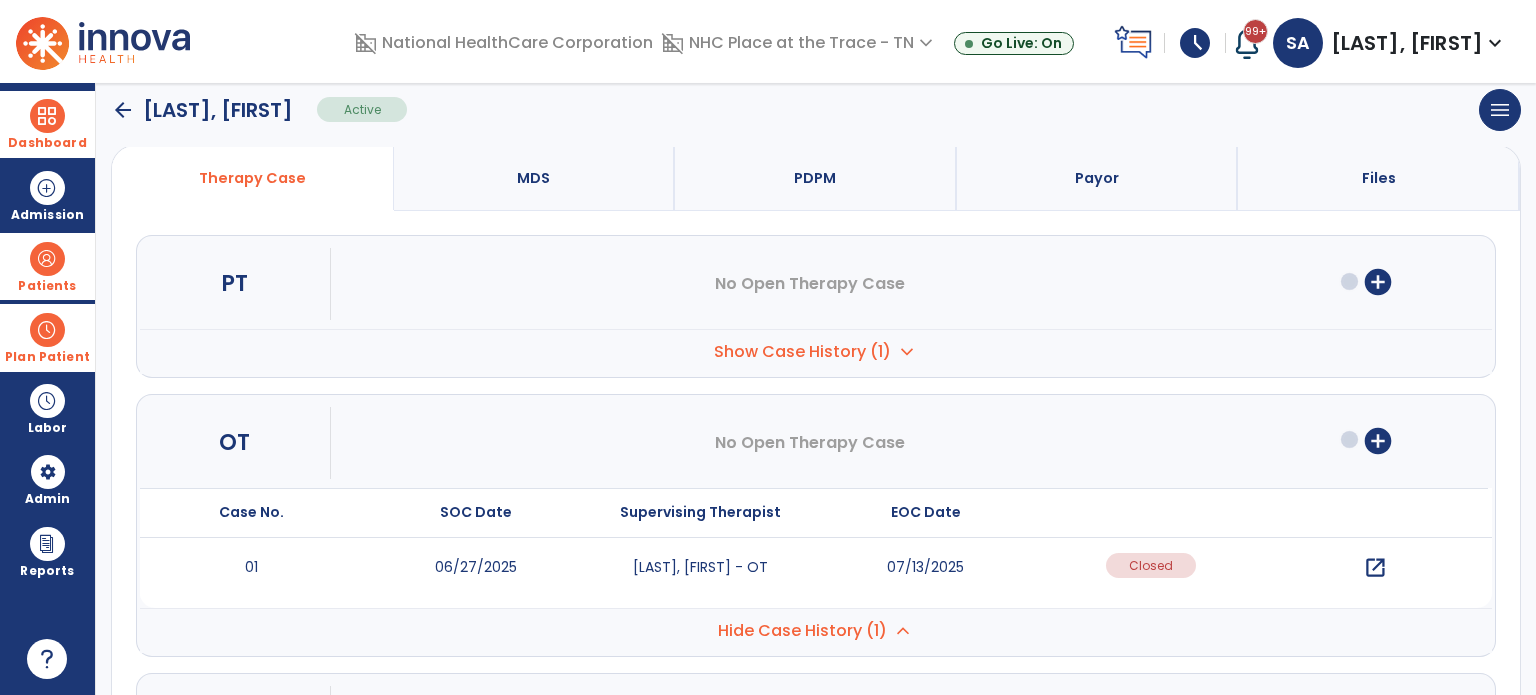 click on "open_in_new" at bounding box center [1375, 568] 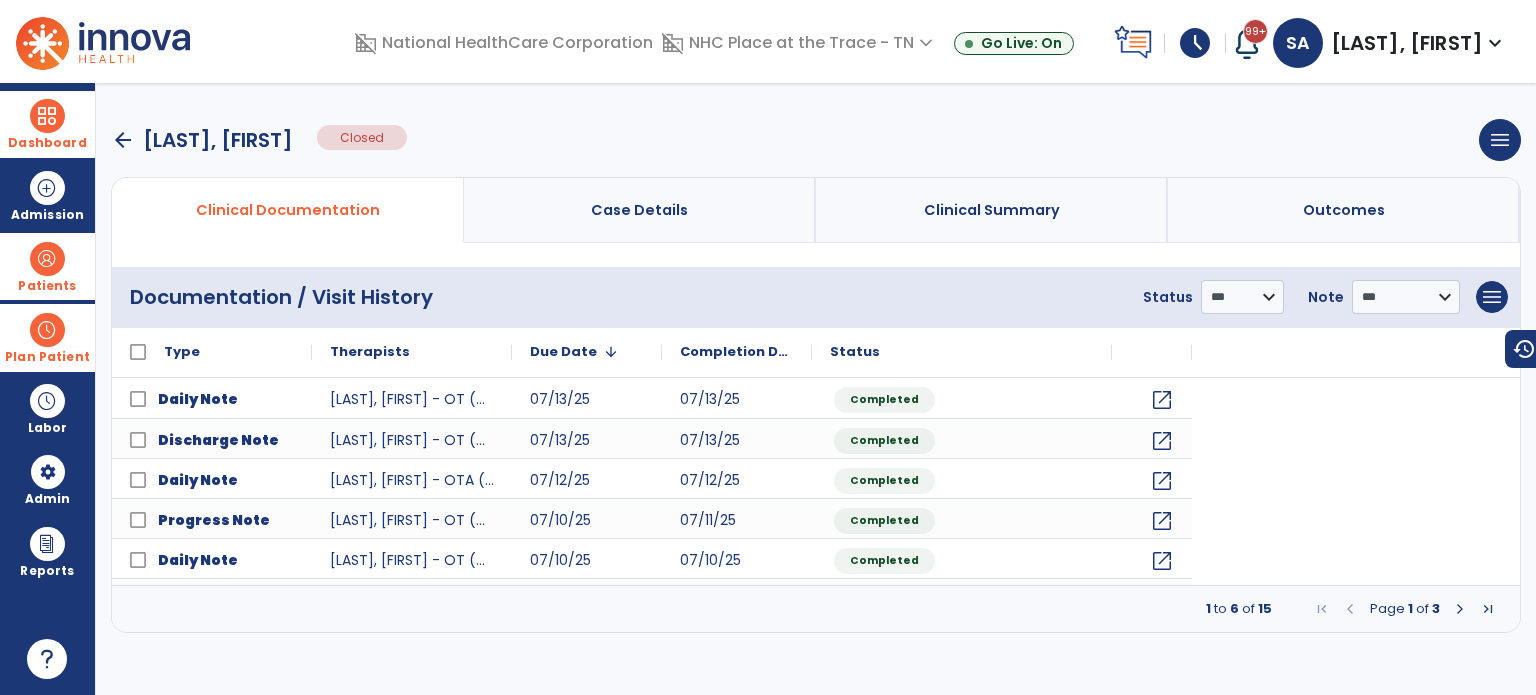 scroll, scrollTop: 0, scrollLeft: 0, axis: both 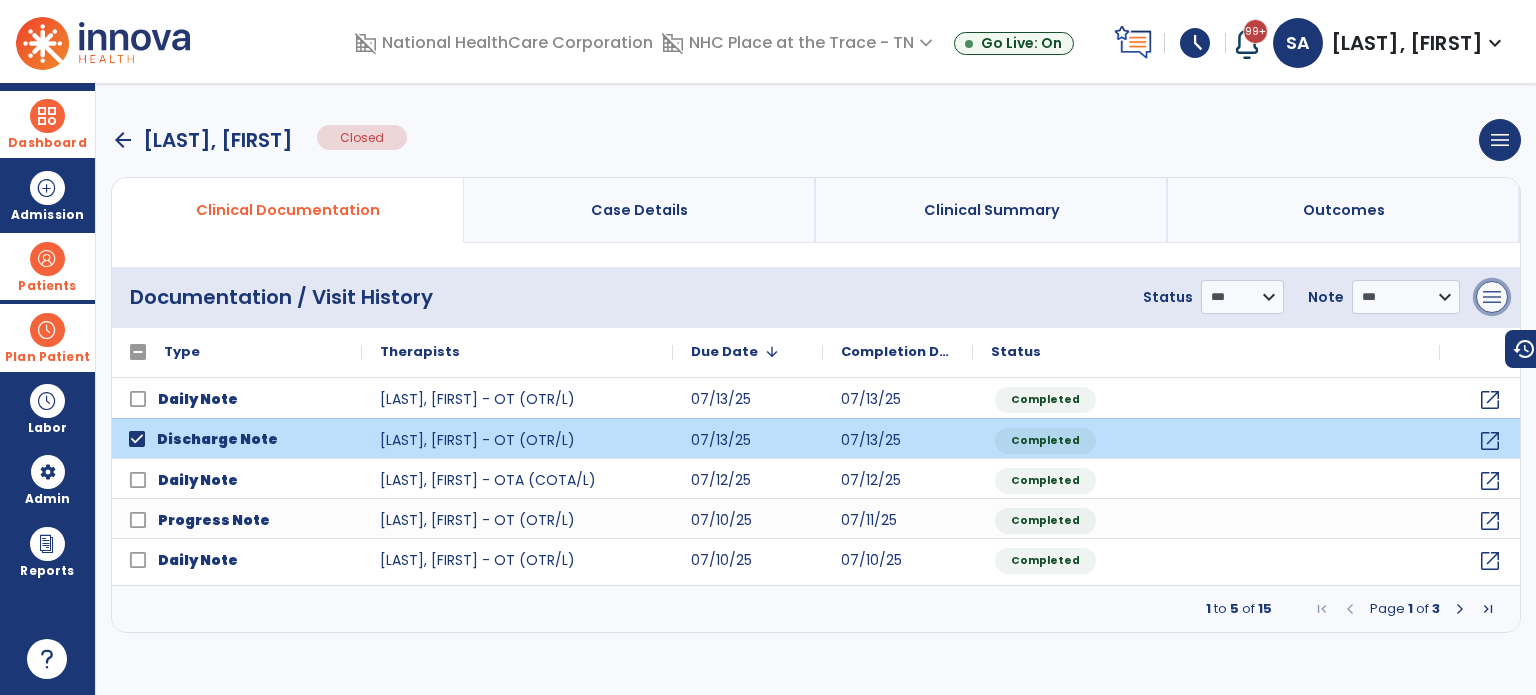 click on "menu" at bounding box center (1492, 297) 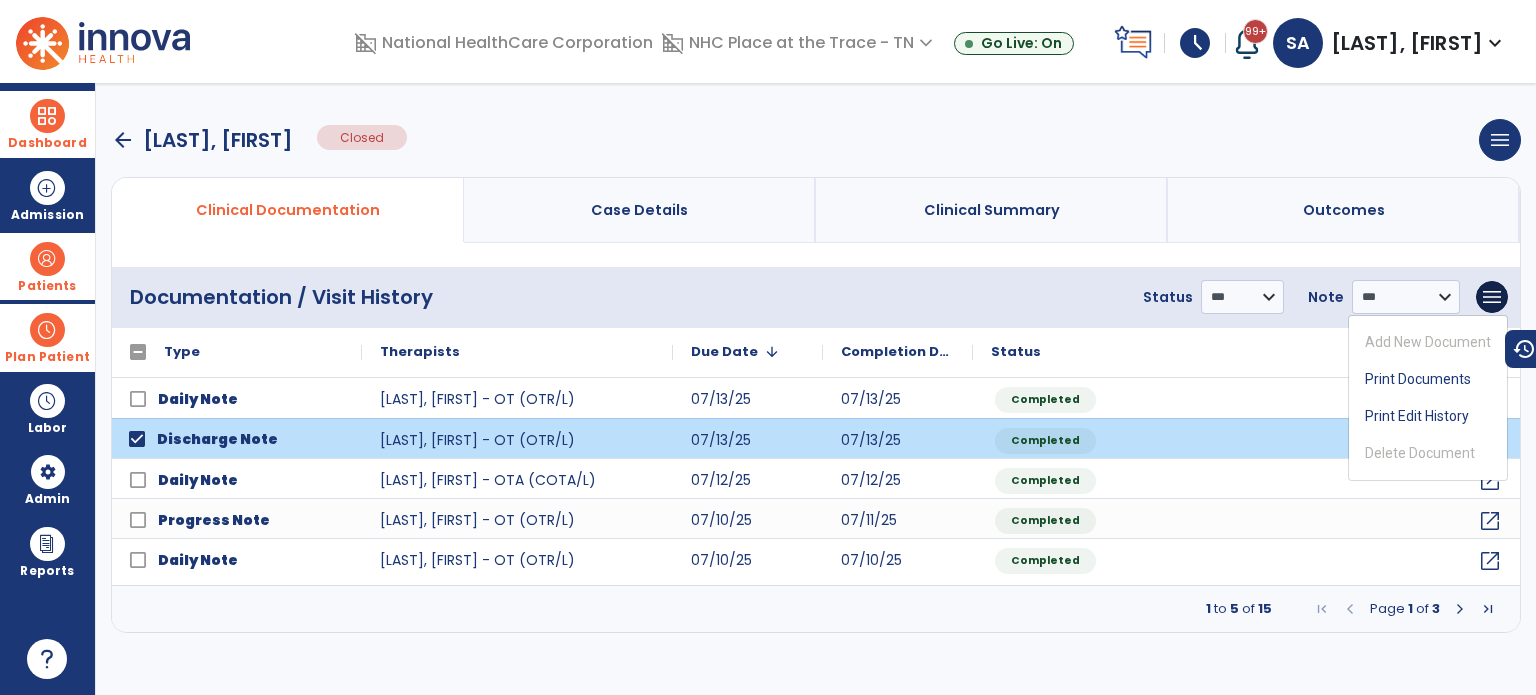 click on "arrow_back   [LAST], [FIRST]  Closed  menu   Edit Therapy Case   Delete Therapy Case   Close Therapy Case" at bounding box center [816, 140] 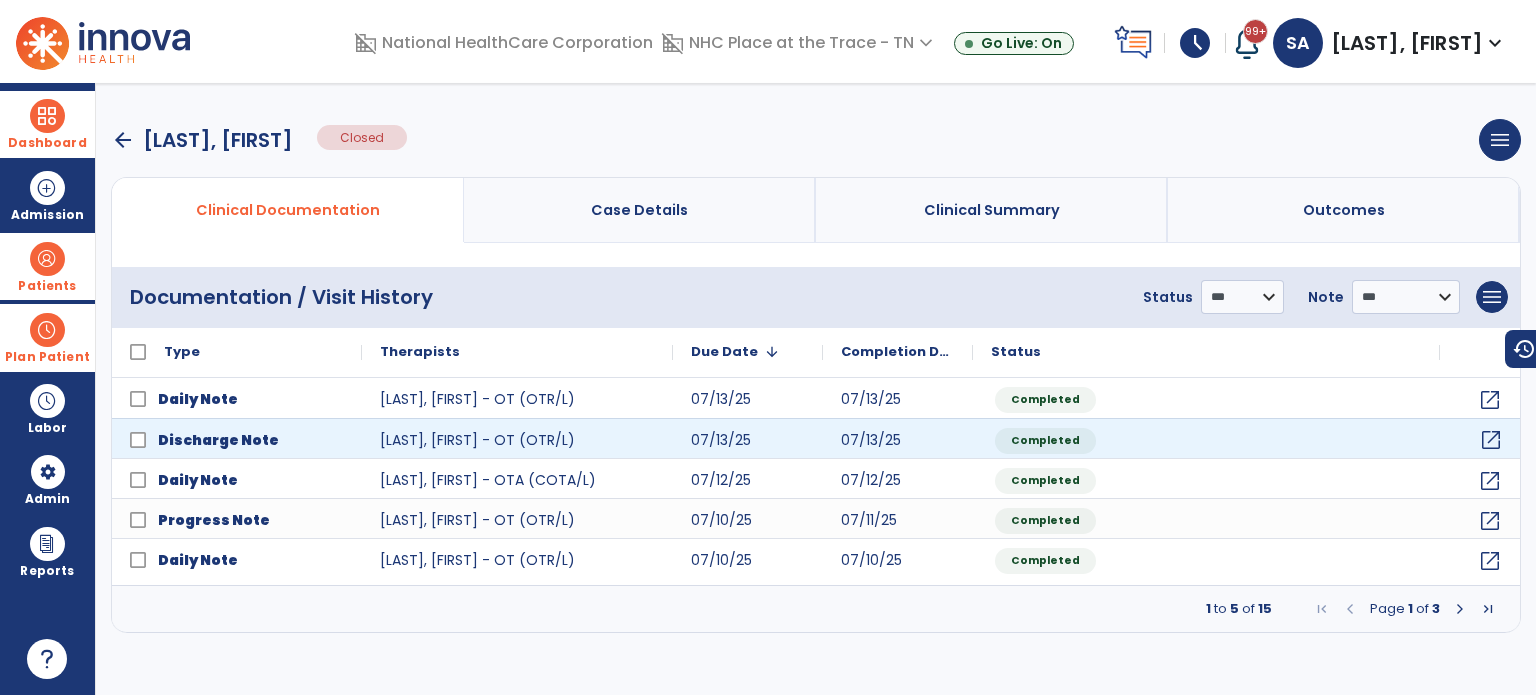 click on "open_in_new" 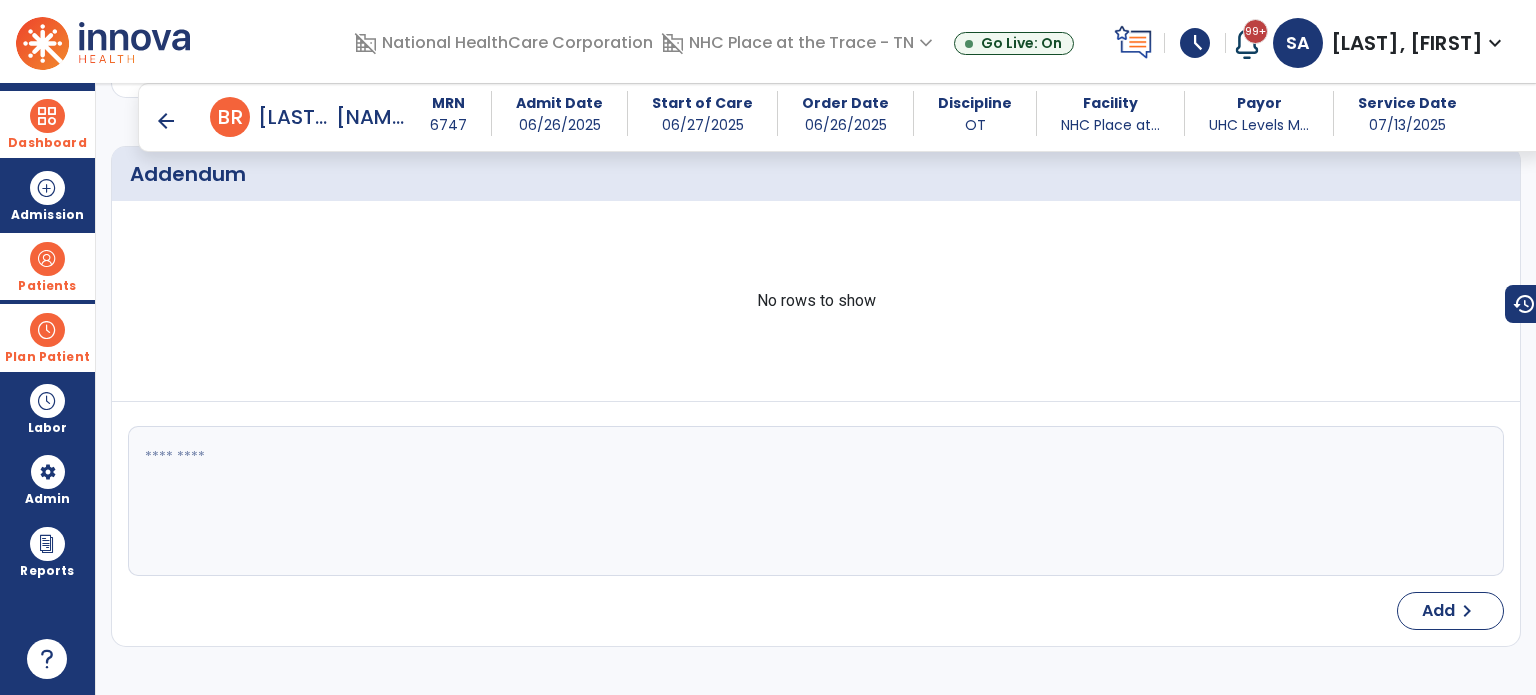 scroll, scrollTop: 3404, scrollLeft: 0, axis: vertical 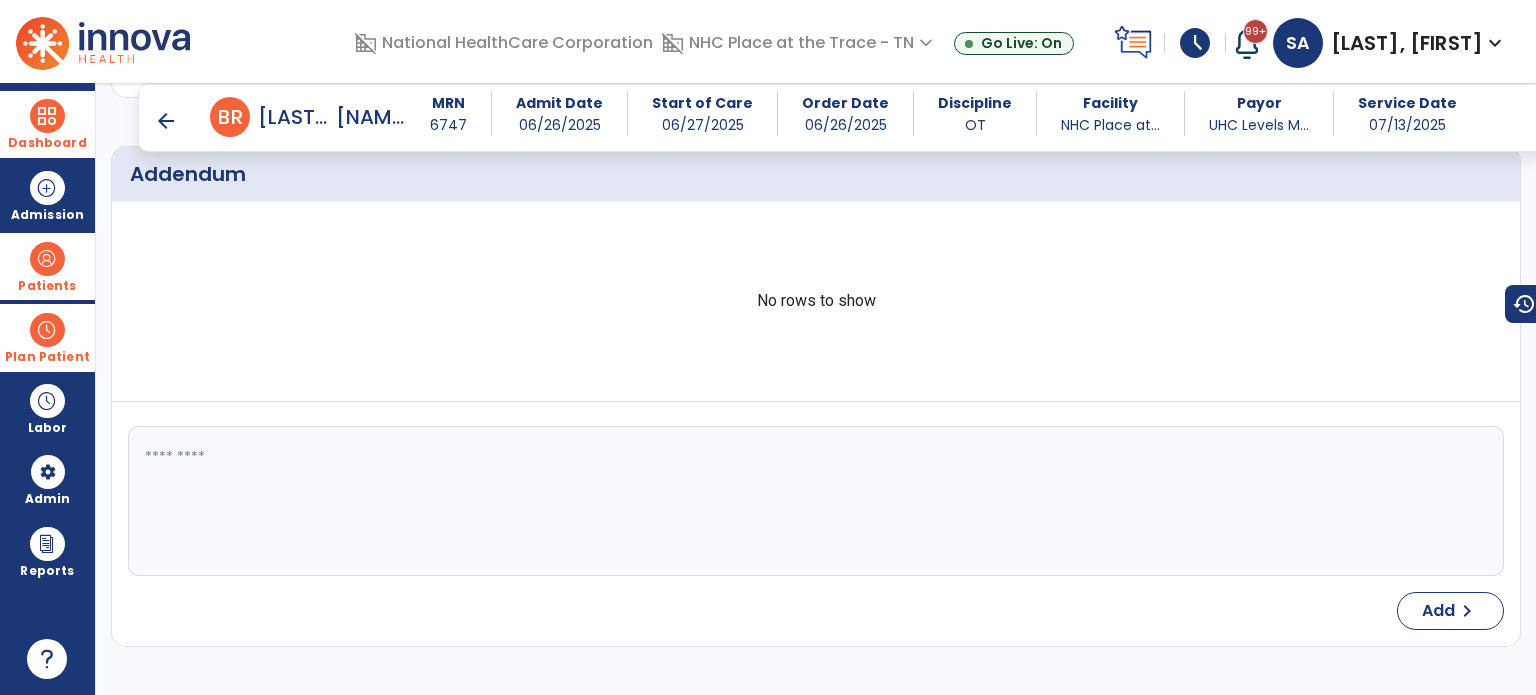 click at bounding box center [47, 116] 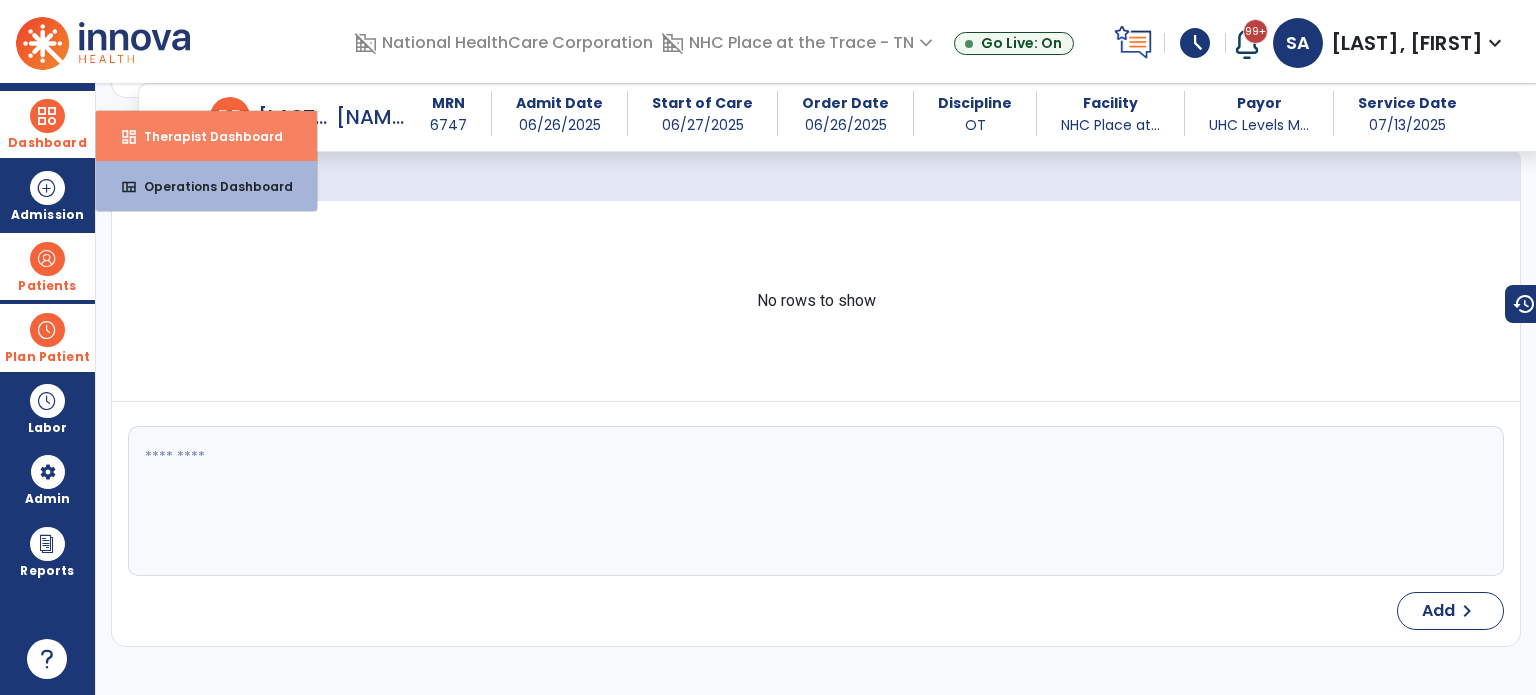 click on "Therapist Dashboard" at bounding box center (205, 136) 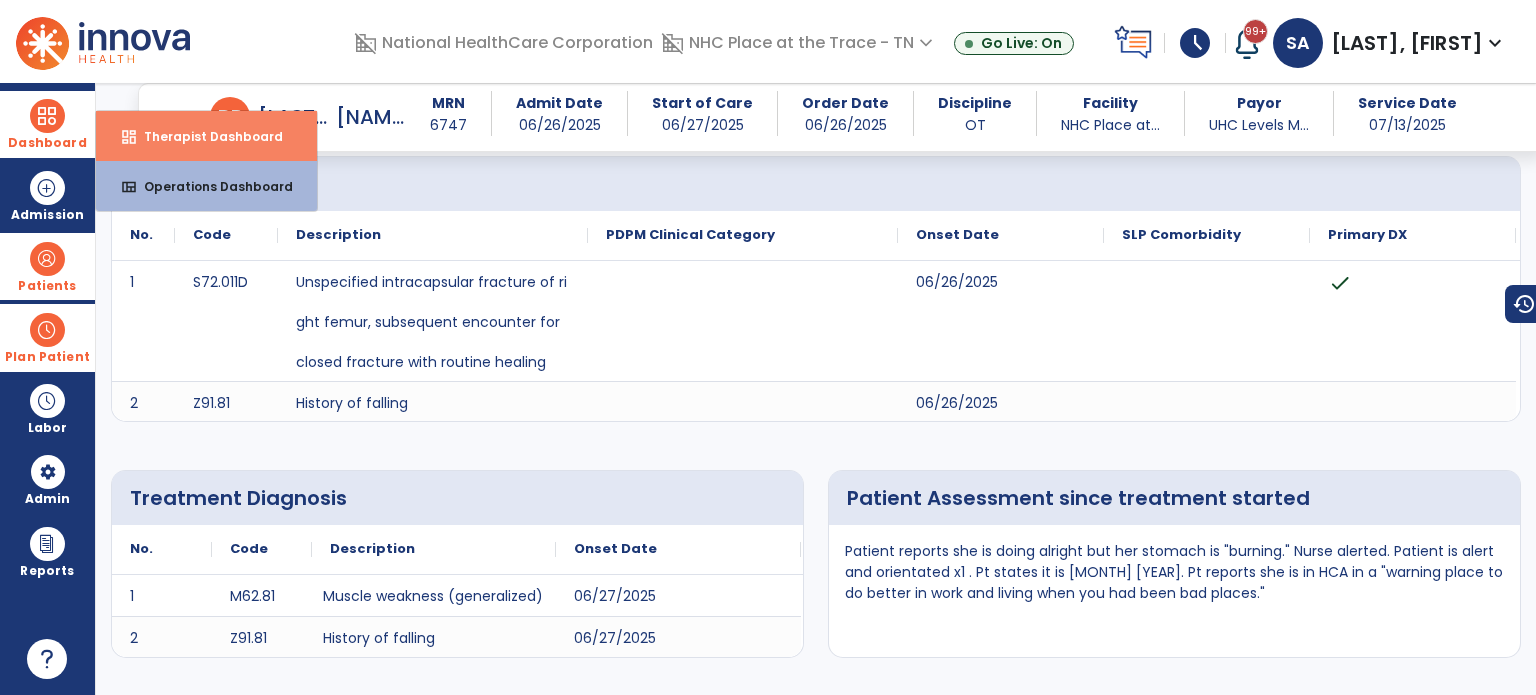 select on "****" 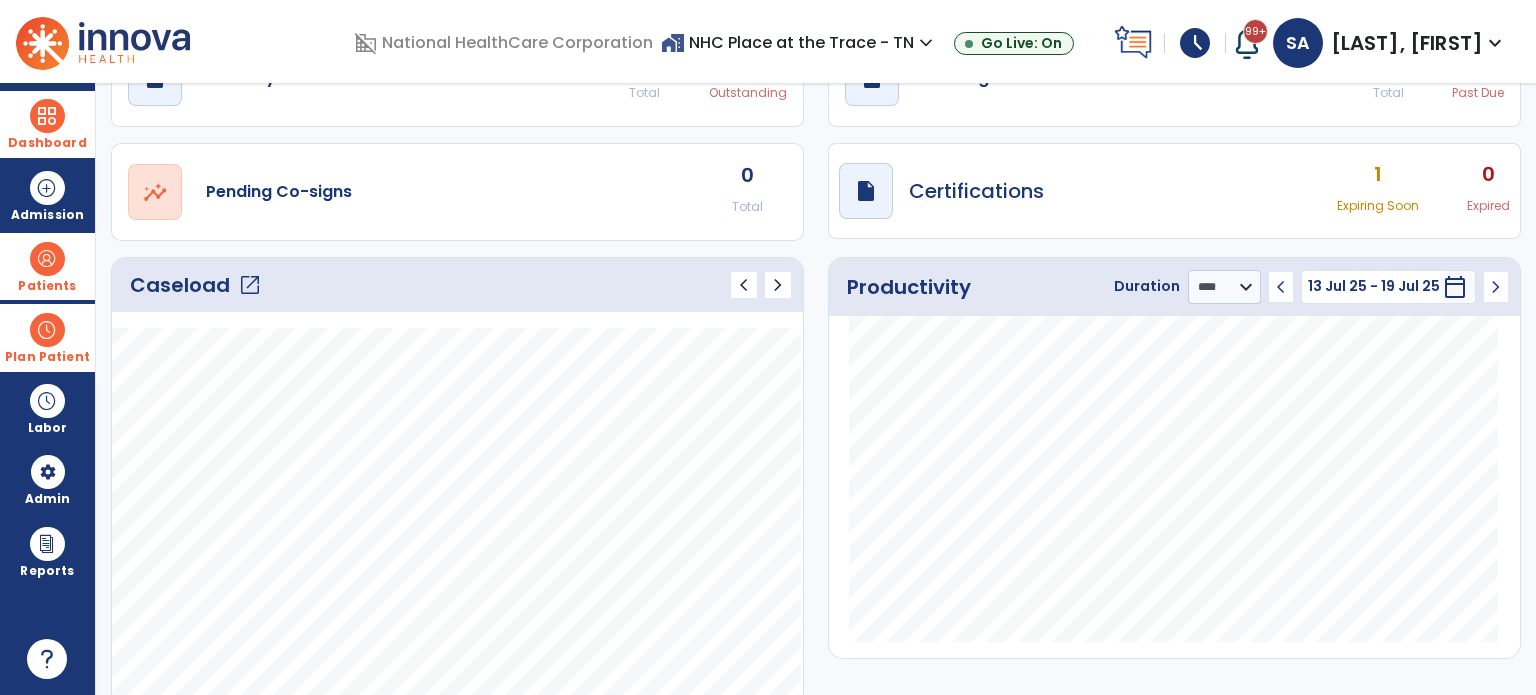 click on "Plan Patient" at bounding box center (47, 286) 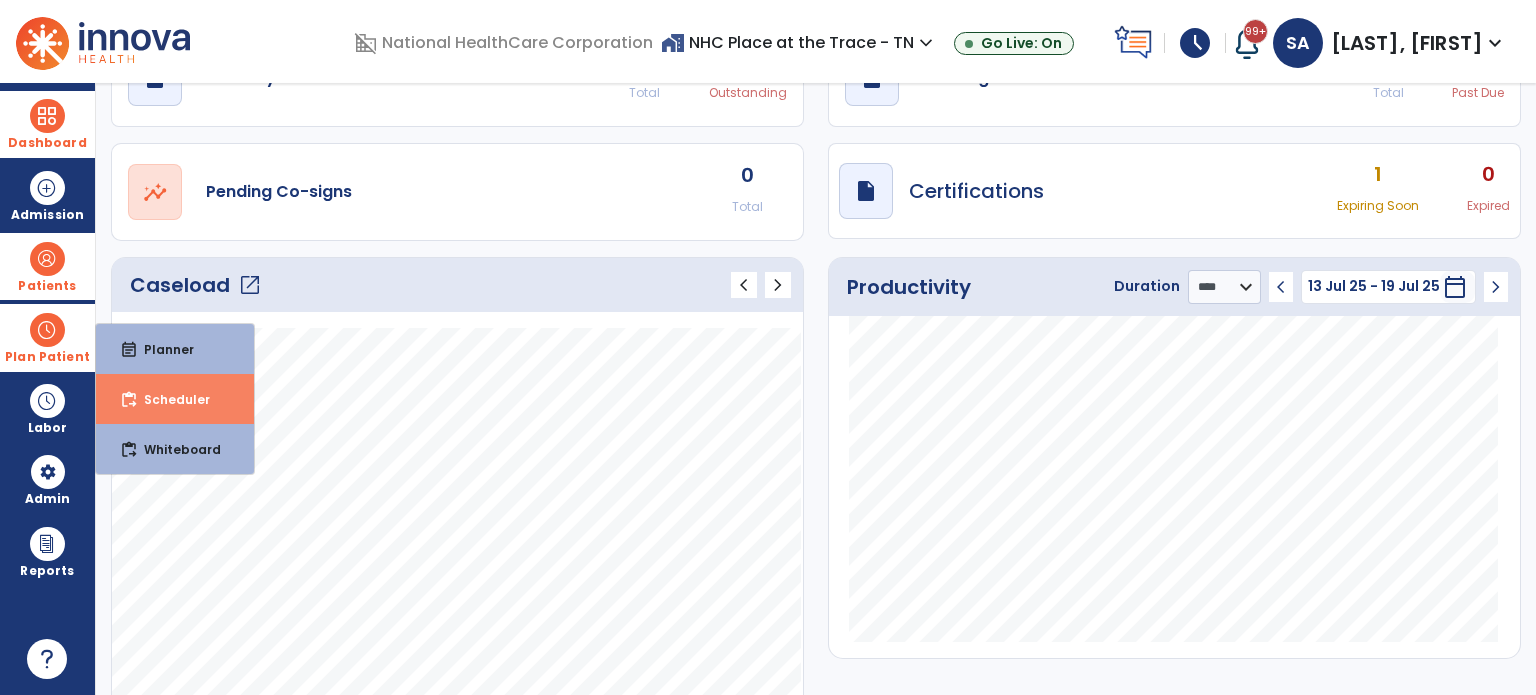 click on "content_paste_go  Scheduler" at bounding box center [175, 399] 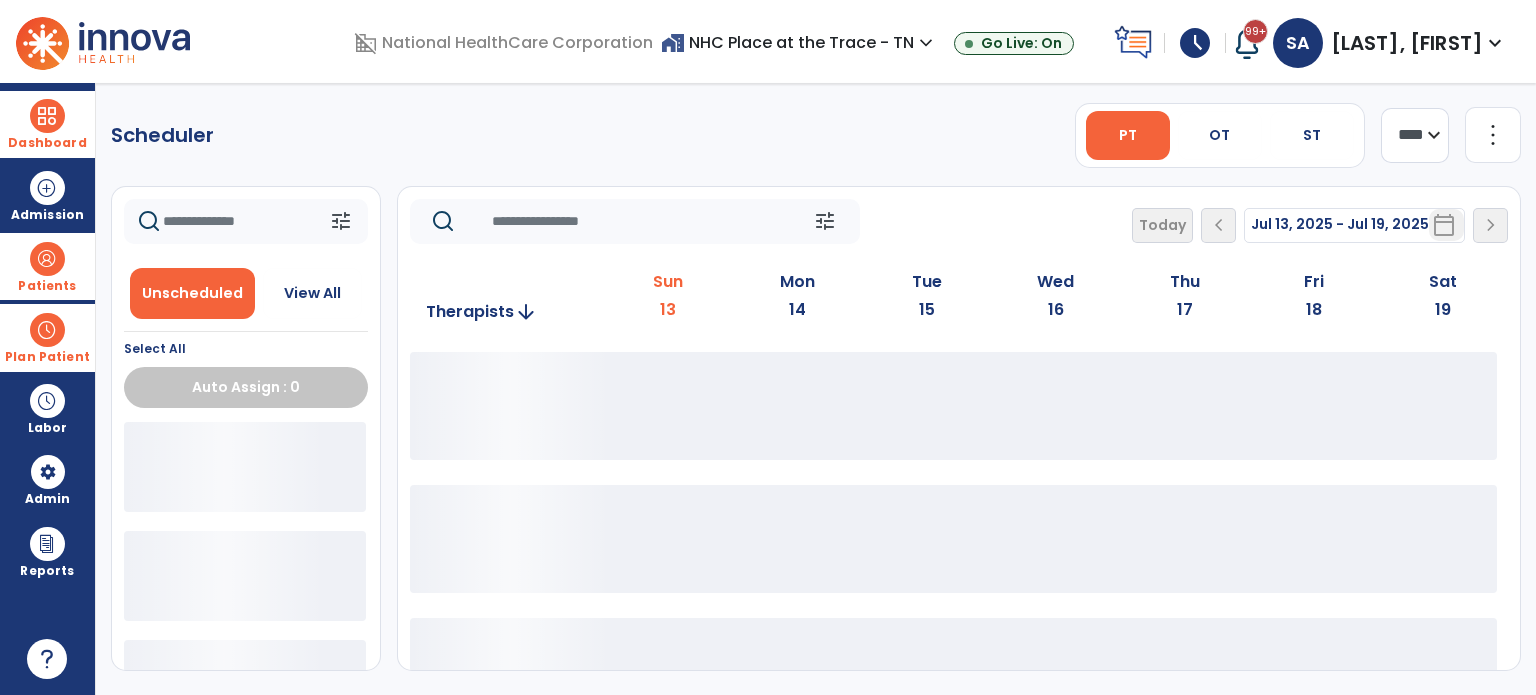 scroll, scrollTop: 0, scrollLeft: 0, axis: both 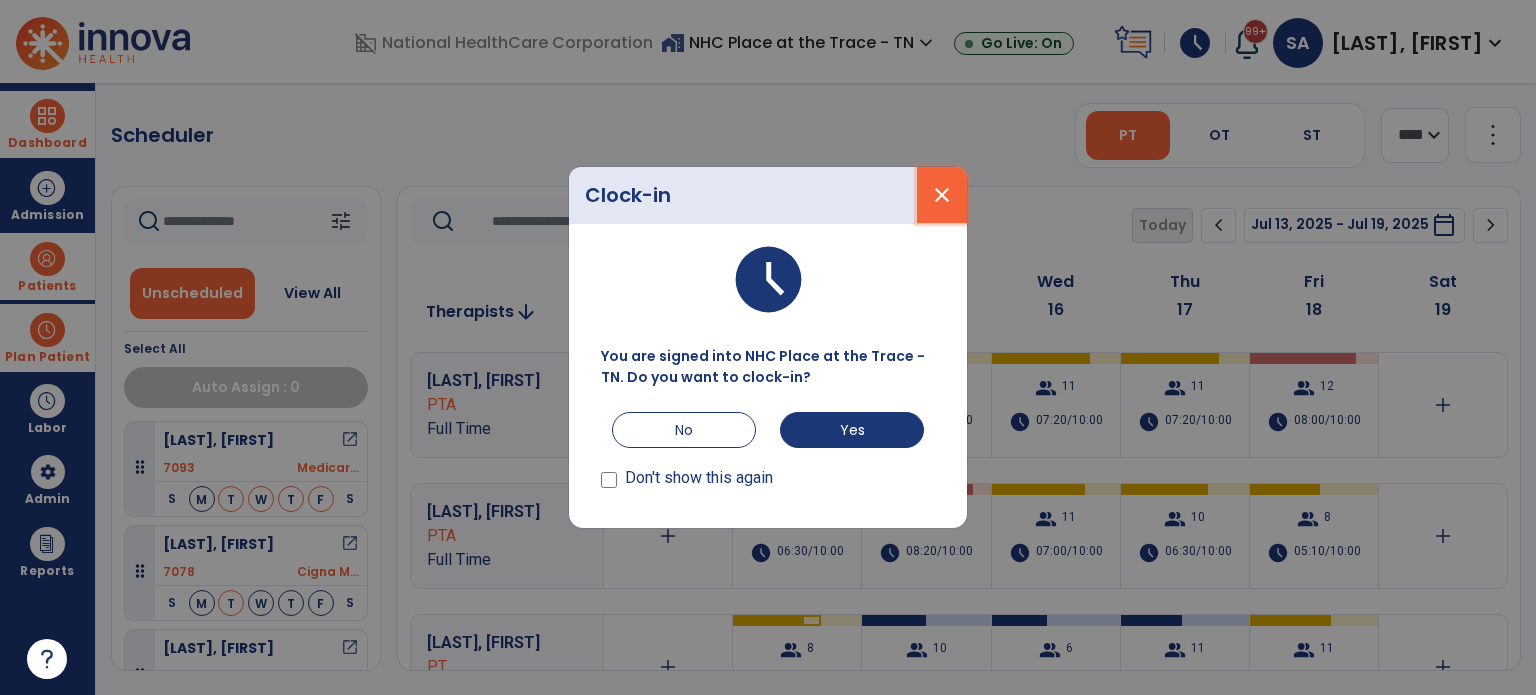 click on "close" at bounding box center [942, 195] 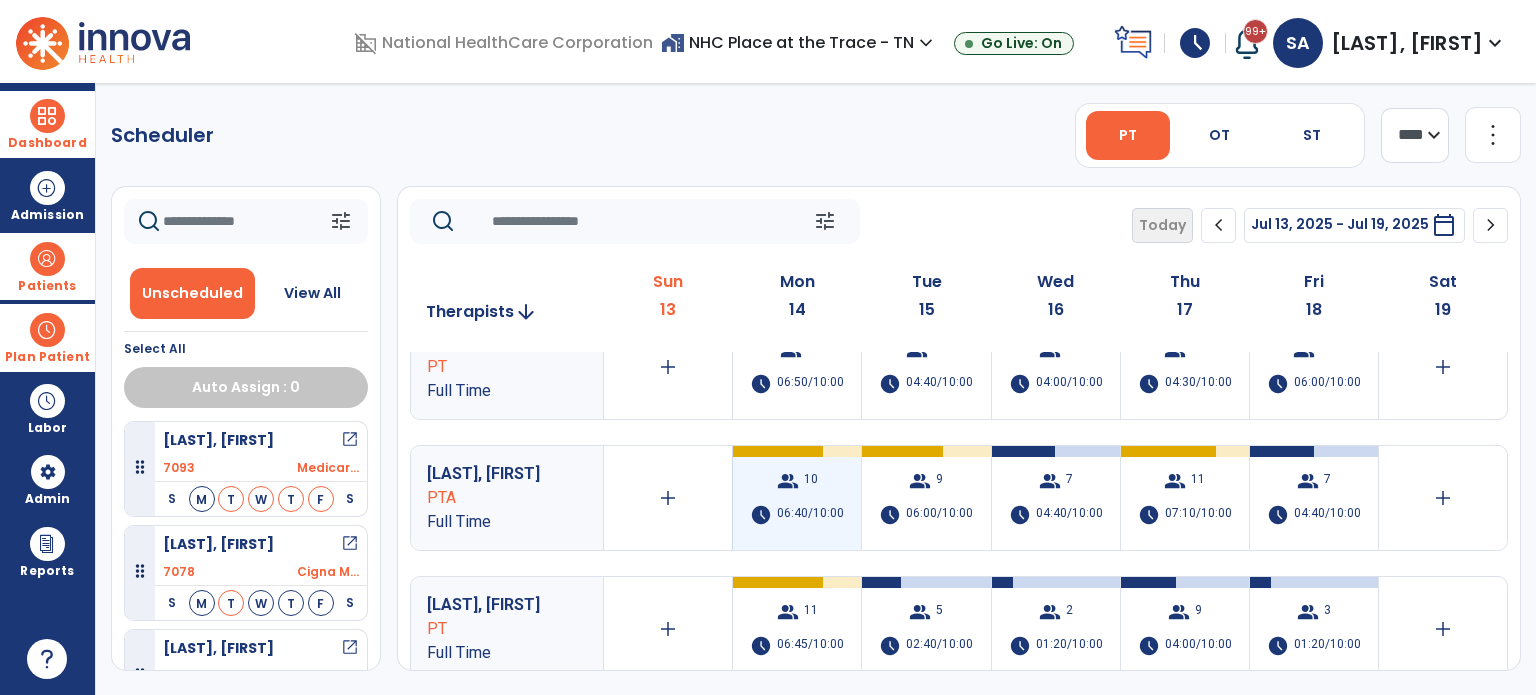 scroll, scrollTop: 356, scrollLeft: 0, axis: vertical 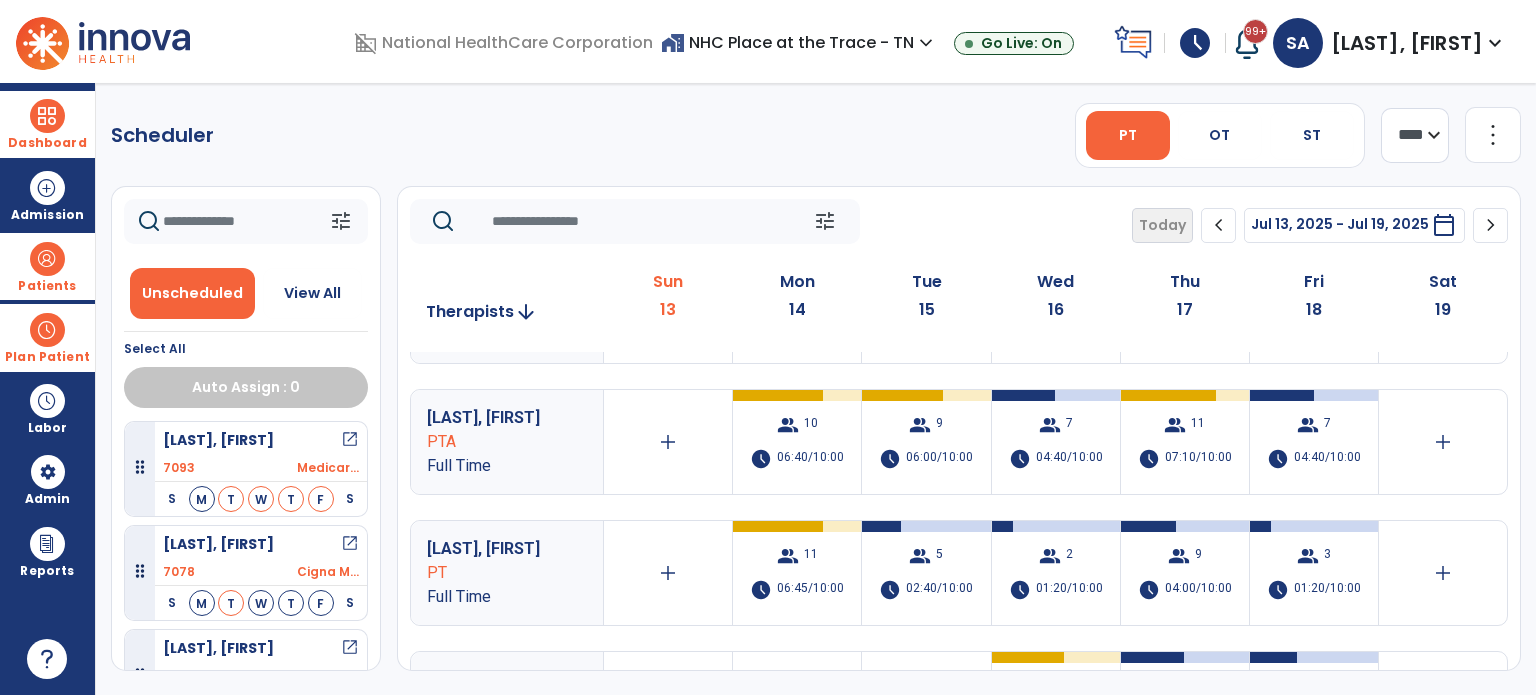 click on "add  [LAST], [FIRST] PTA Full Time  add   group  10  schedule  06:30/10:00   group  13  schedule  08:20/10:00   group  11  schedule  07:00/10:00   group  10  schedule  06:30/10:00   group  8  schedule  05:10/10:00   add  [LAST], [FIRST] [LAST] Full Time  add   group  8  schedule  06:50/10:00   group  10  schedule  04:40/10:00   group  6  schedule  04:00/10:00   group  11  schedule  04:30/10:00   group  11  schedule  06:00/10:00   add  [LAST], [FIRST] PTA Full Time  add   group  10  schedule  06:40/10:00   group  9  schedule  06:00/10:00   group  7  schedule  04:40/10:00   group  11  schedule  07:10/10:00   group  7  schedule  04:40/10:00   add  [LAST], [FIRST] PT Full Time  add   group  11  schedule  06:45/10:00   group  5  schedule  02:40/10:00   group  2  schedule  01:20/10:00   group  9  schedule" 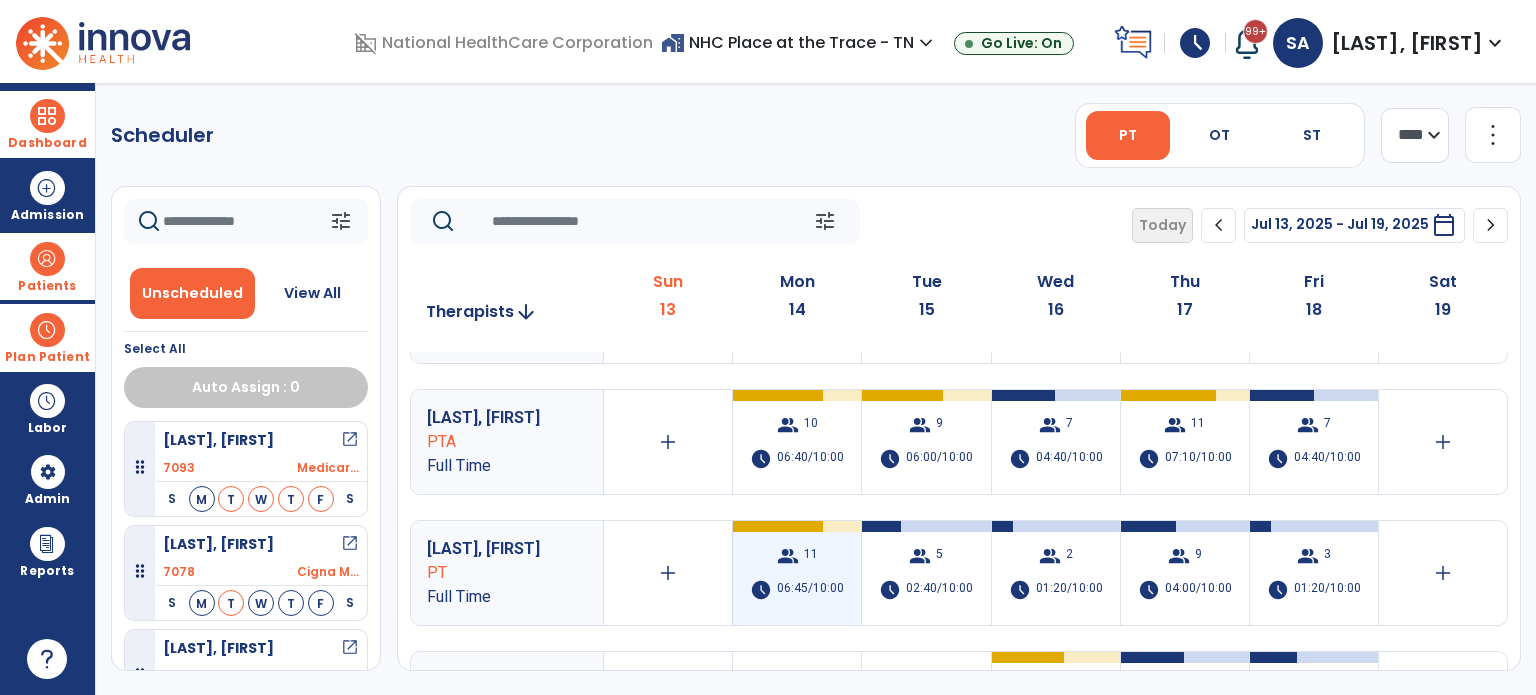 click at bounding box center (775, 526) 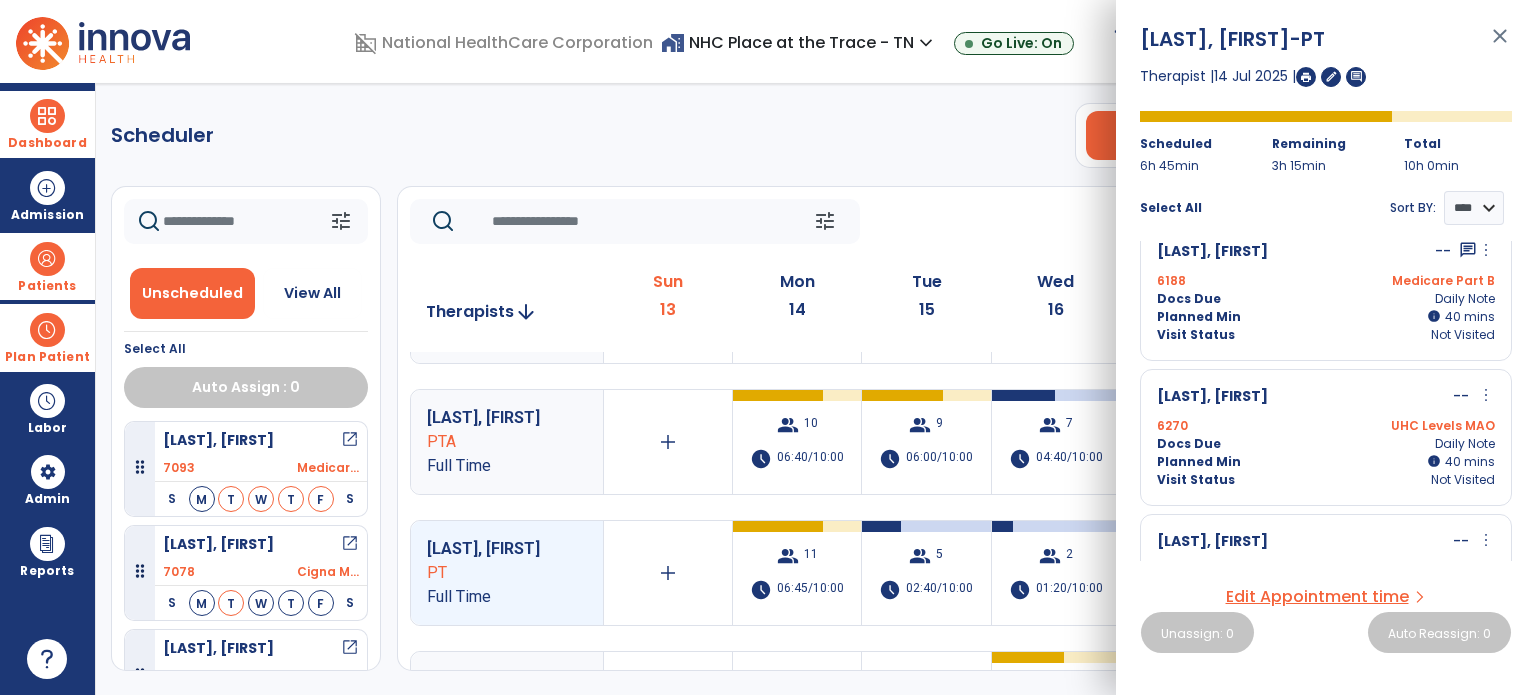 scroll, scrollTop: 869, scrollLeft: 0, axis: vertical 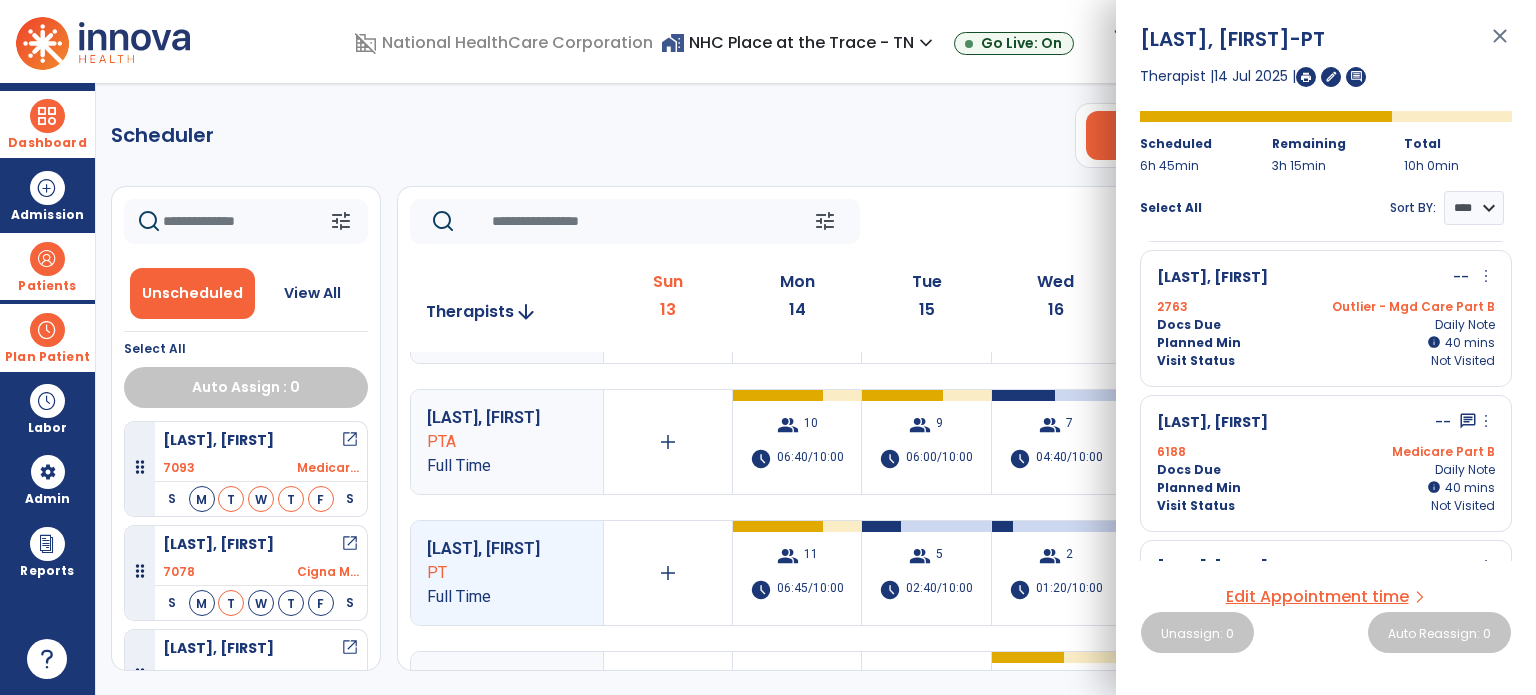 click on "close" at bounding box center [1500, 45] 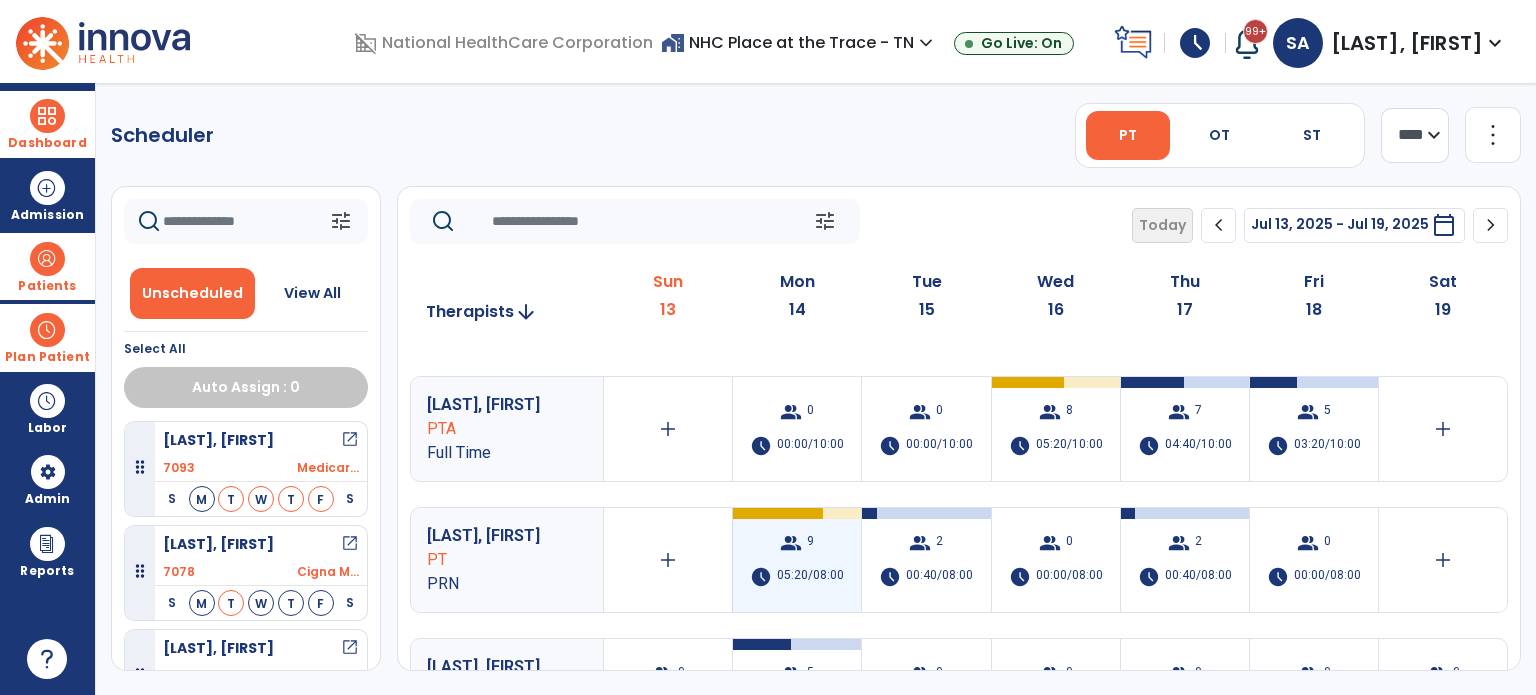 scroll, scrollTop: 706, scrollLeft: 0, axis: vertical 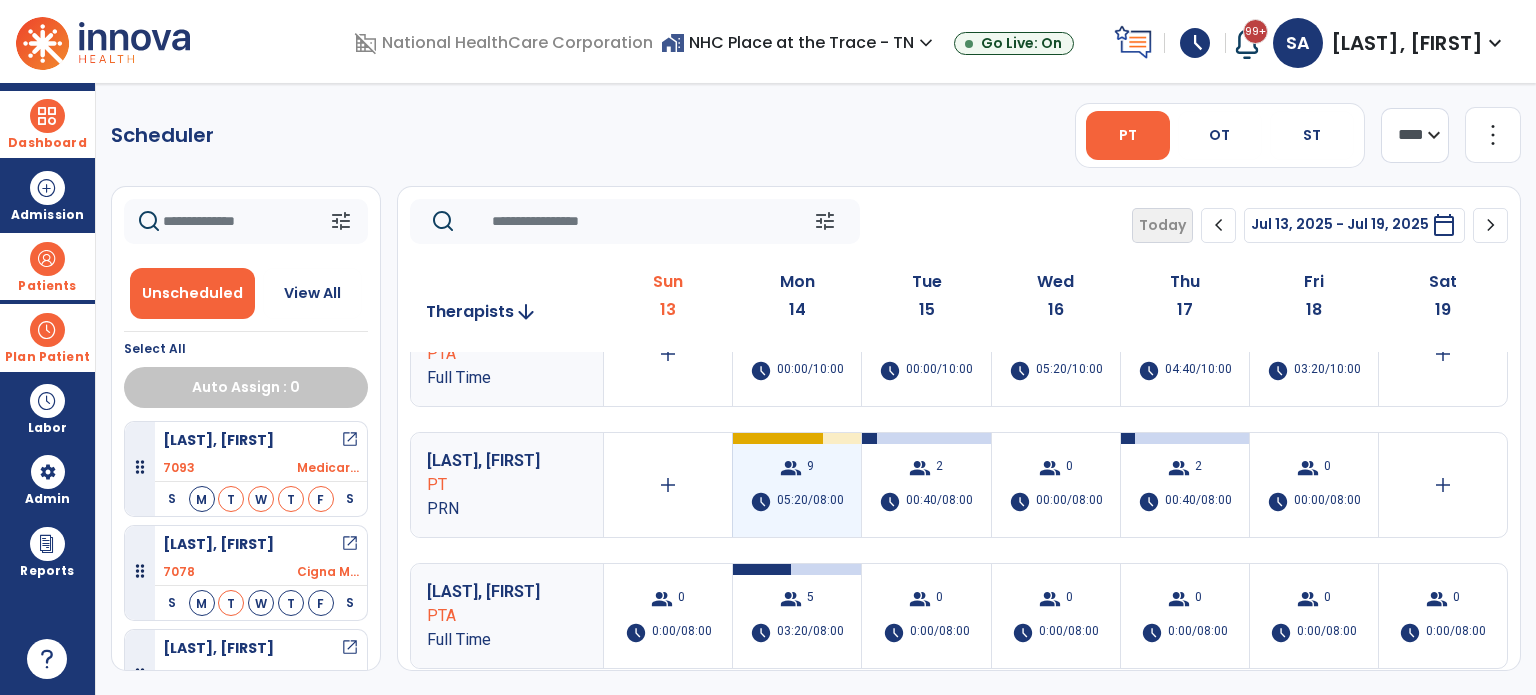 click on "05:20/08:00" at bounding box center [810, 502] 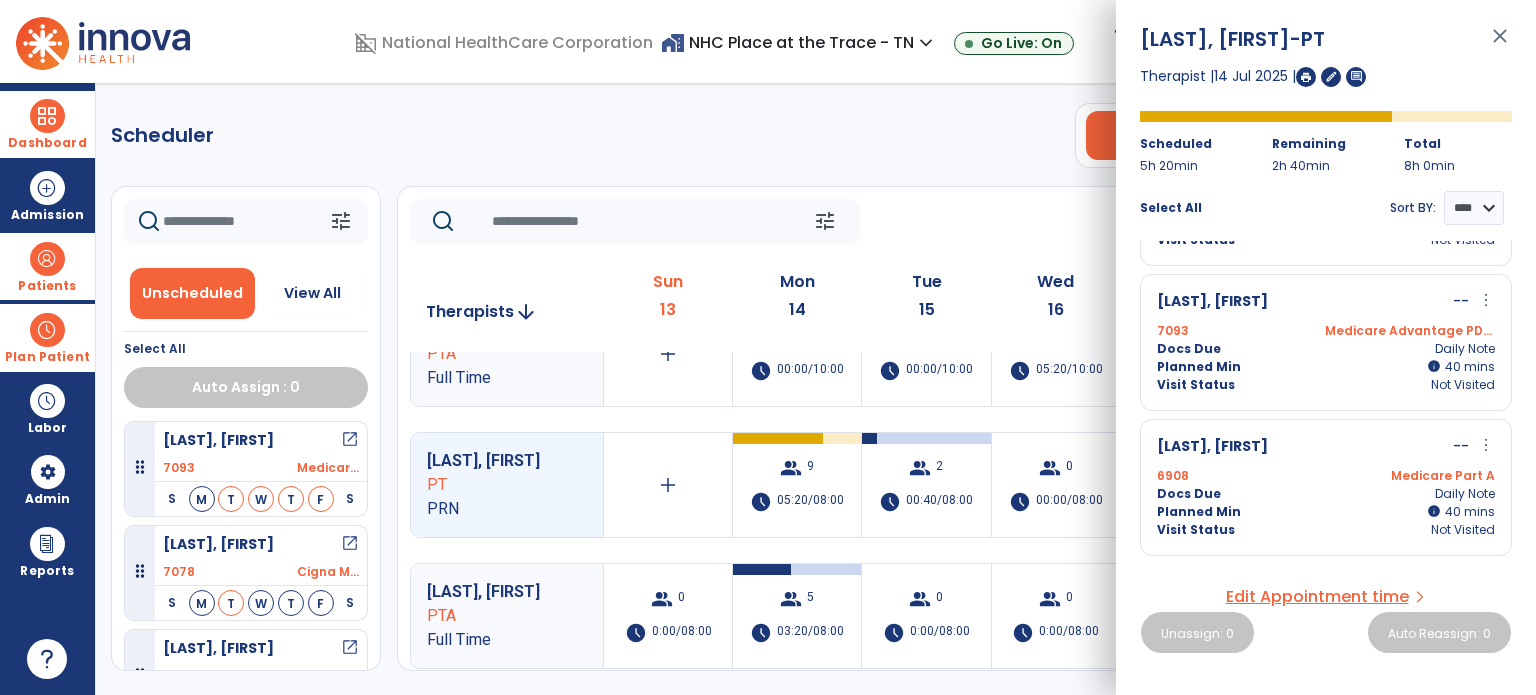 scroll, scrollTop: 402, scrollLeft: 0, axis: vertical 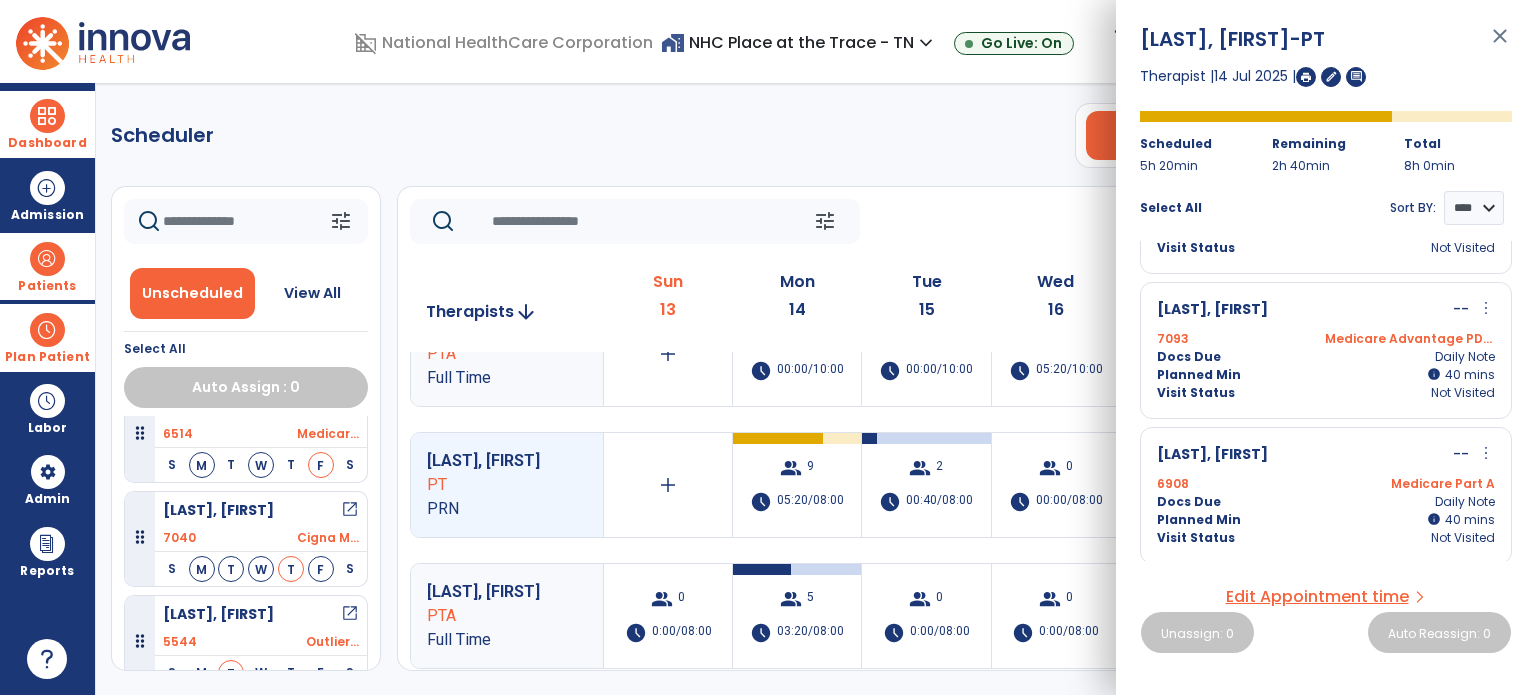 click on "close" at bounding box center (1500, 45) 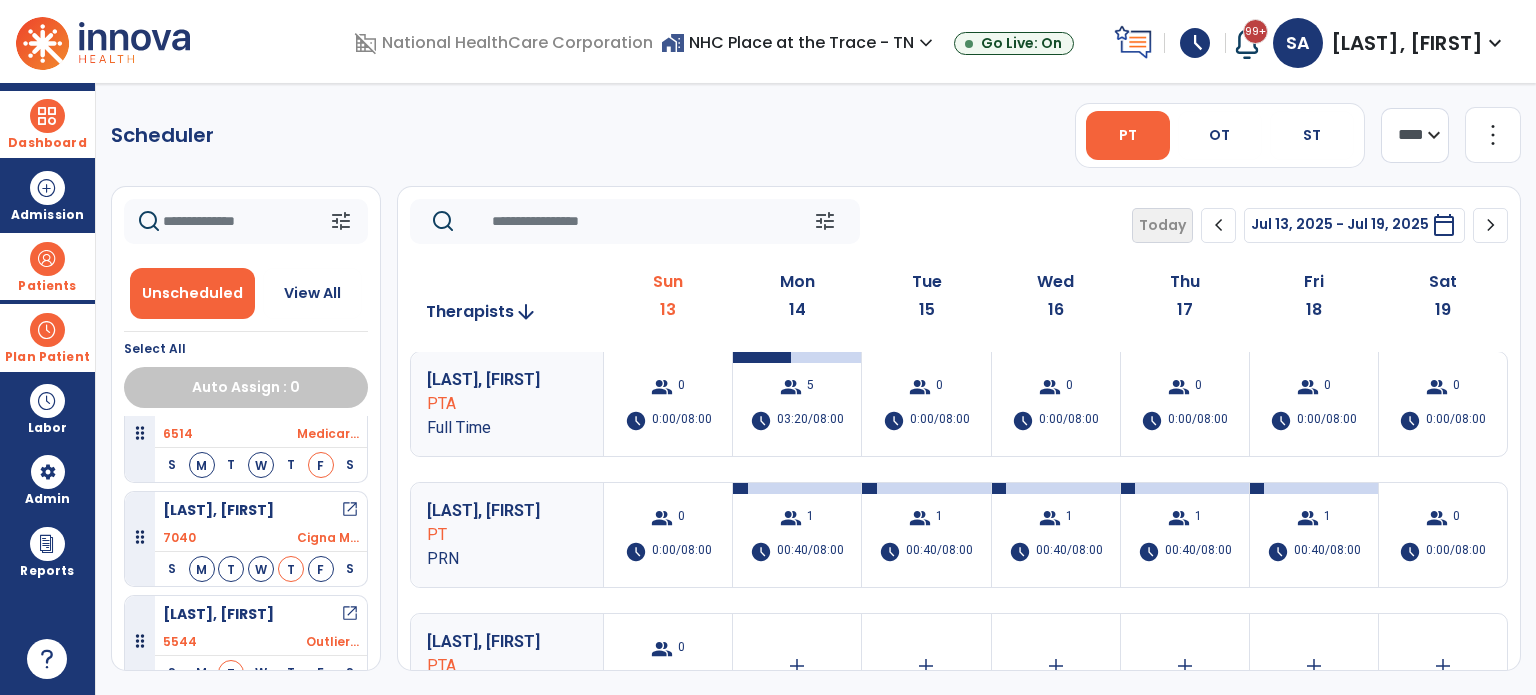 scroll, scrollTop: 916, scrollLeft: 0, axis: vertical 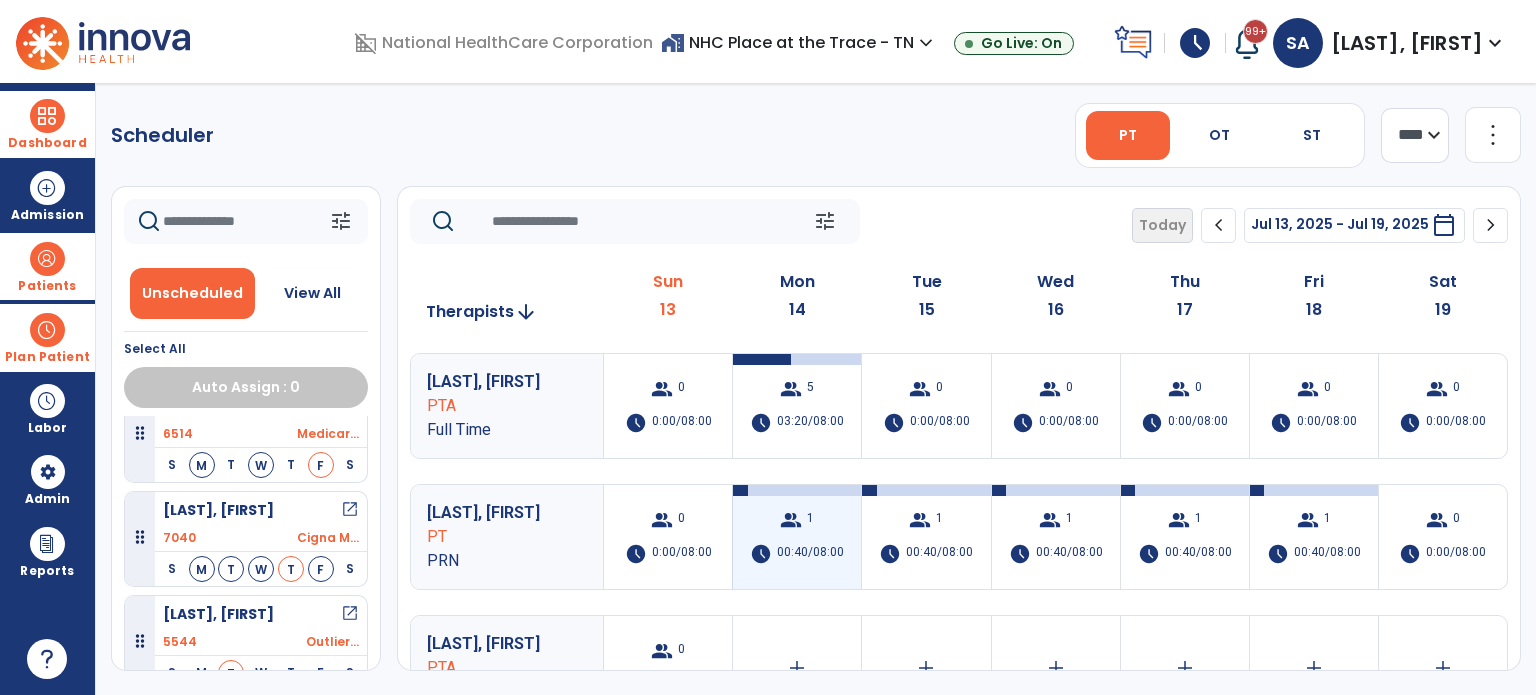 click on "group  1" at bounding box center [797, 520] 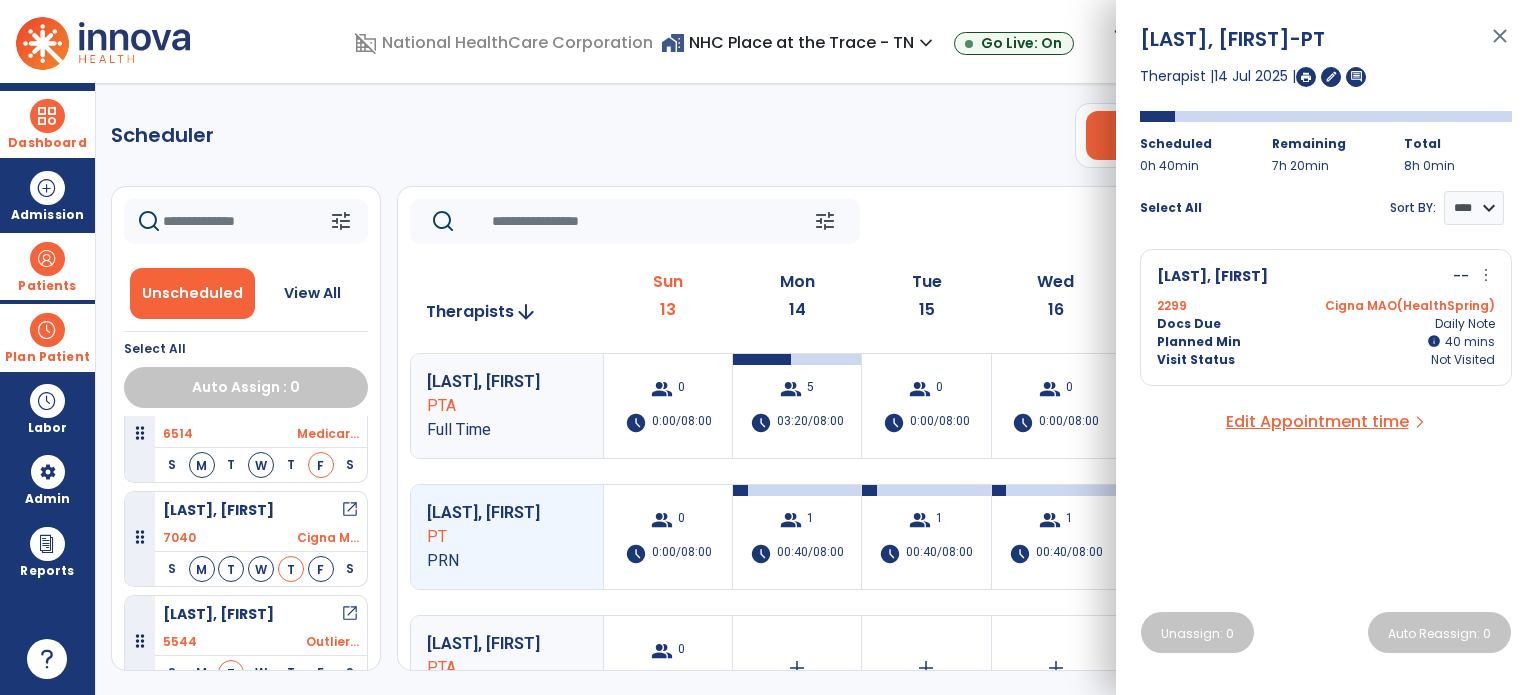 click on "Planned Min" at bounding box center [1199, 342] 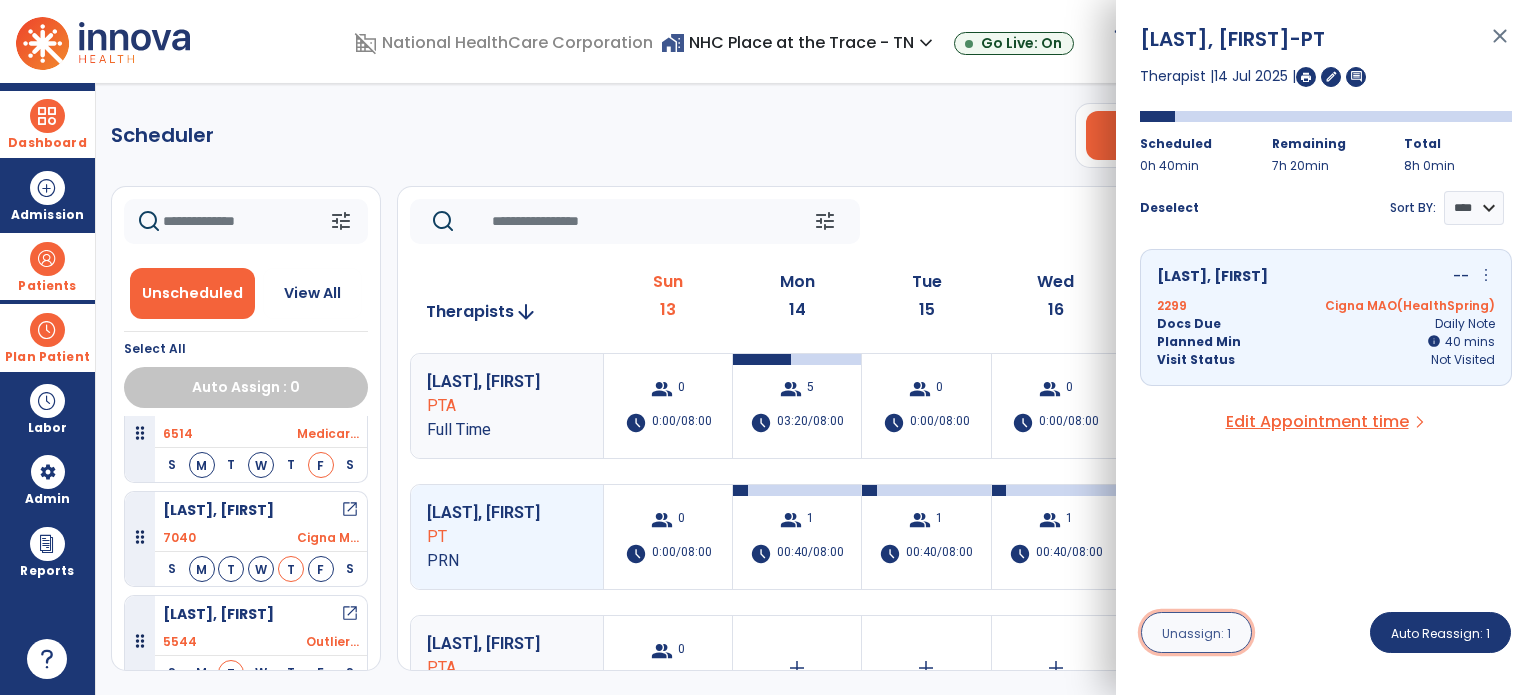 click on "Unassign: 1" at bounding box center [1196, 632] 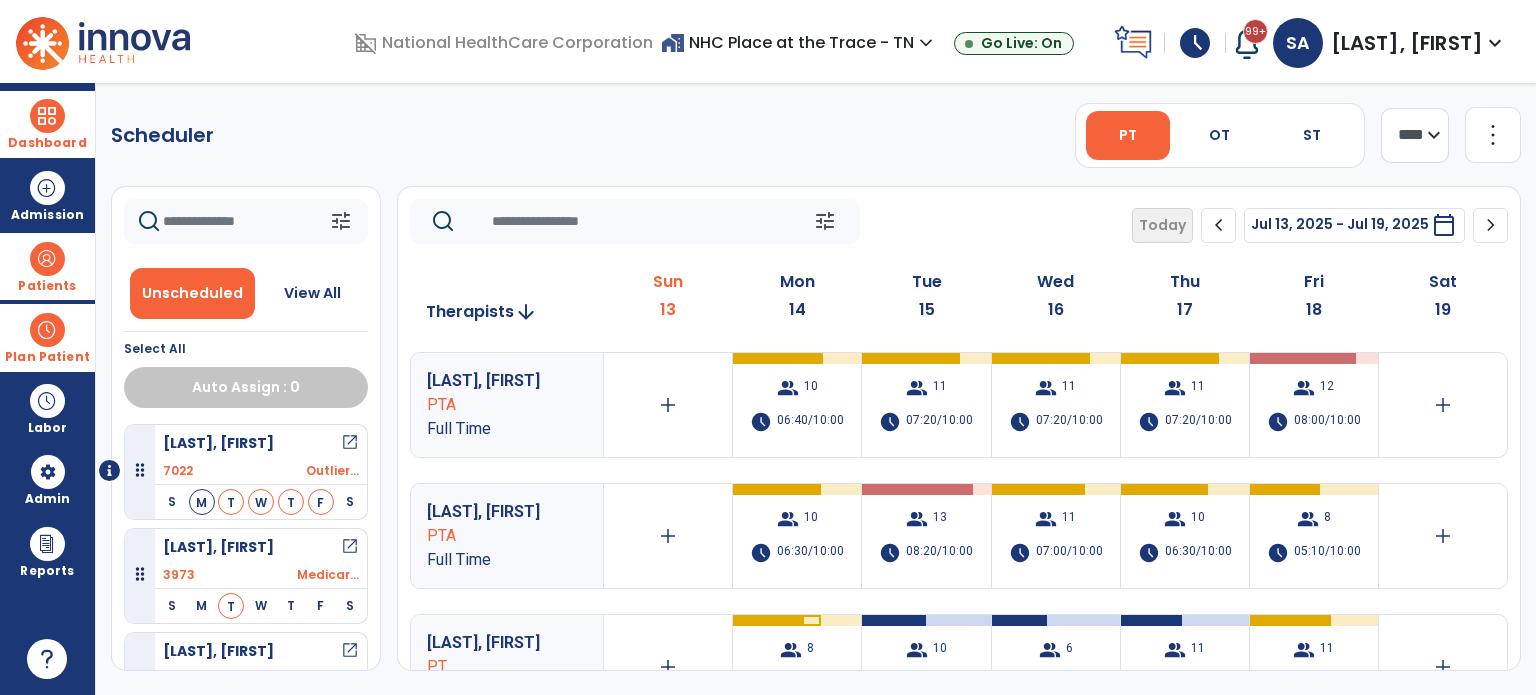 click on "Plan Patient" at bounding box center (47, 357) 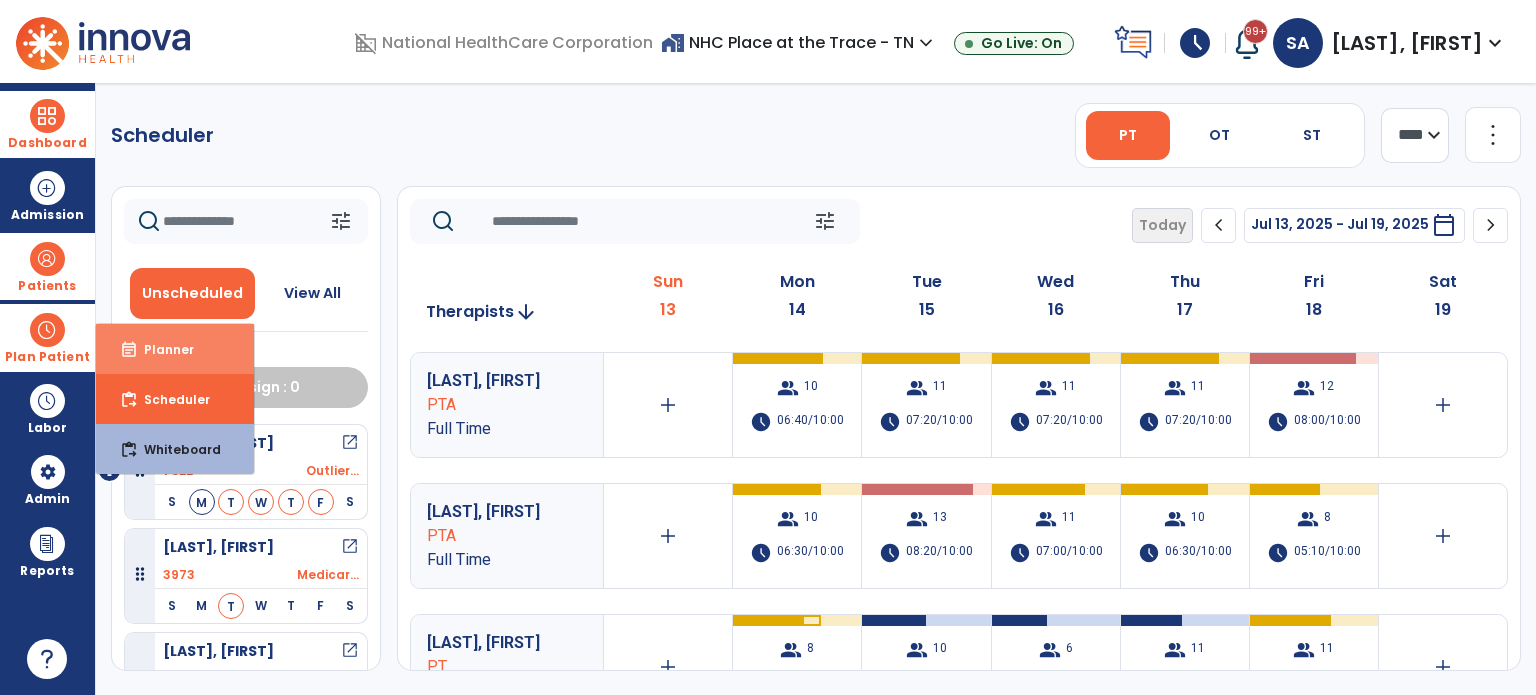 click on "Planner" at bounding box center (161, 349) 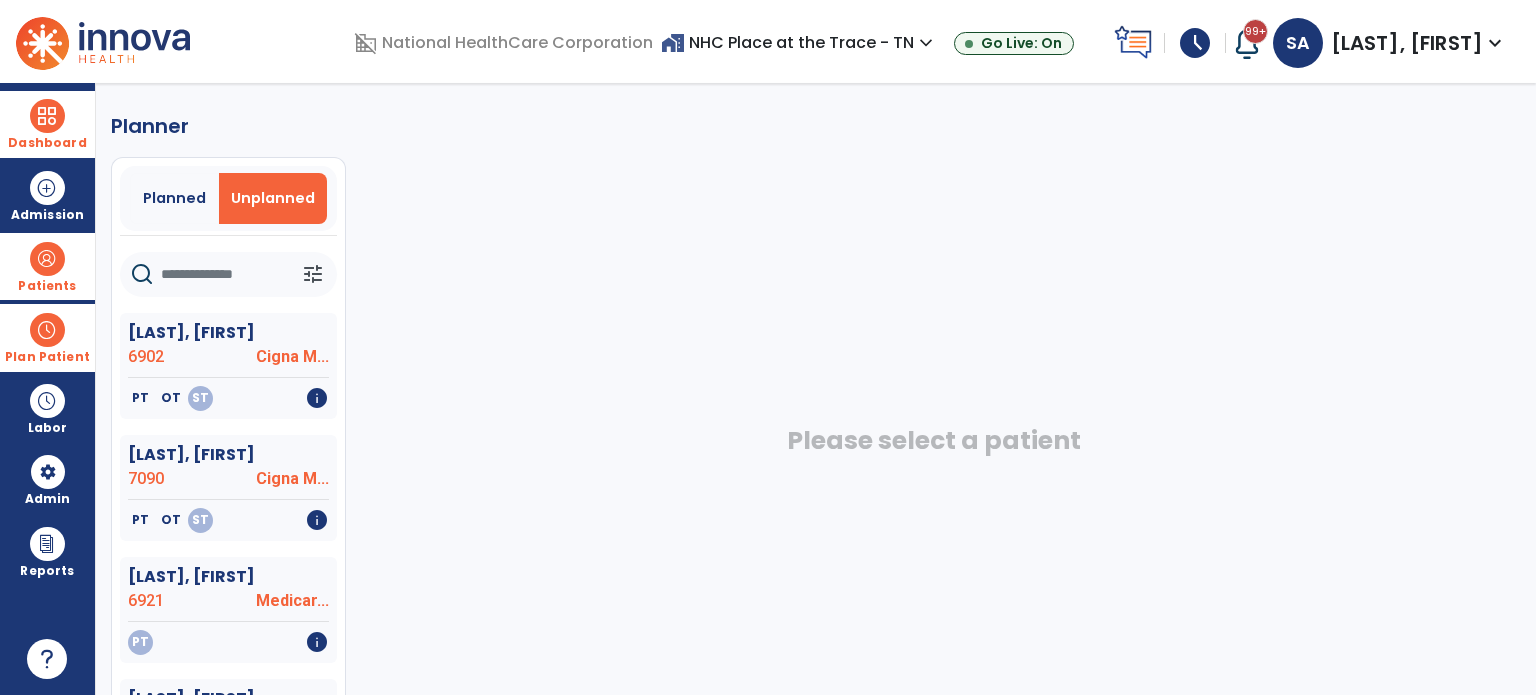 click on "Plan Patient" at bounding box center (47, 337) 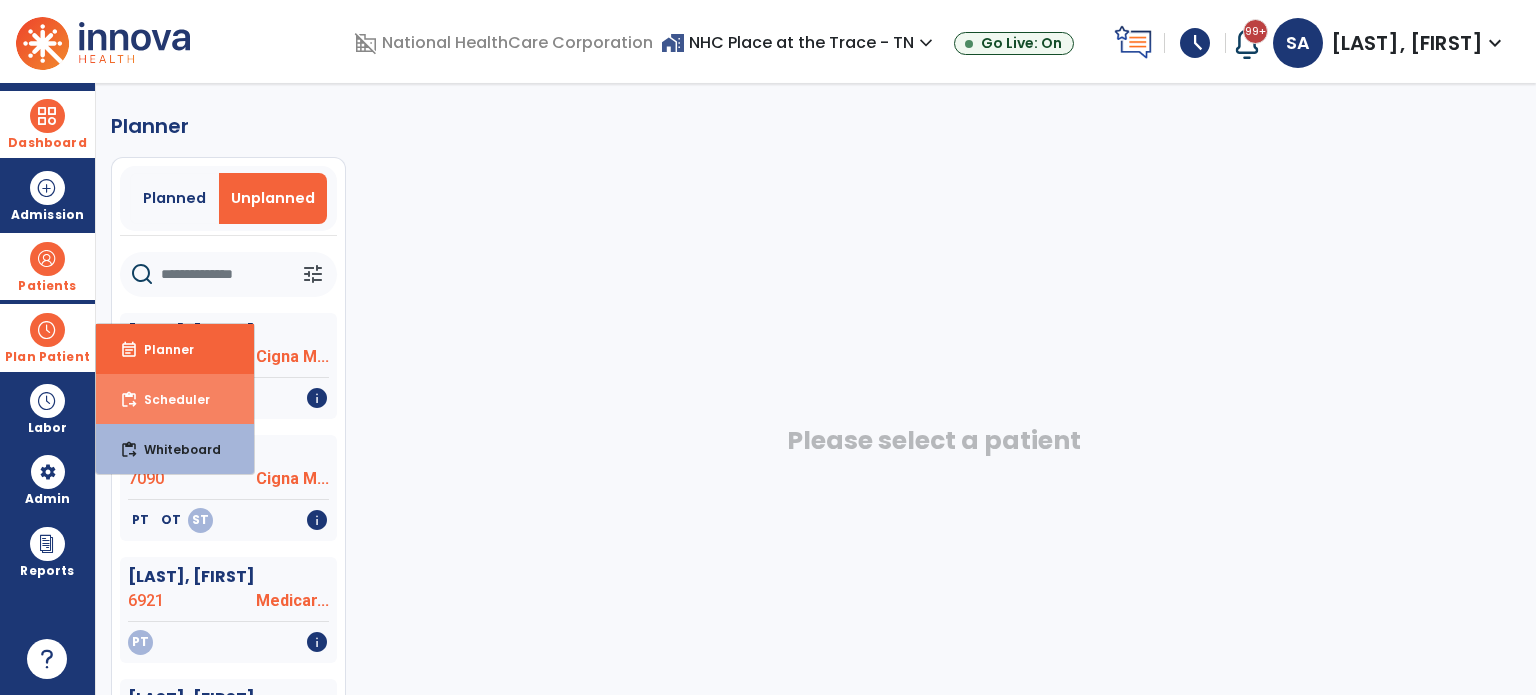 click on "content_paste_go  Scheduler" at bounding box center [175, 399] 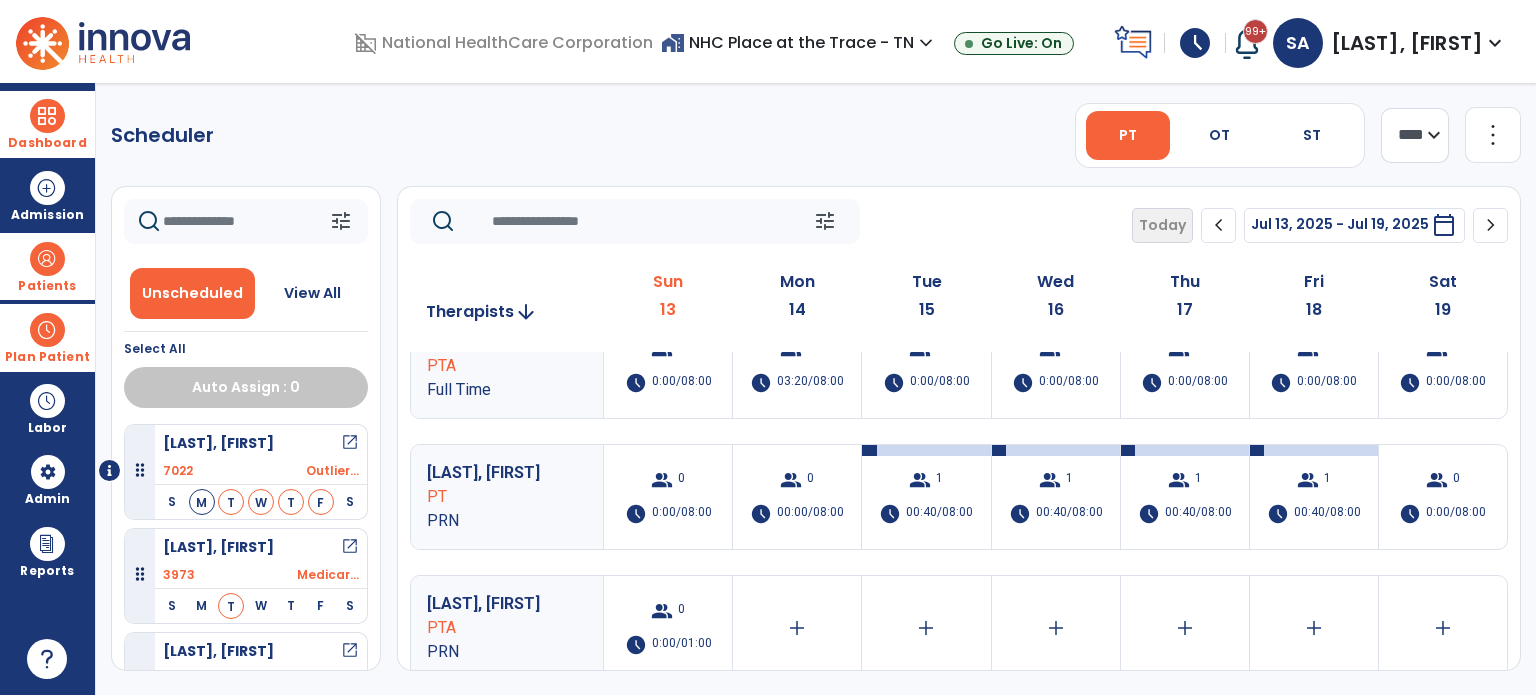 scroll, scrollTop: 955, scrollLeft: 0, axis: vertical 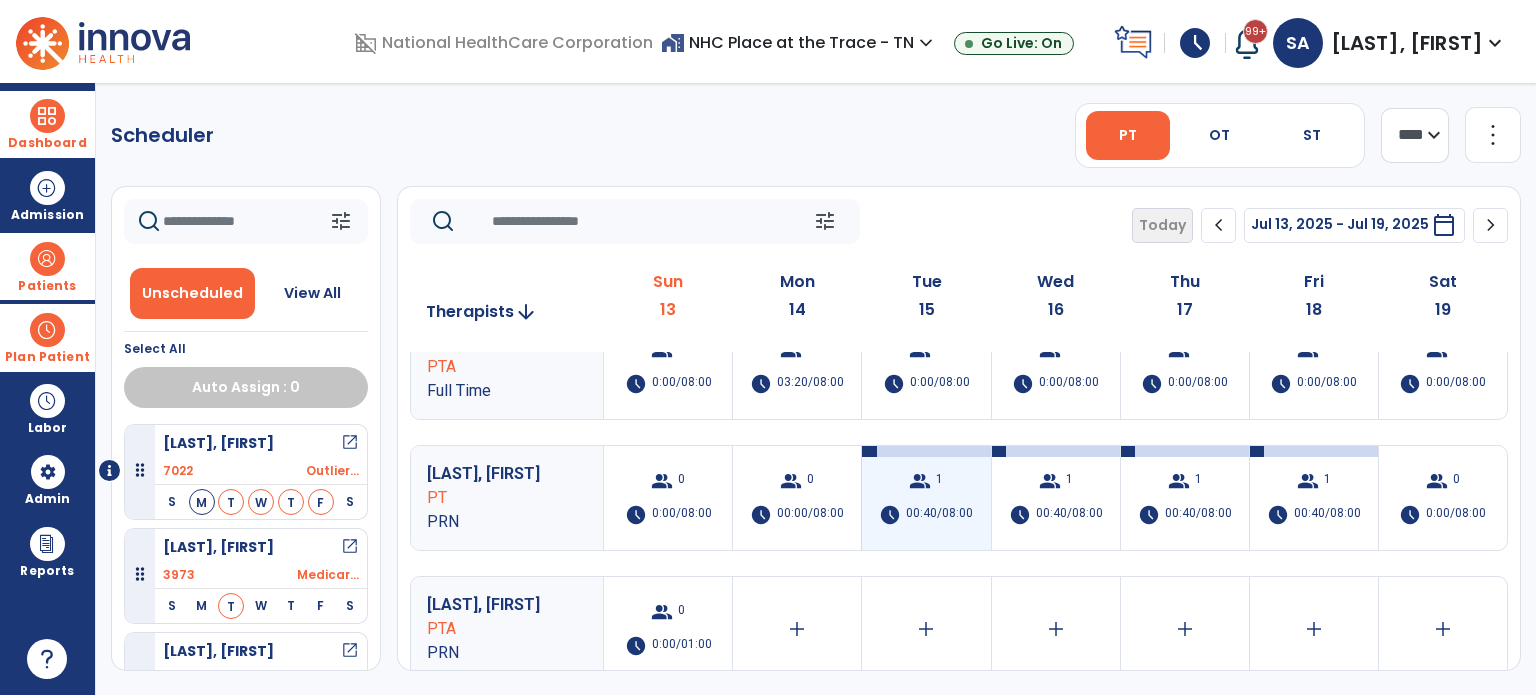 click on "group  1  schedule  00:40/08:00" at bounding box center (926, 498) 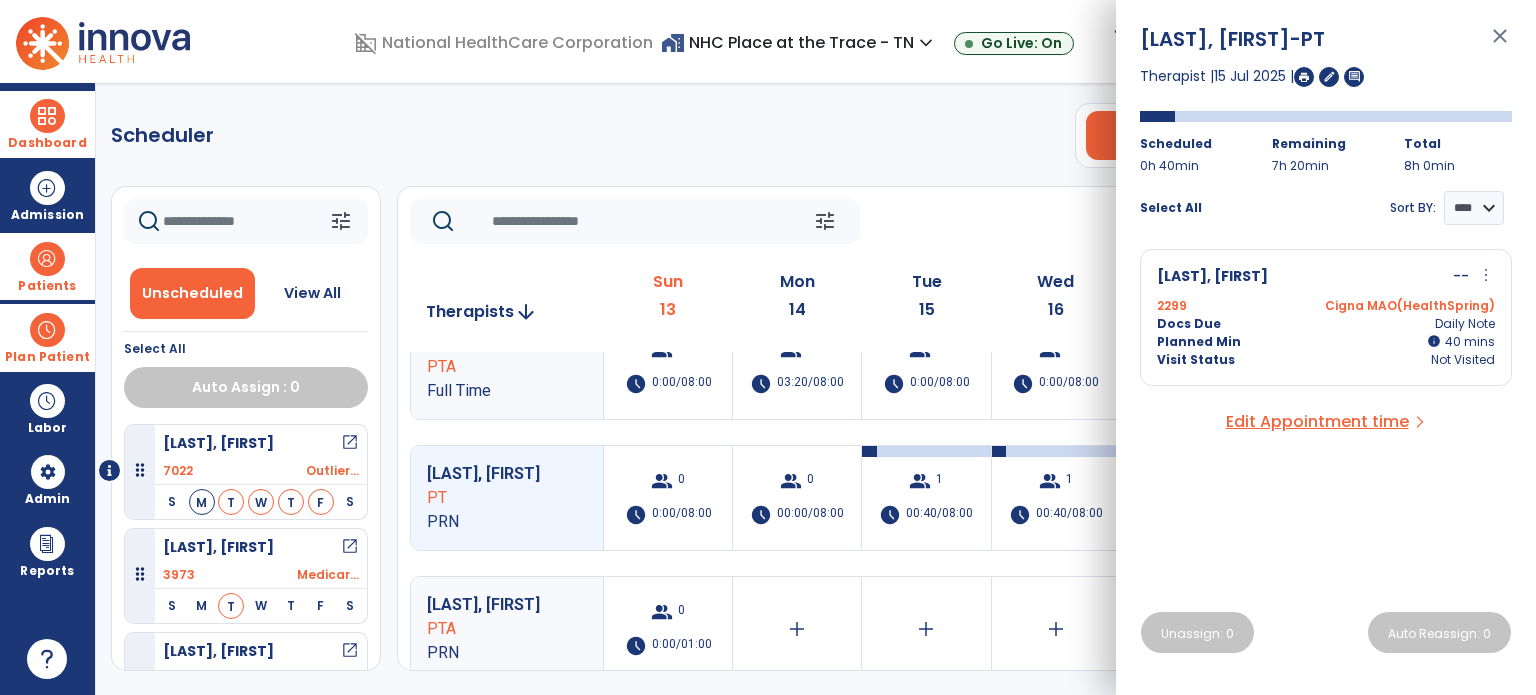 click on "close" at bounding box center [1500, 45] 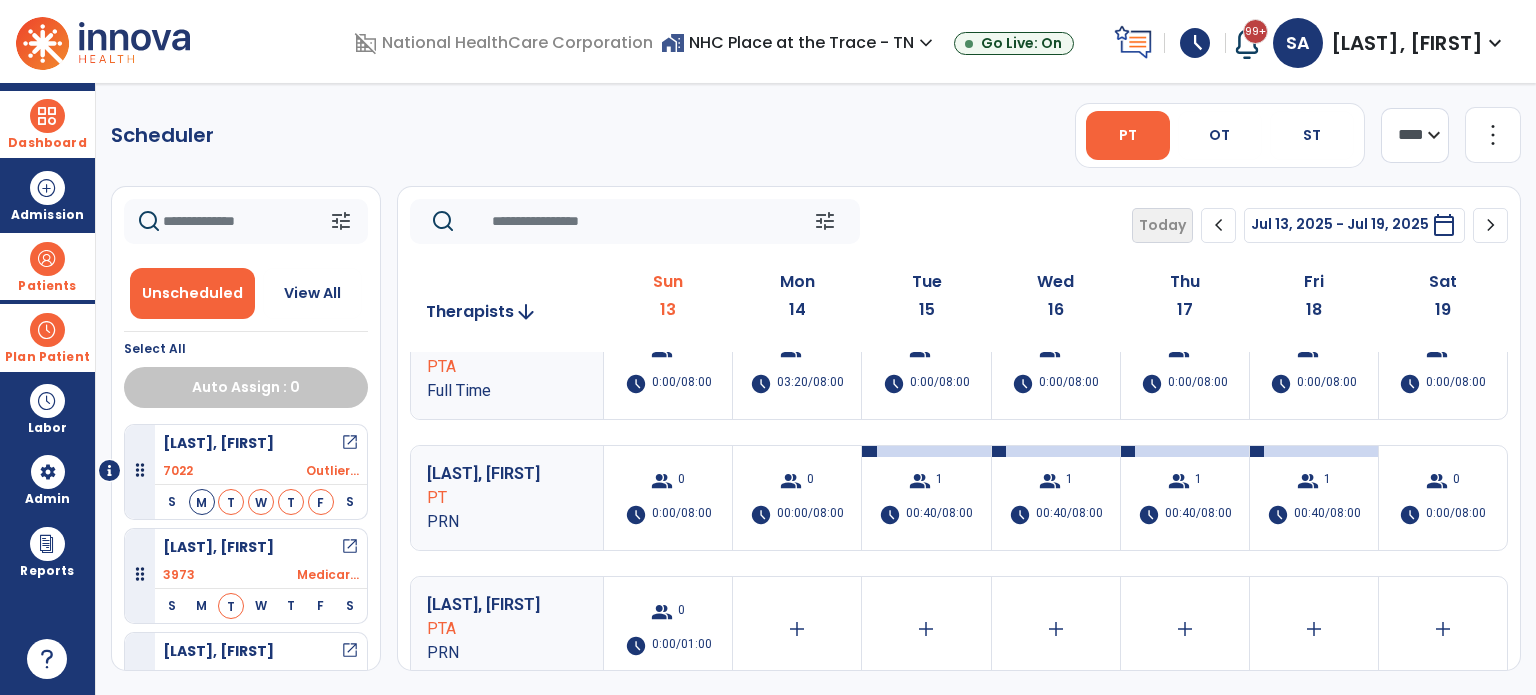 click on "Plan Patient" at bounding box center (47, 337) 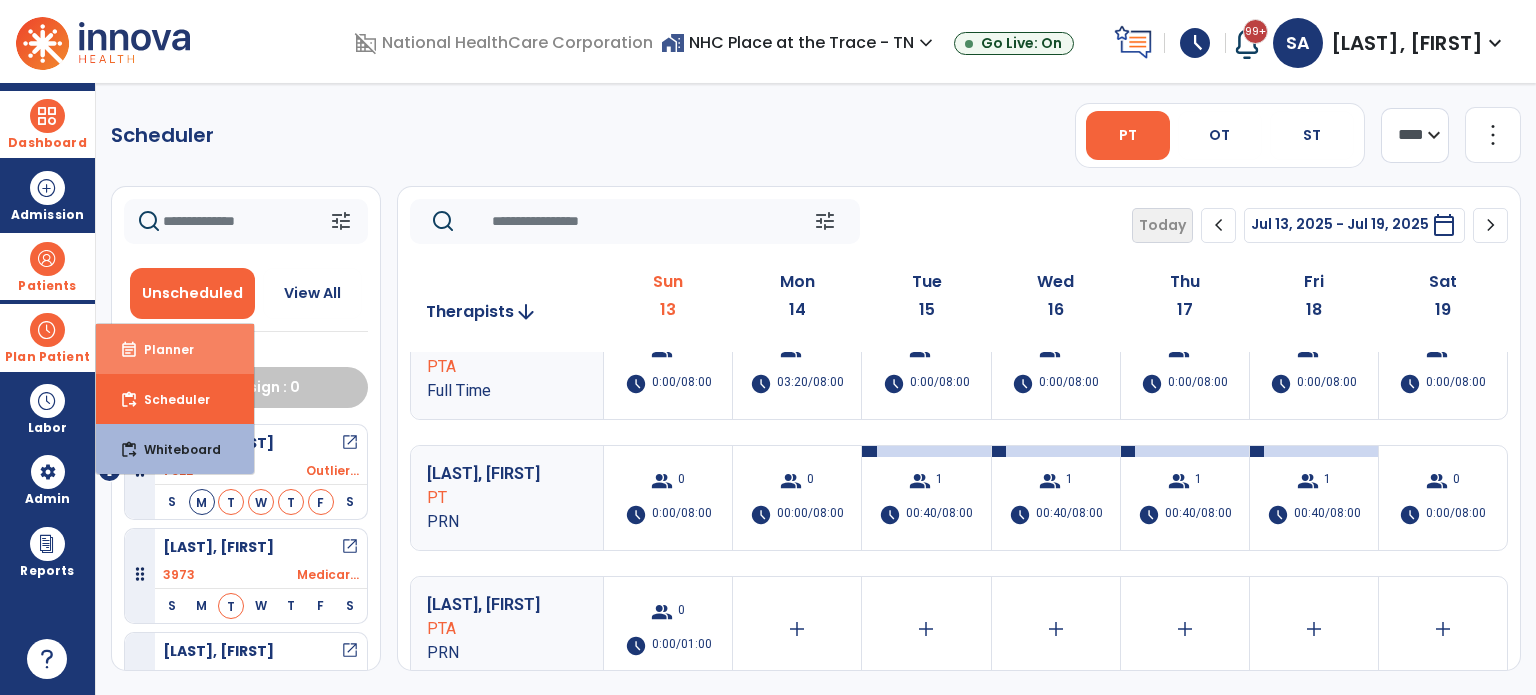 click on "event_note" at bounding box center [129, 350] 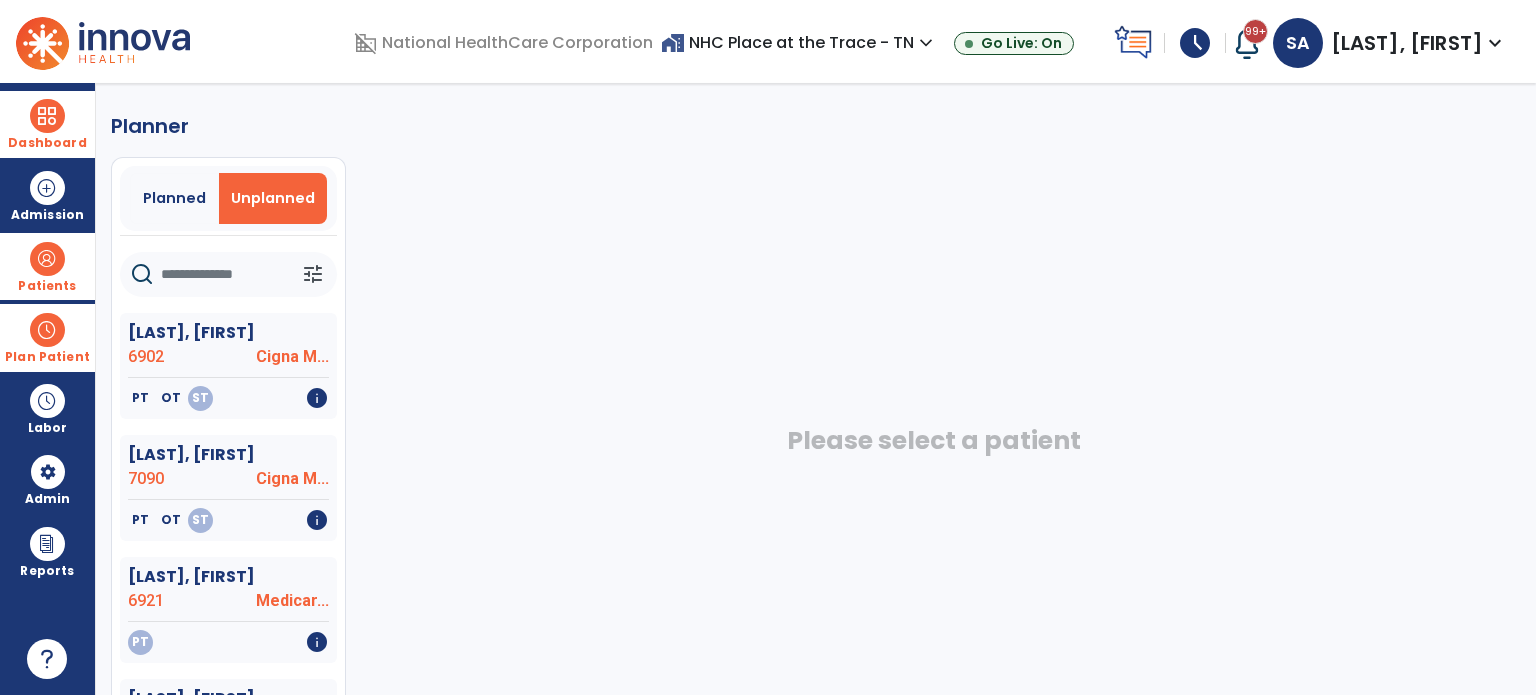 click 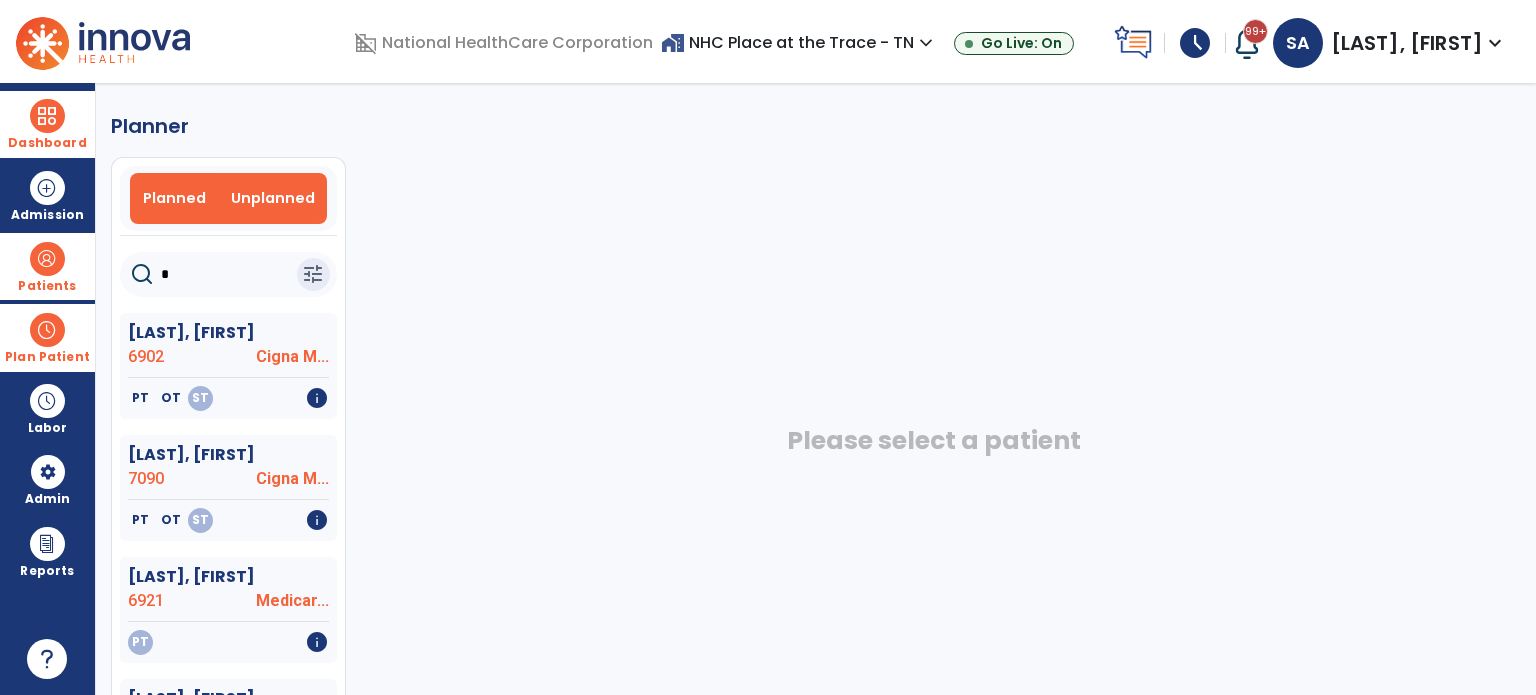 type on "*" 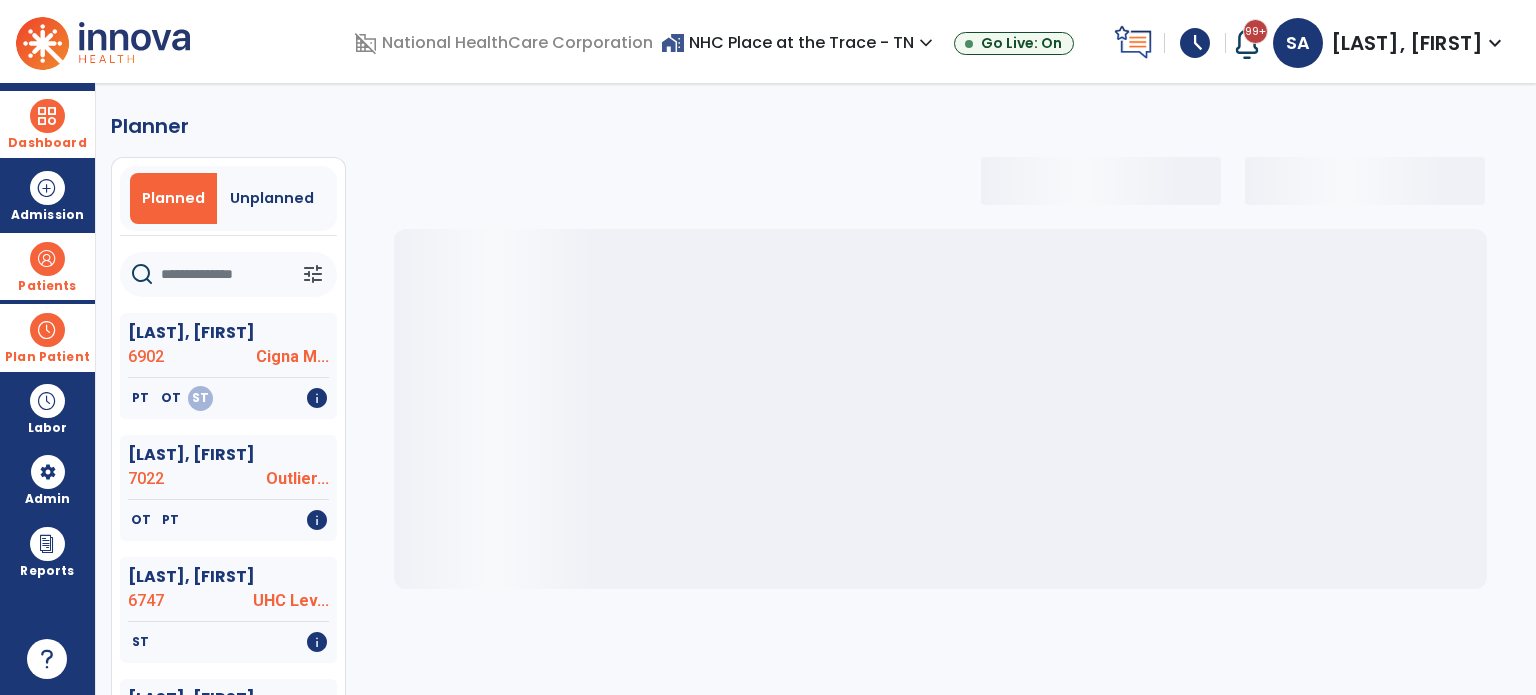 click 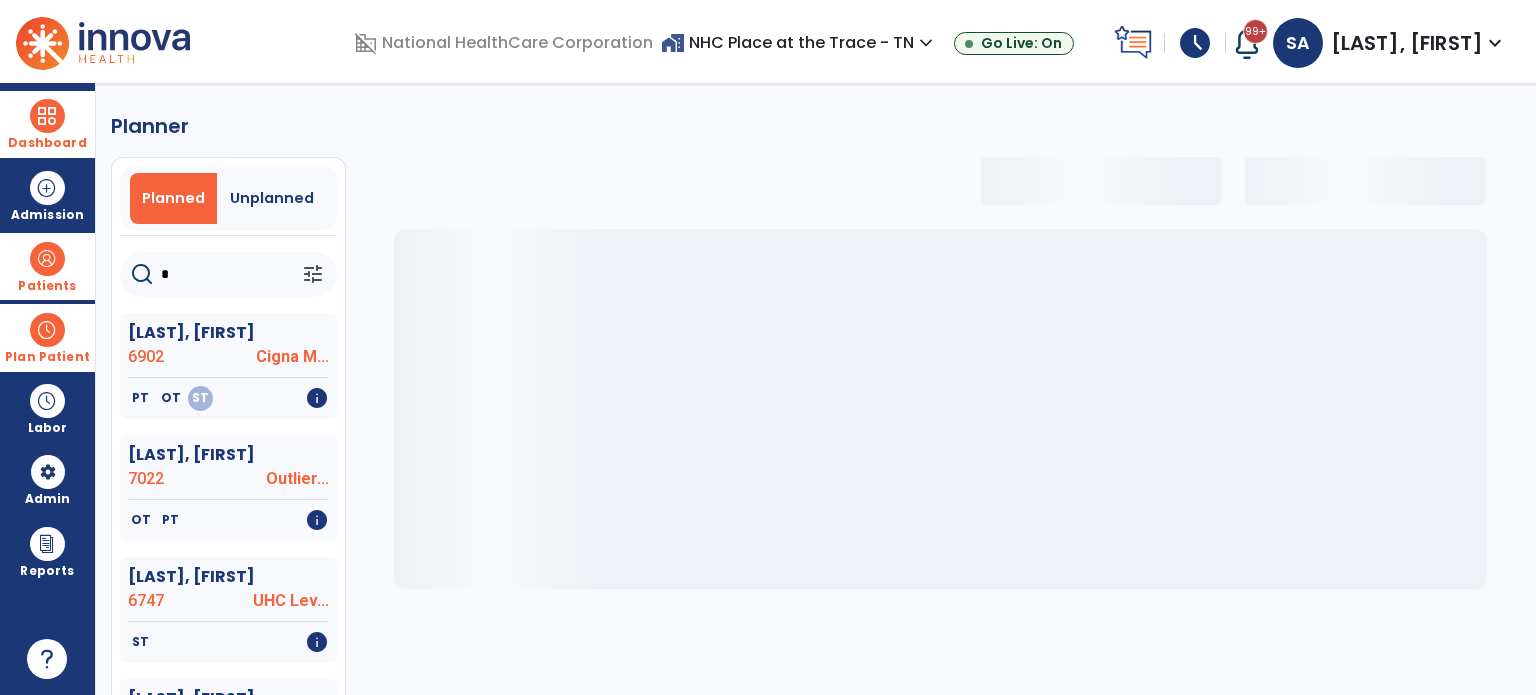 type on "**" 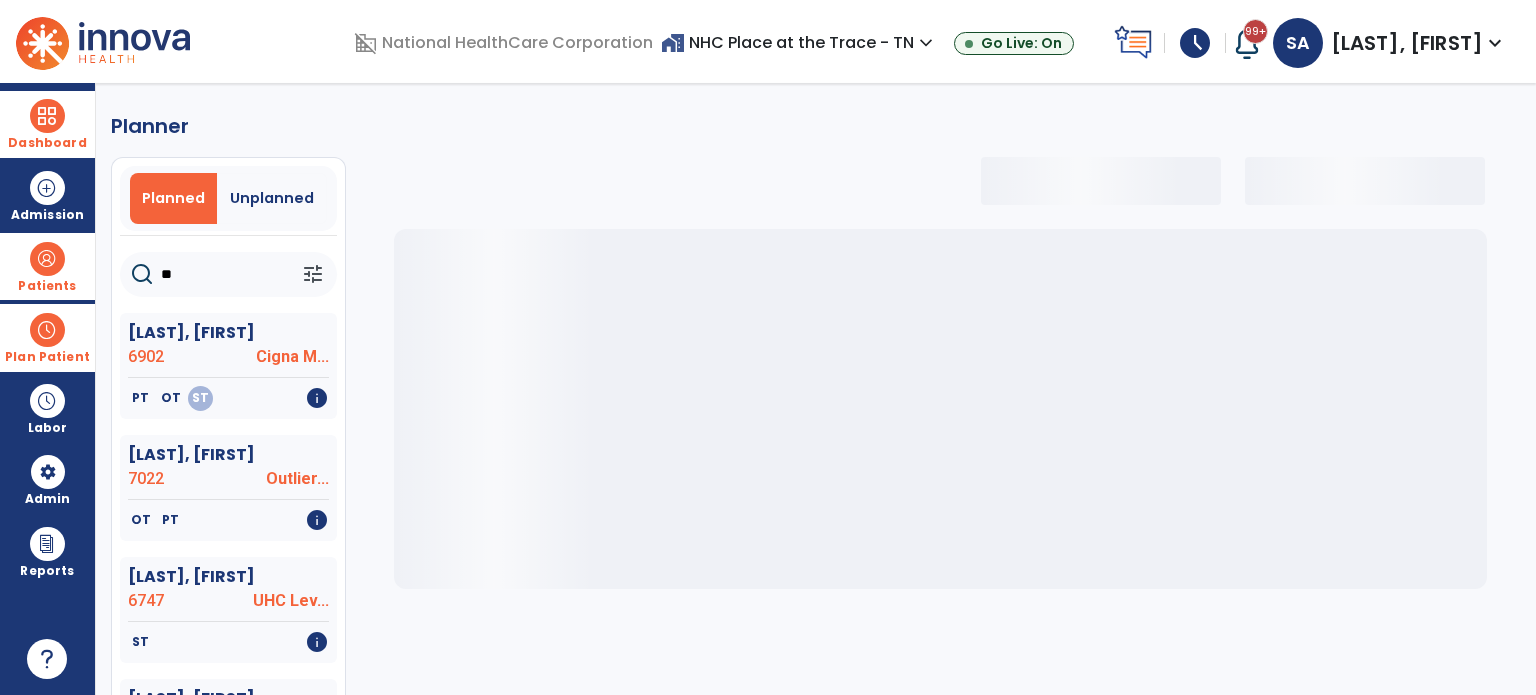 select on "***" 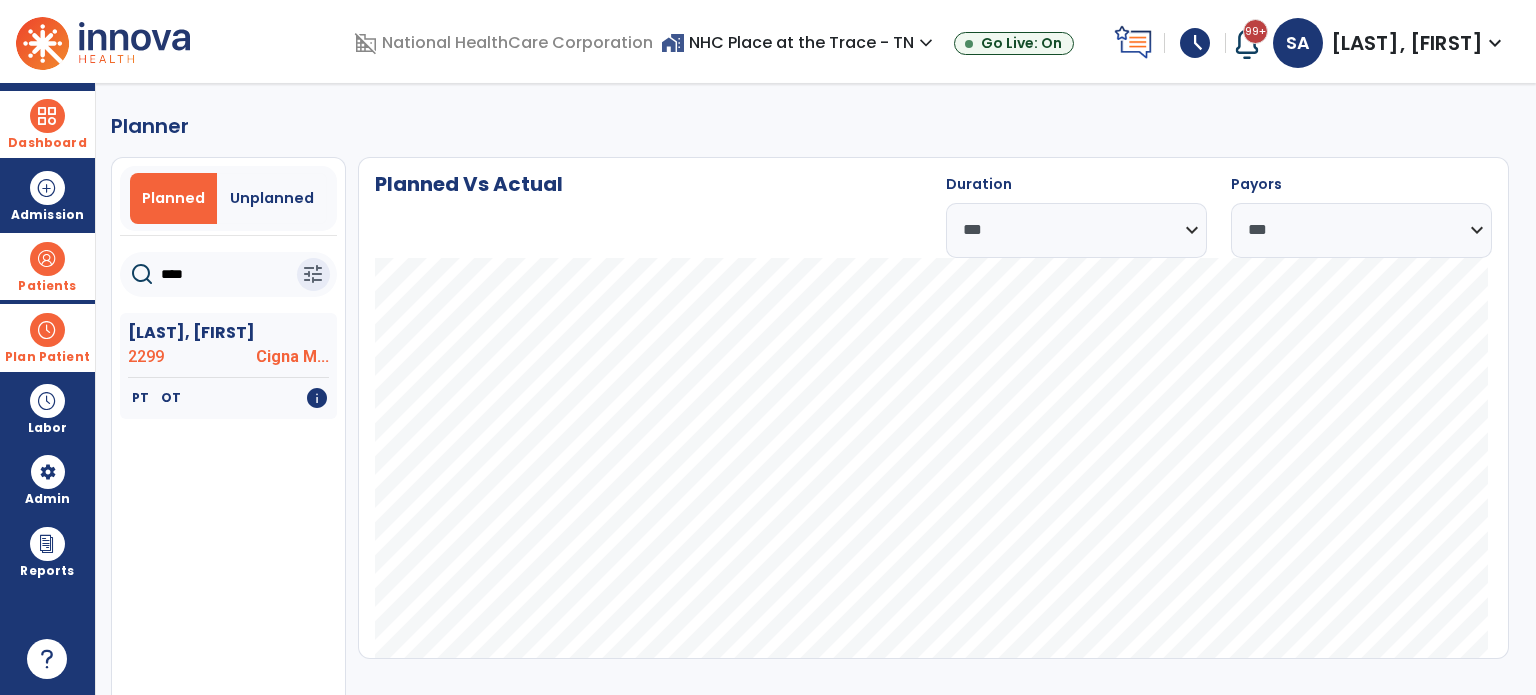 click on "****" 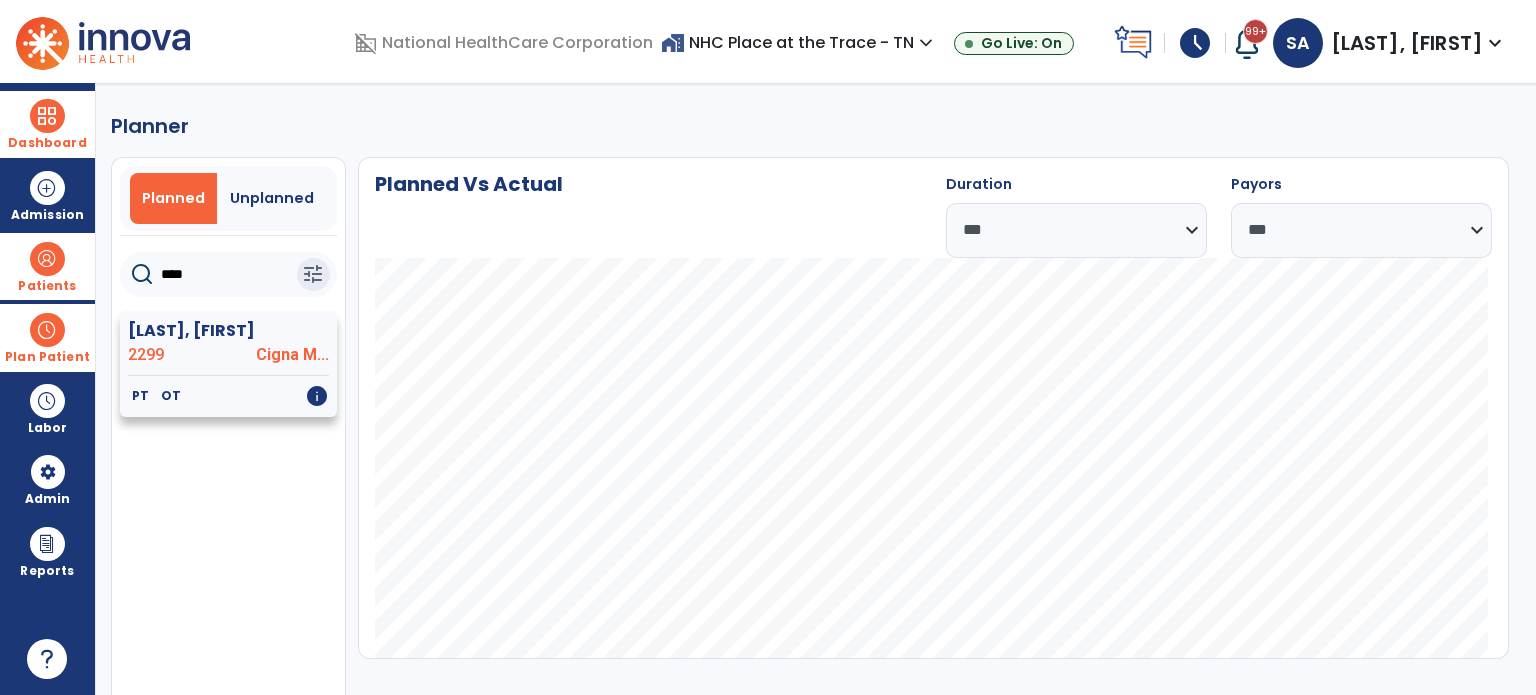 type on "****" 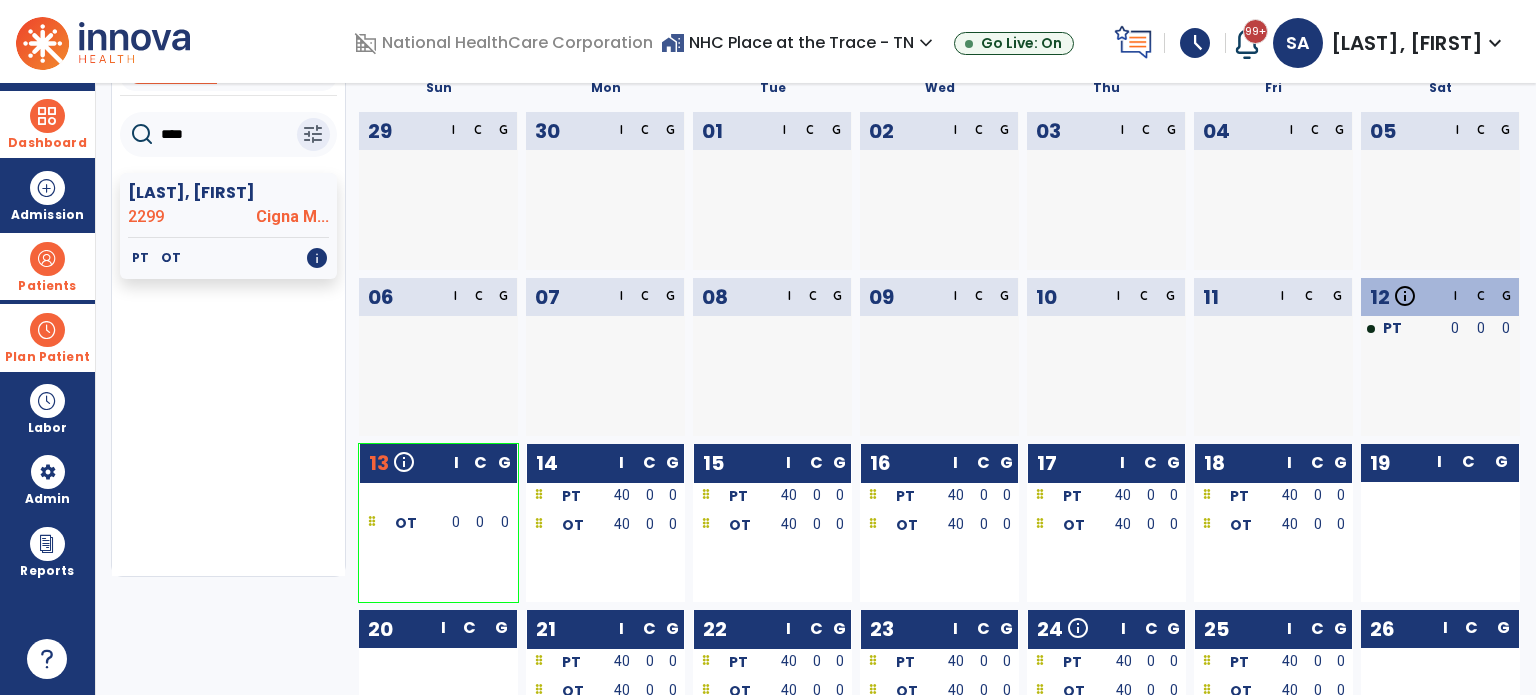 scroll, scrollTop: 0, scrollLeft: 0, axis: both 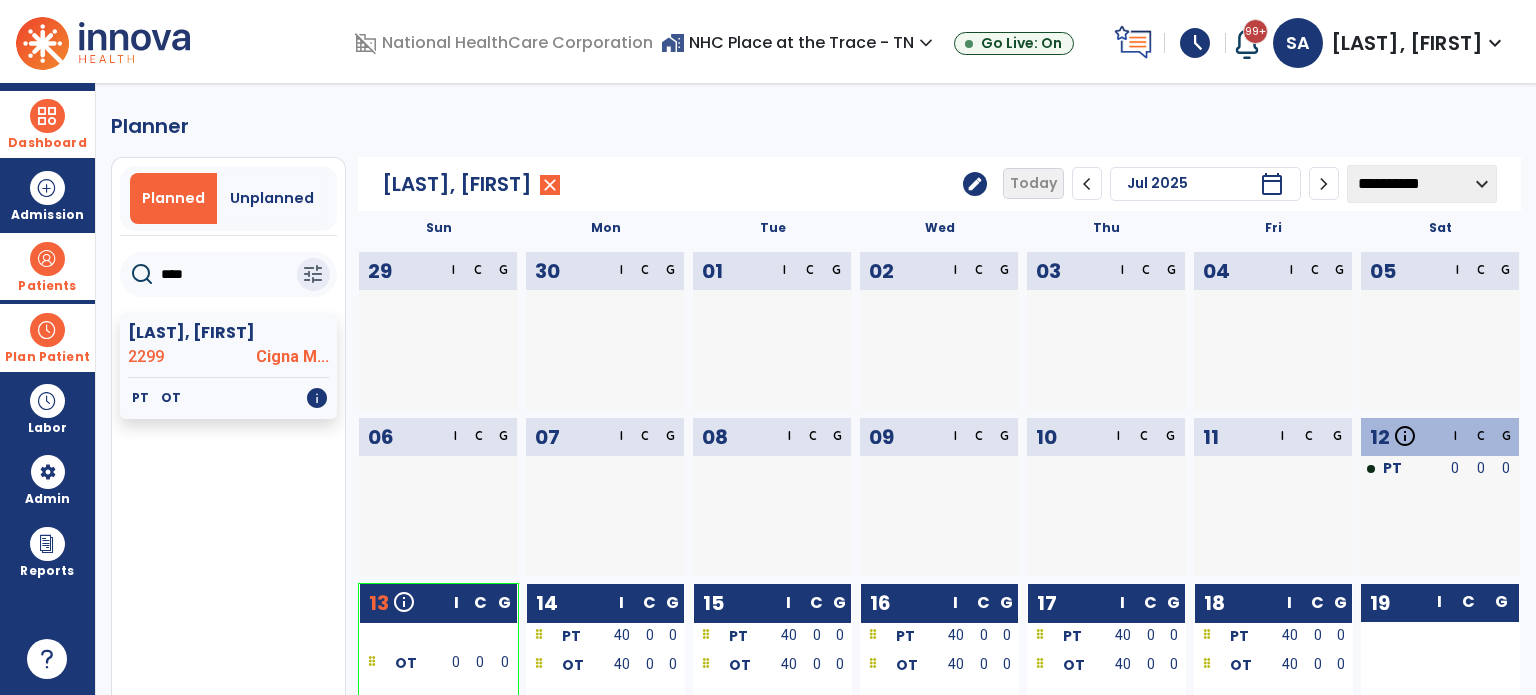 click on "edit" 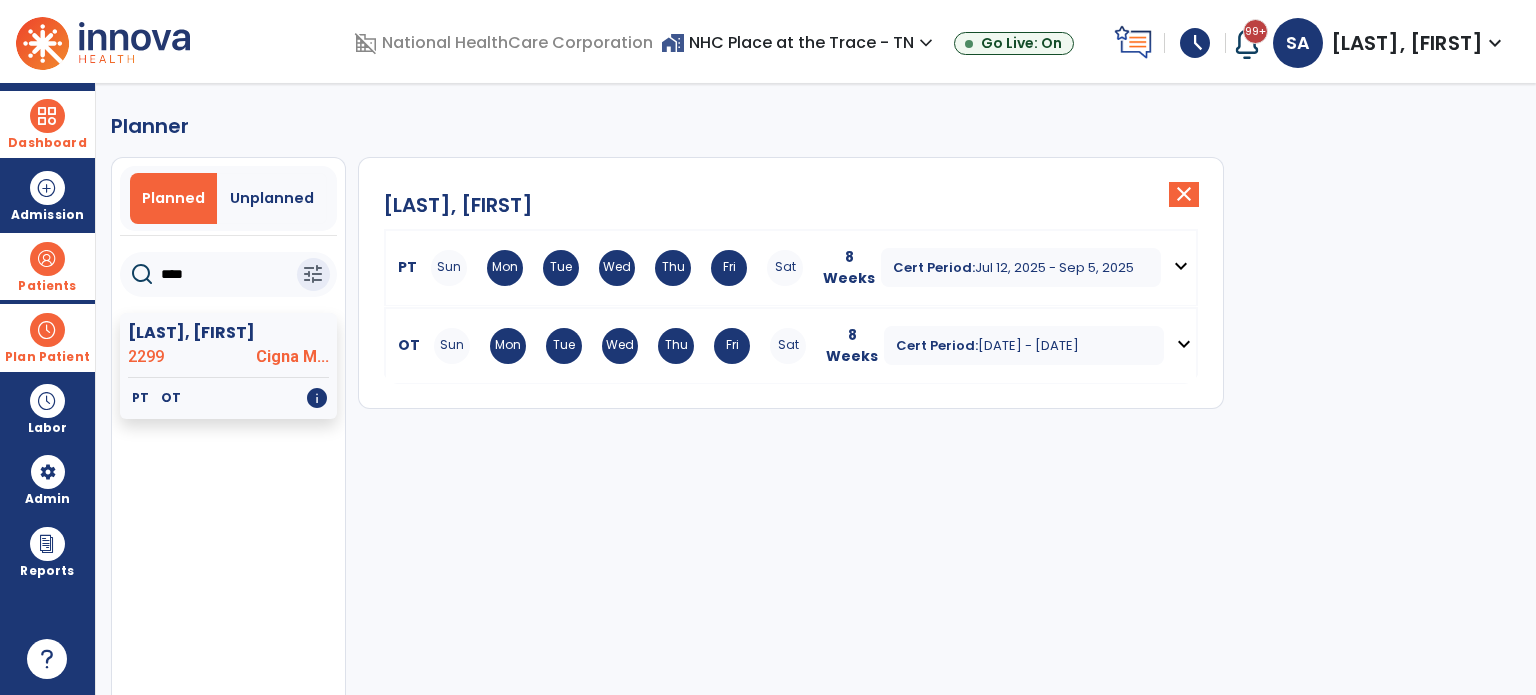 click on "Cert Period:" at bounding box center [934, 267] 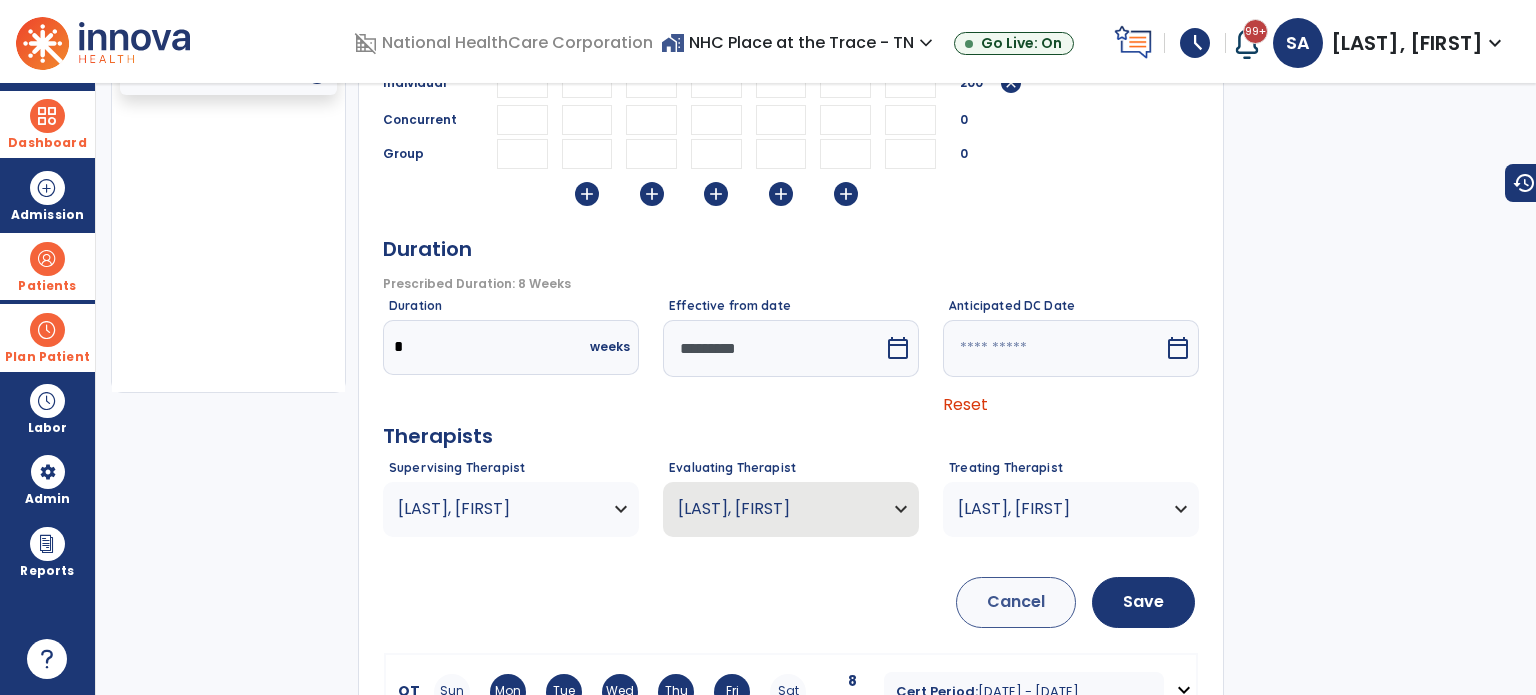 scroll, scrollTop: 324, scrollLeft: 0, axis: vertical 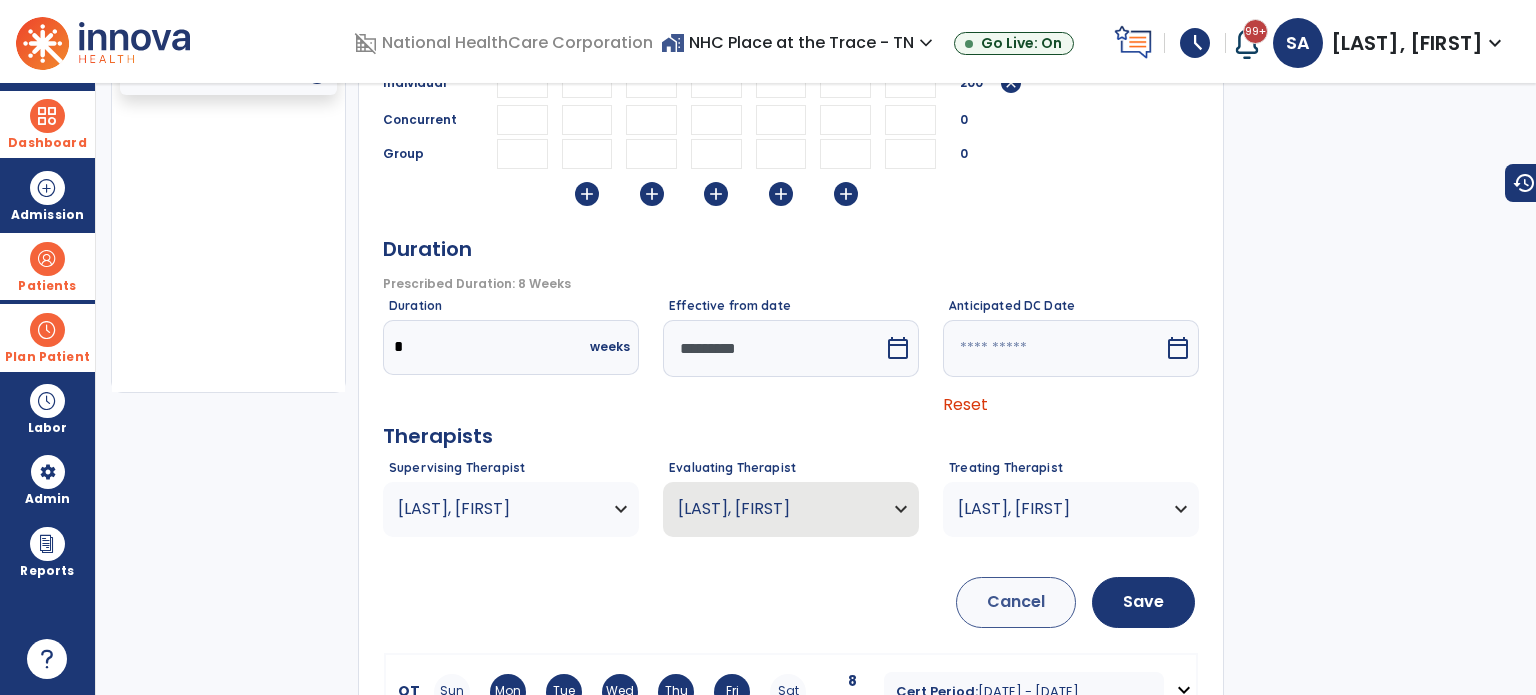 click on "[LAST], [FIRST]" at bounding box center [498, 509] 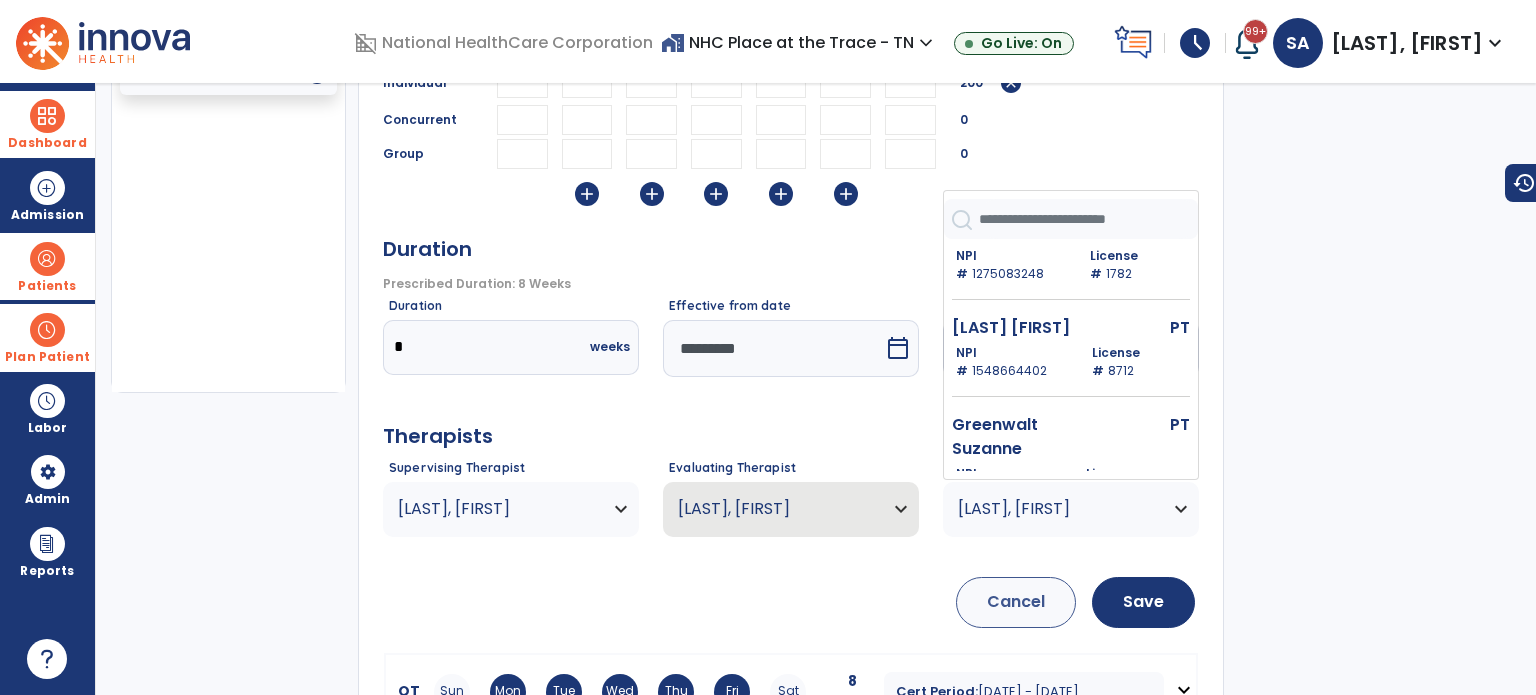 scroll, scrollTop: 788, scrollLeft: 0, axis: vertical 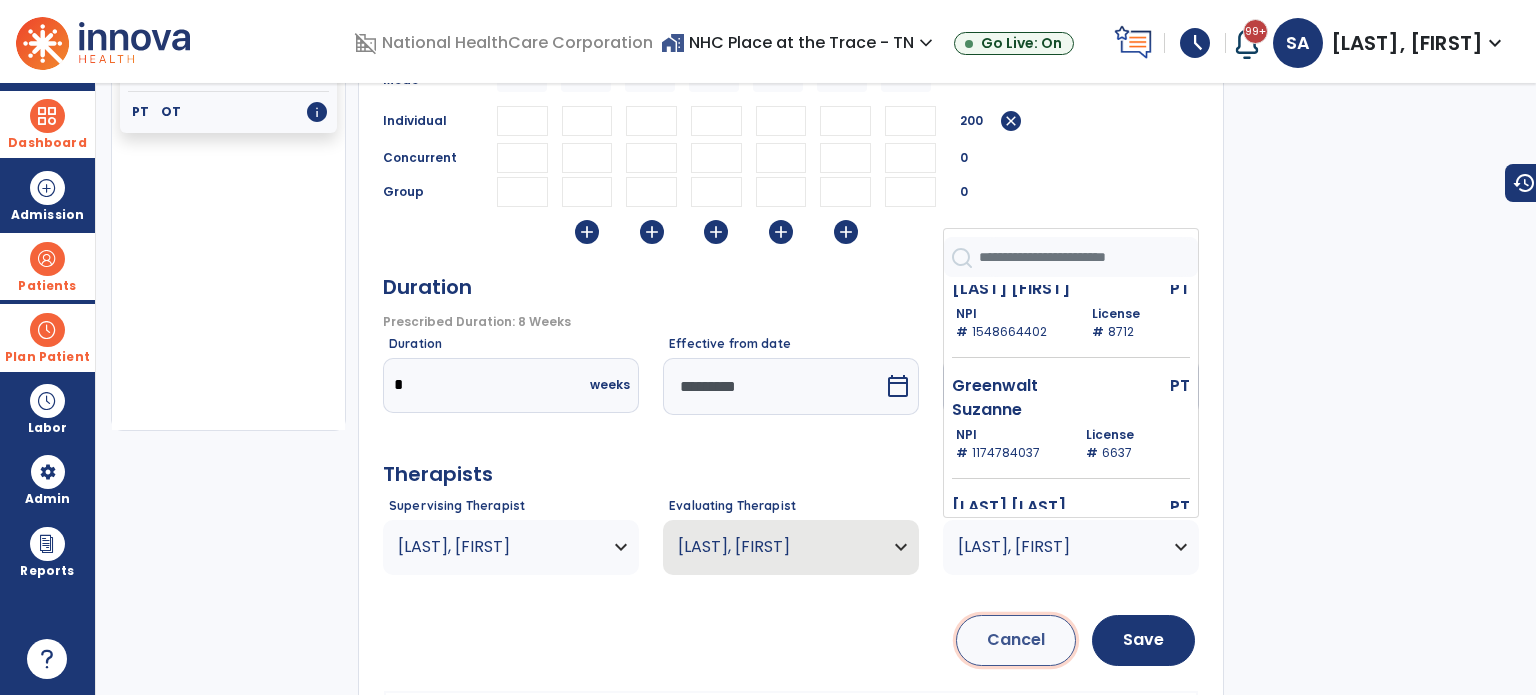 click on "Cancel" at bounding box center (1016, 640) 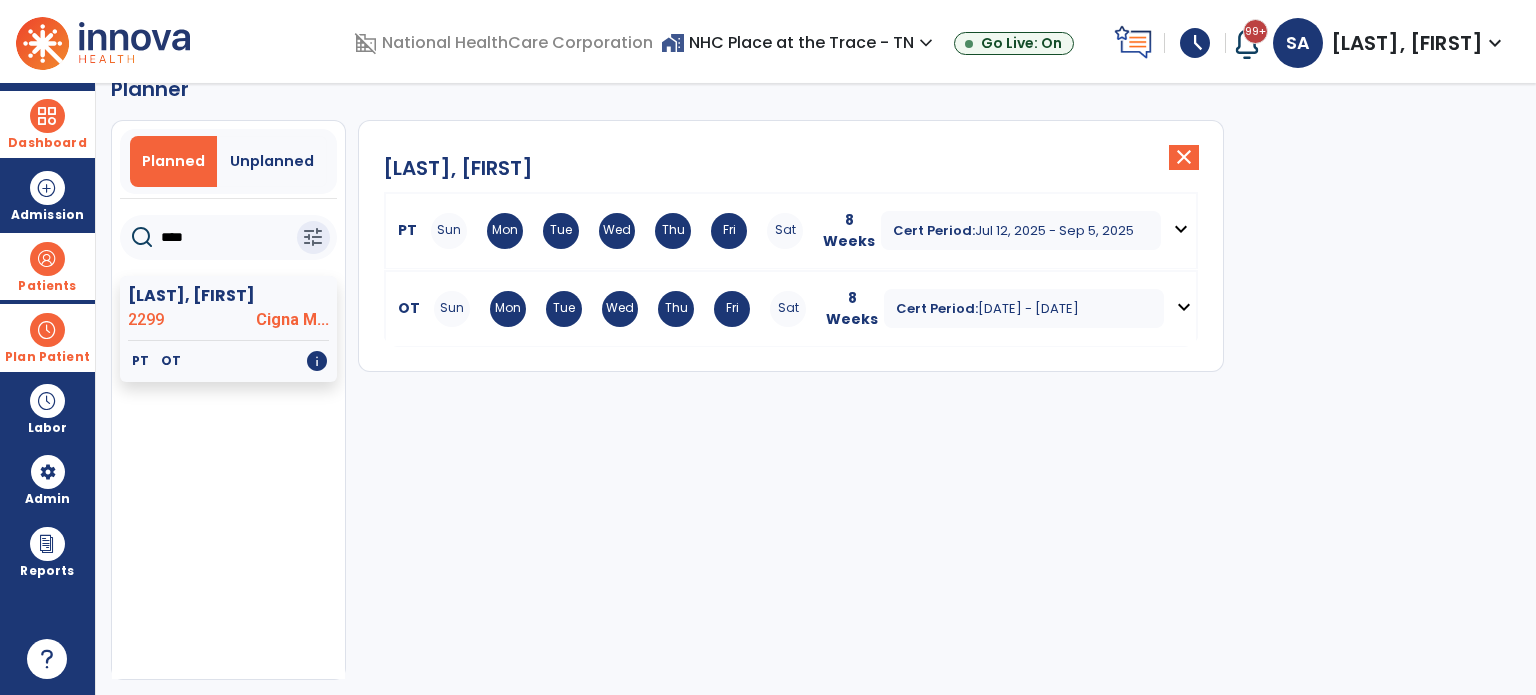 scroll, scrollTop: 36, scrollLeft: 0, axis: vertical 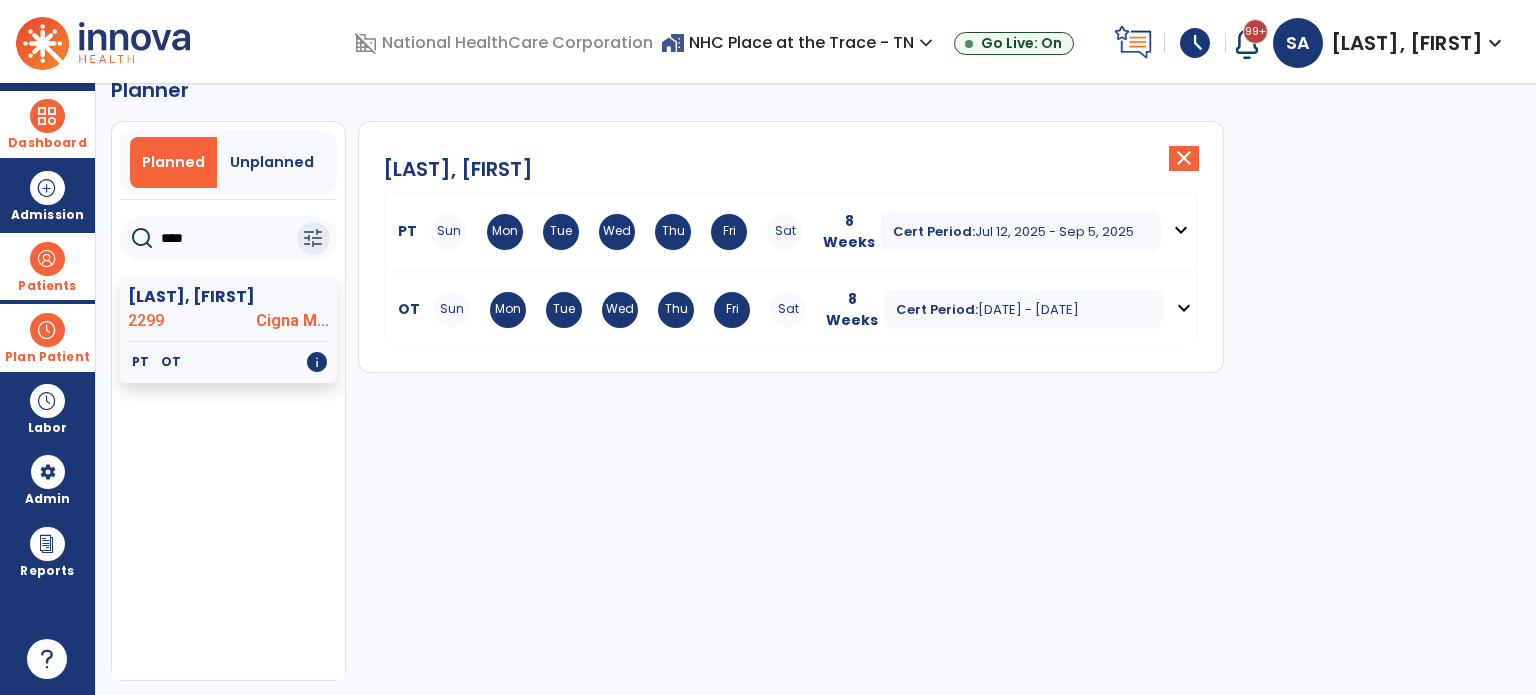 click on "Plan Patient" at bounding box center [47, 337] 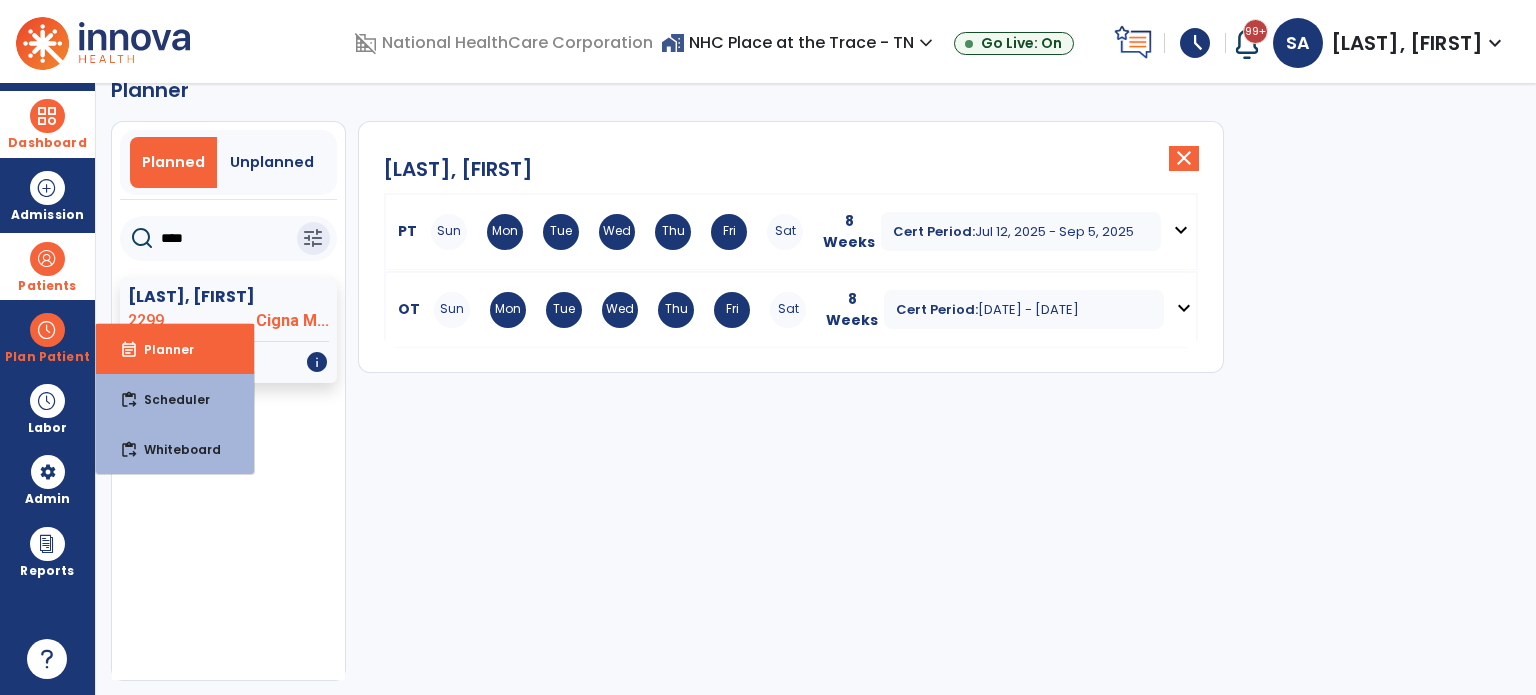 click on "Patients" at bounding box center [47, 286] 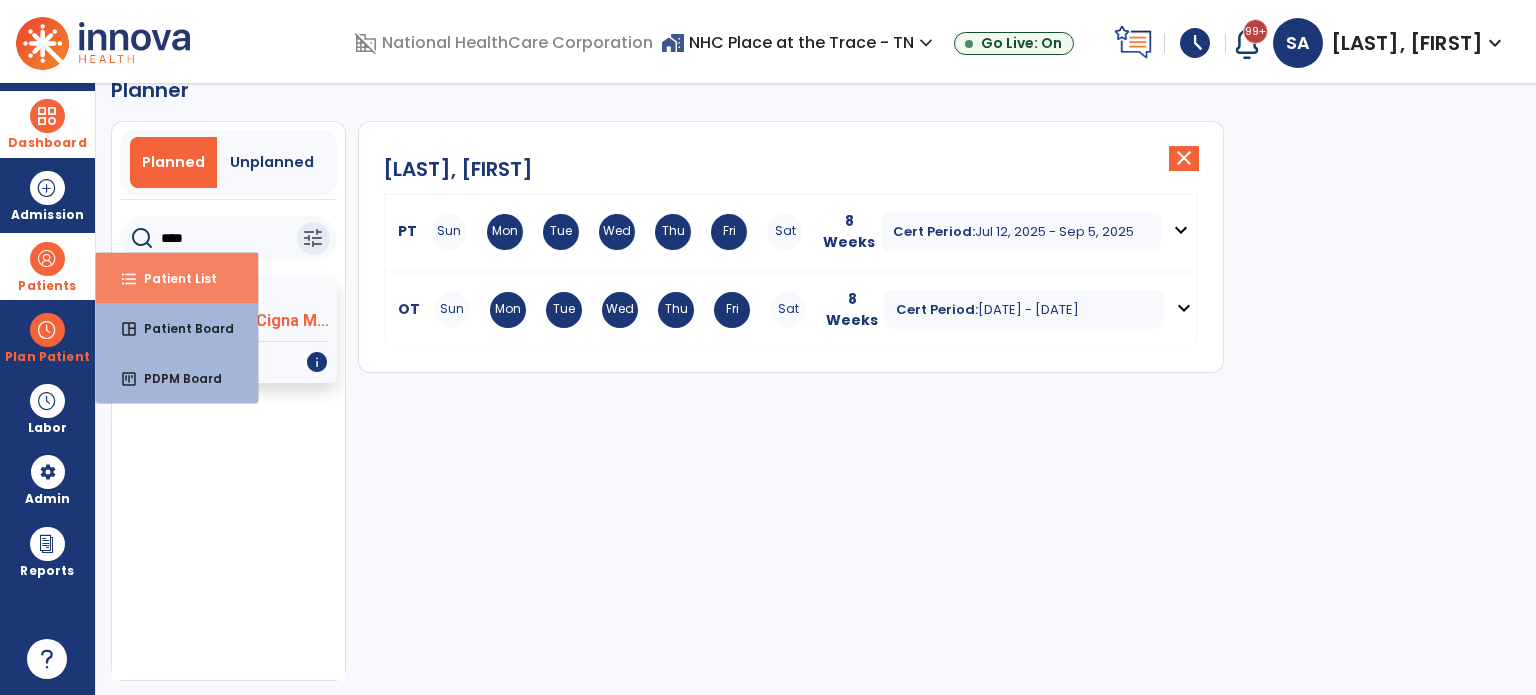 click on "format_list_bulleted  Patient List" at bounding box center [177, 278] 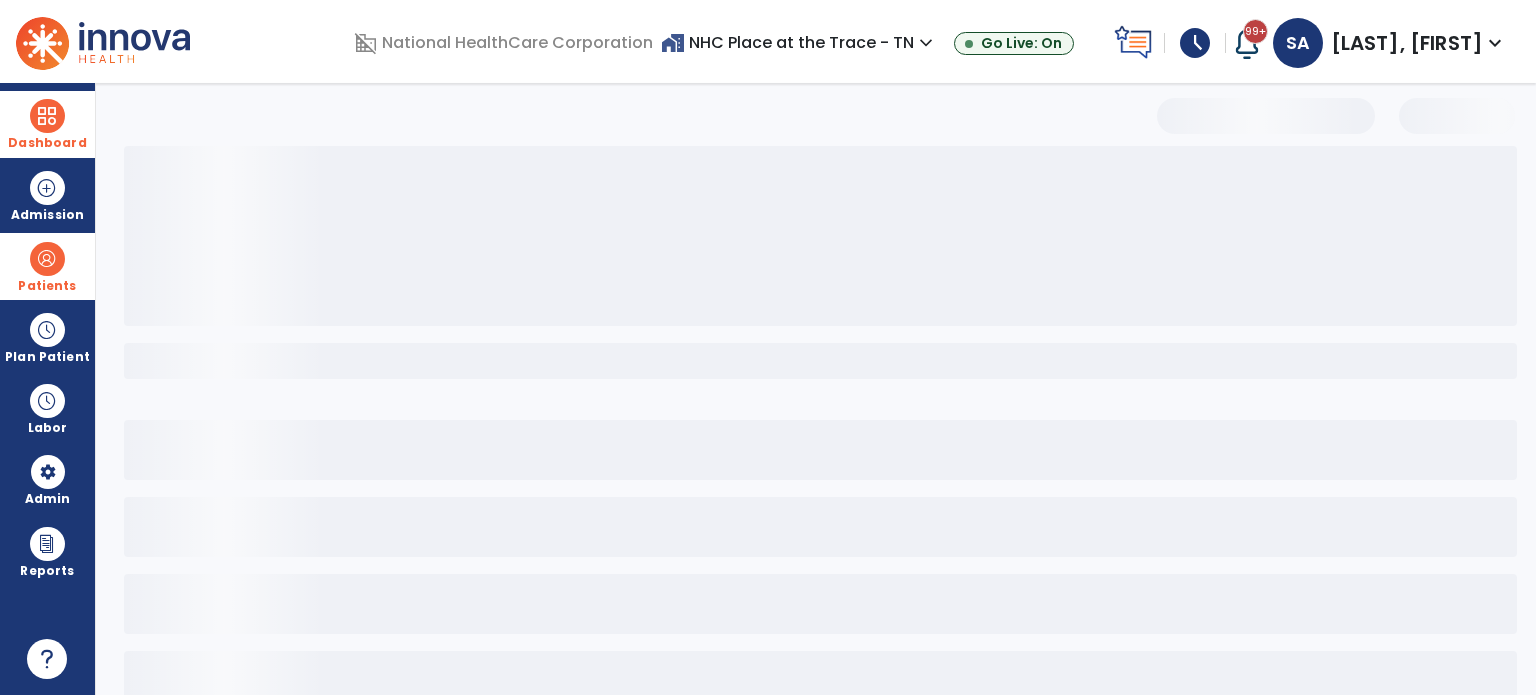 scroll, scrollTop: 0, scrollLeft: 0, axis: both 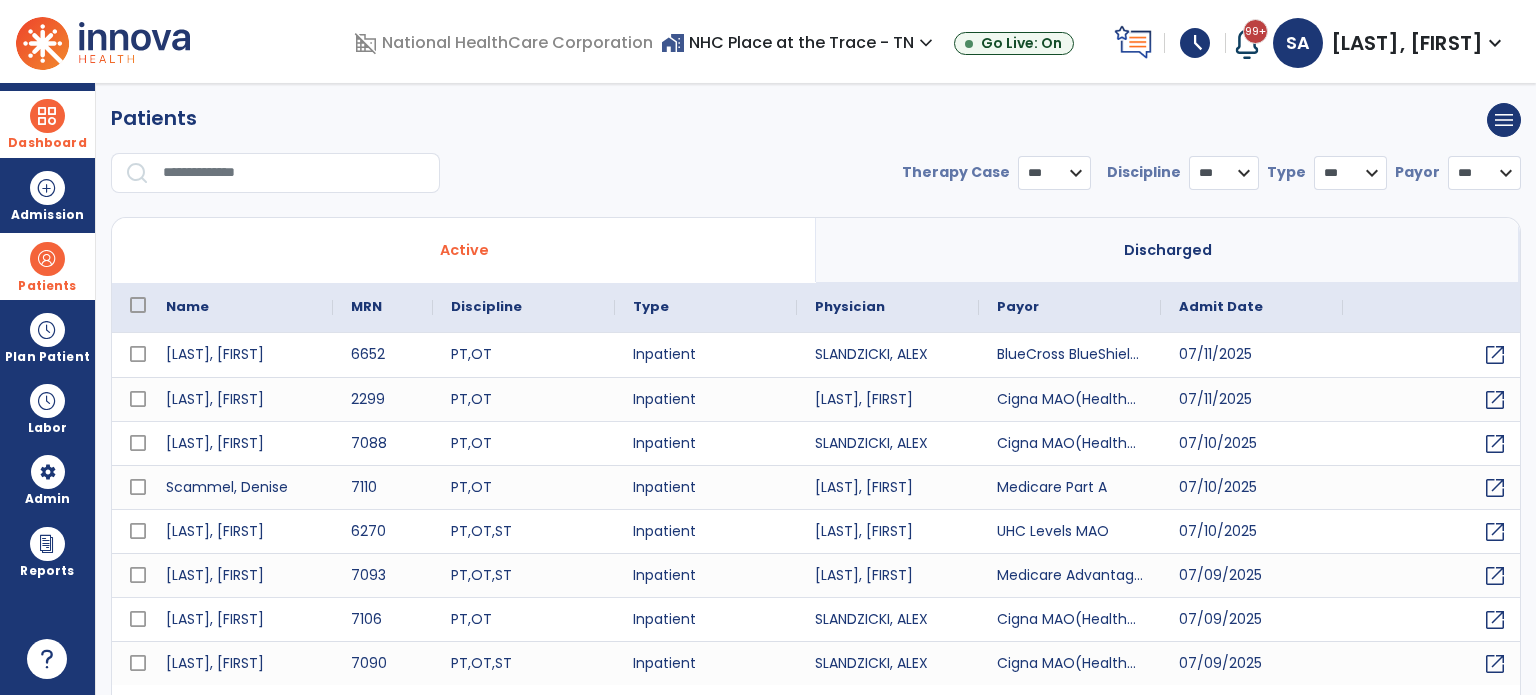 select on "***" 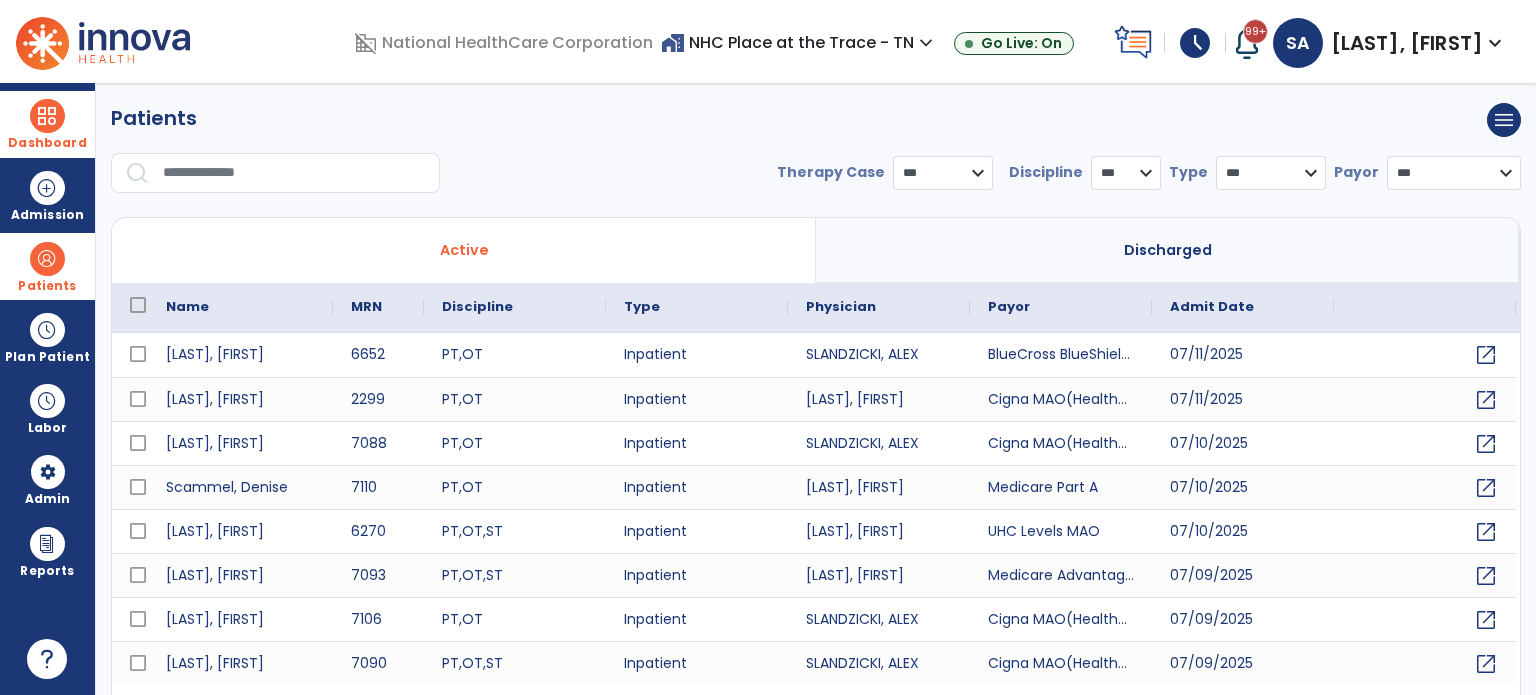 click at bounding box center [294, 173] 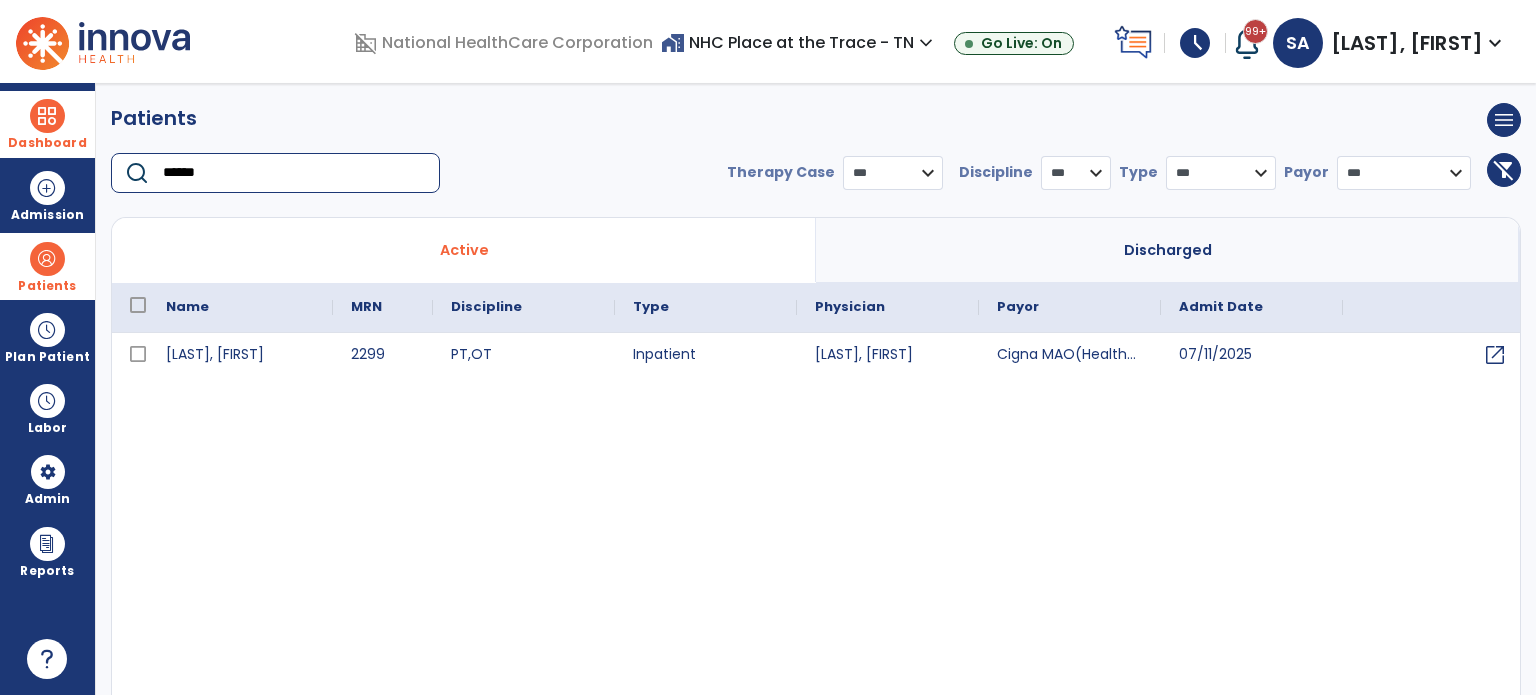 type on "******" 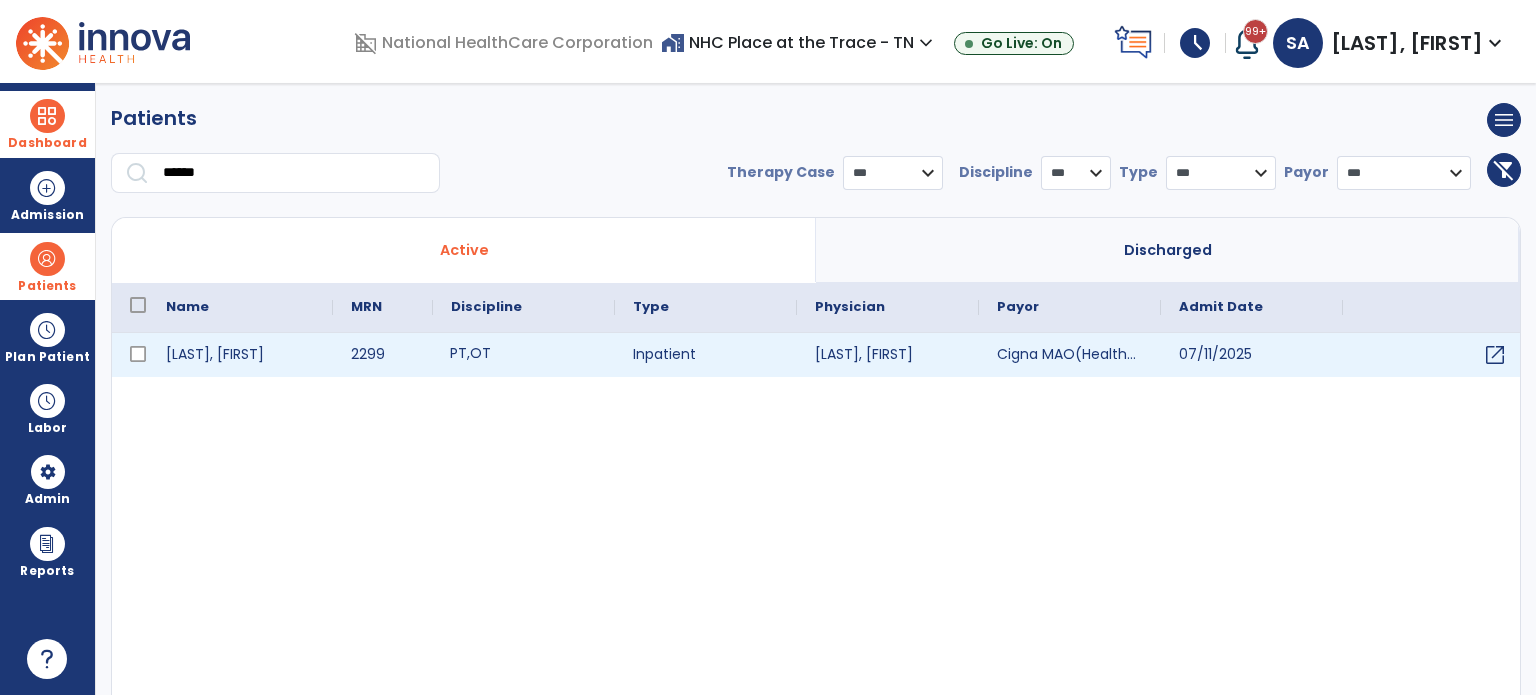 click on "PT , OT" at bounding box center [524, 355] 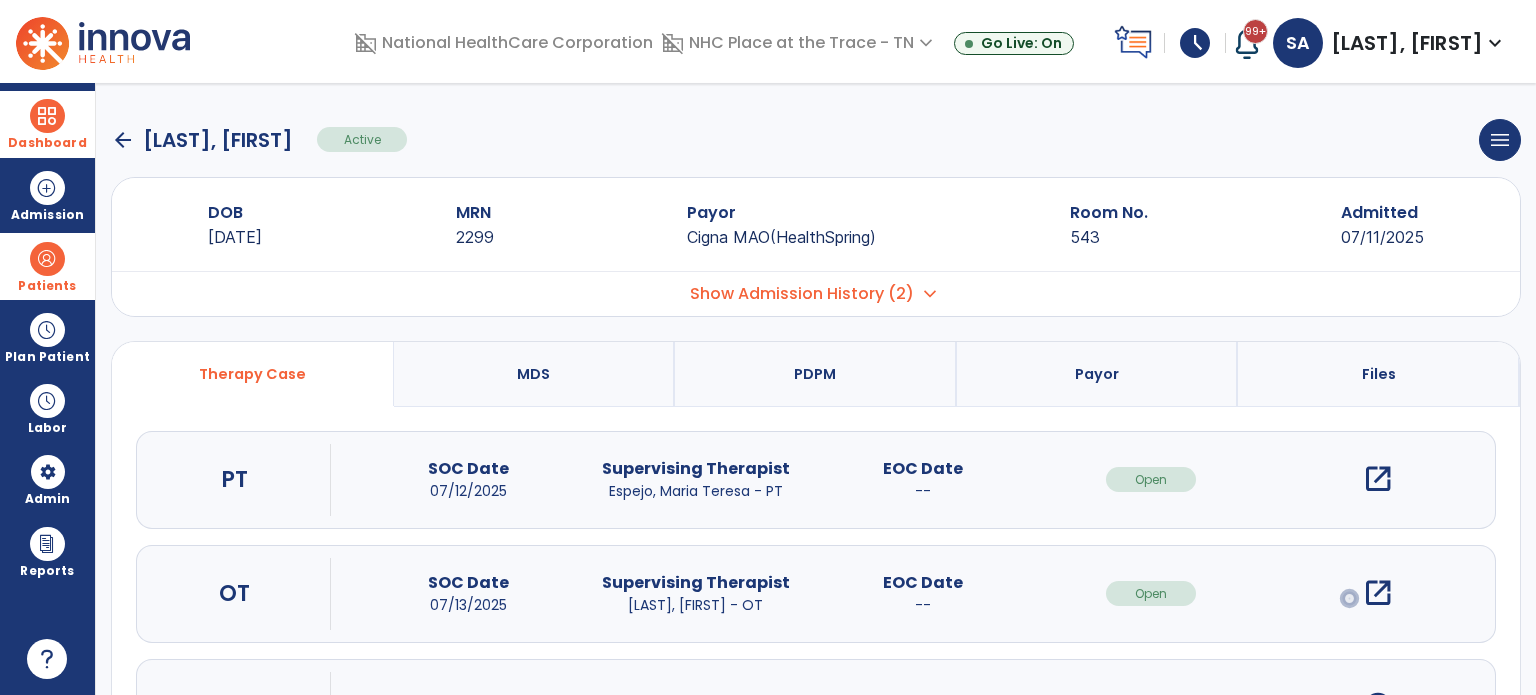 scroll, scrollTop: 107, scrollLeft: 0, axis: vertical 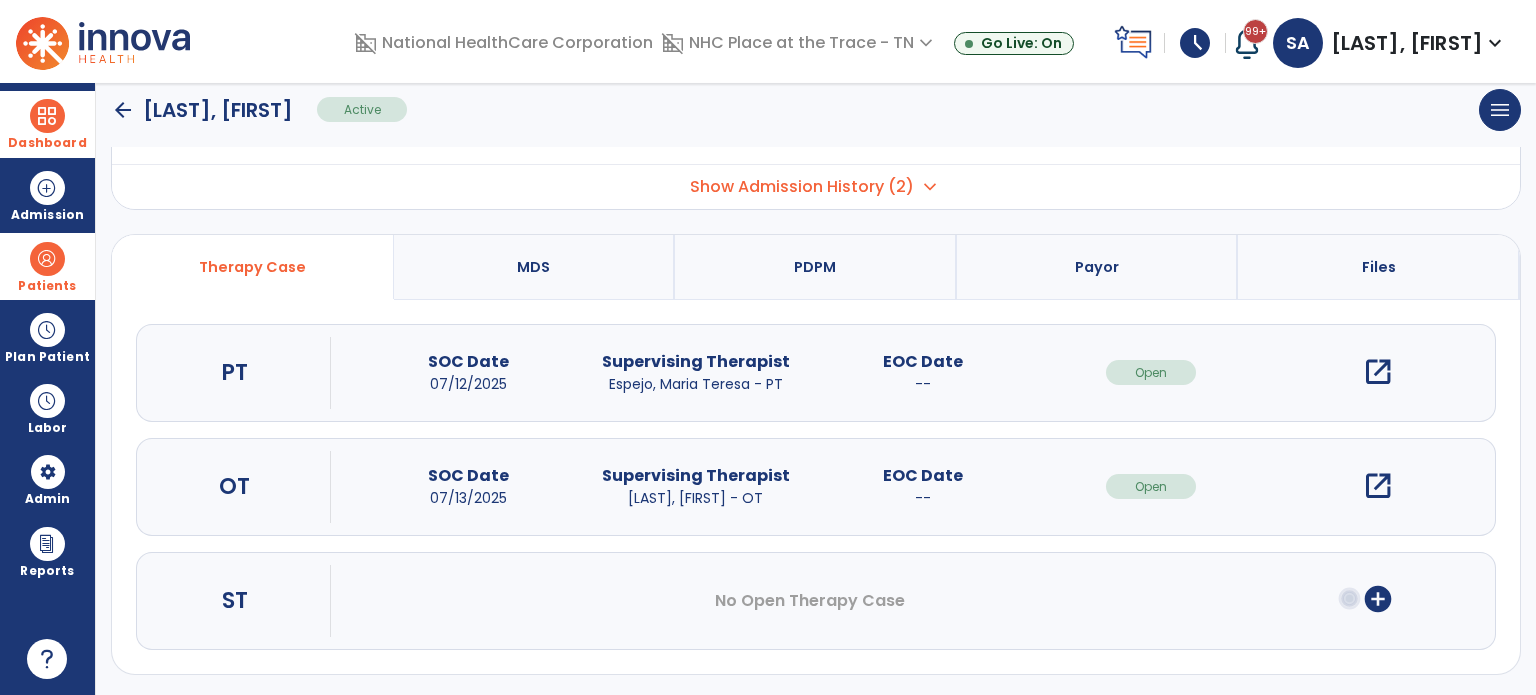 click on "open_in_new" at bounding box center [1378, 372] 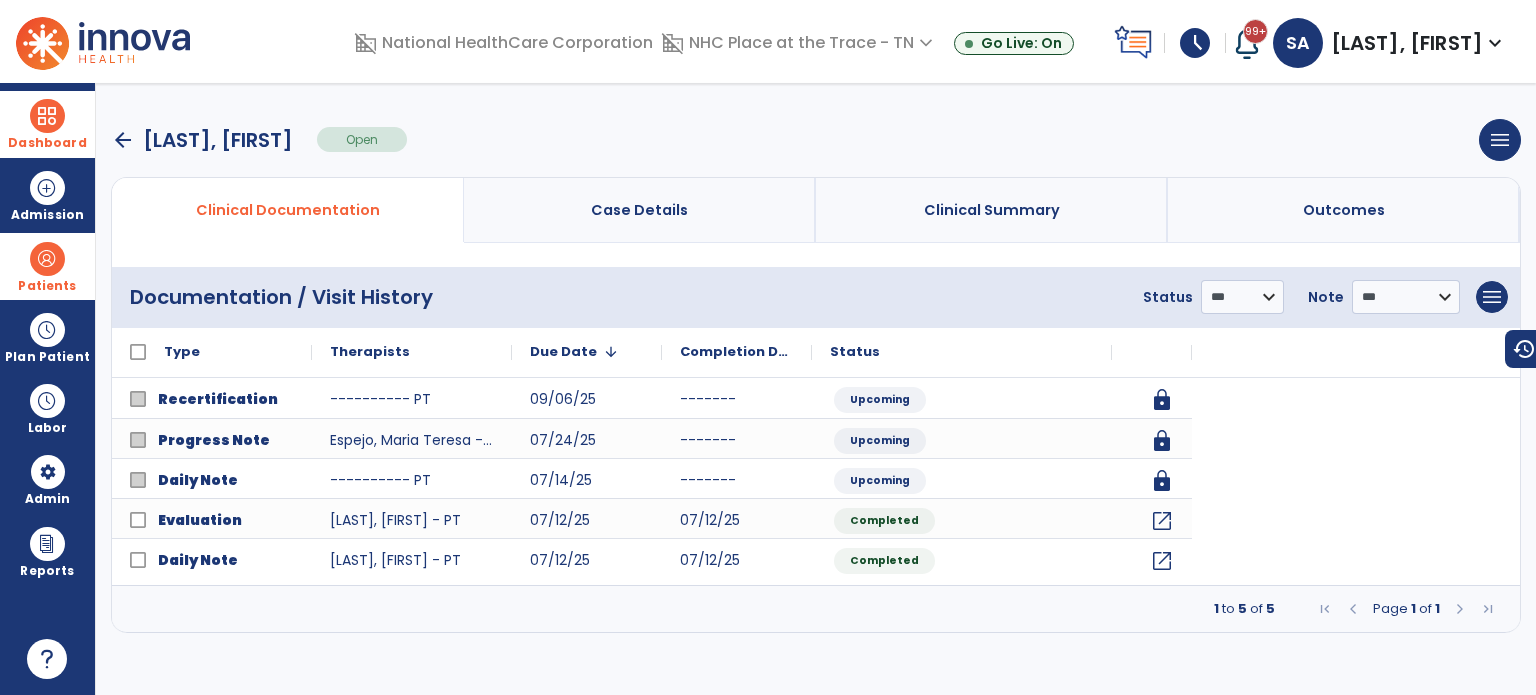 scroll, scrollTop: 0, scrollLeft: 0, axis: both 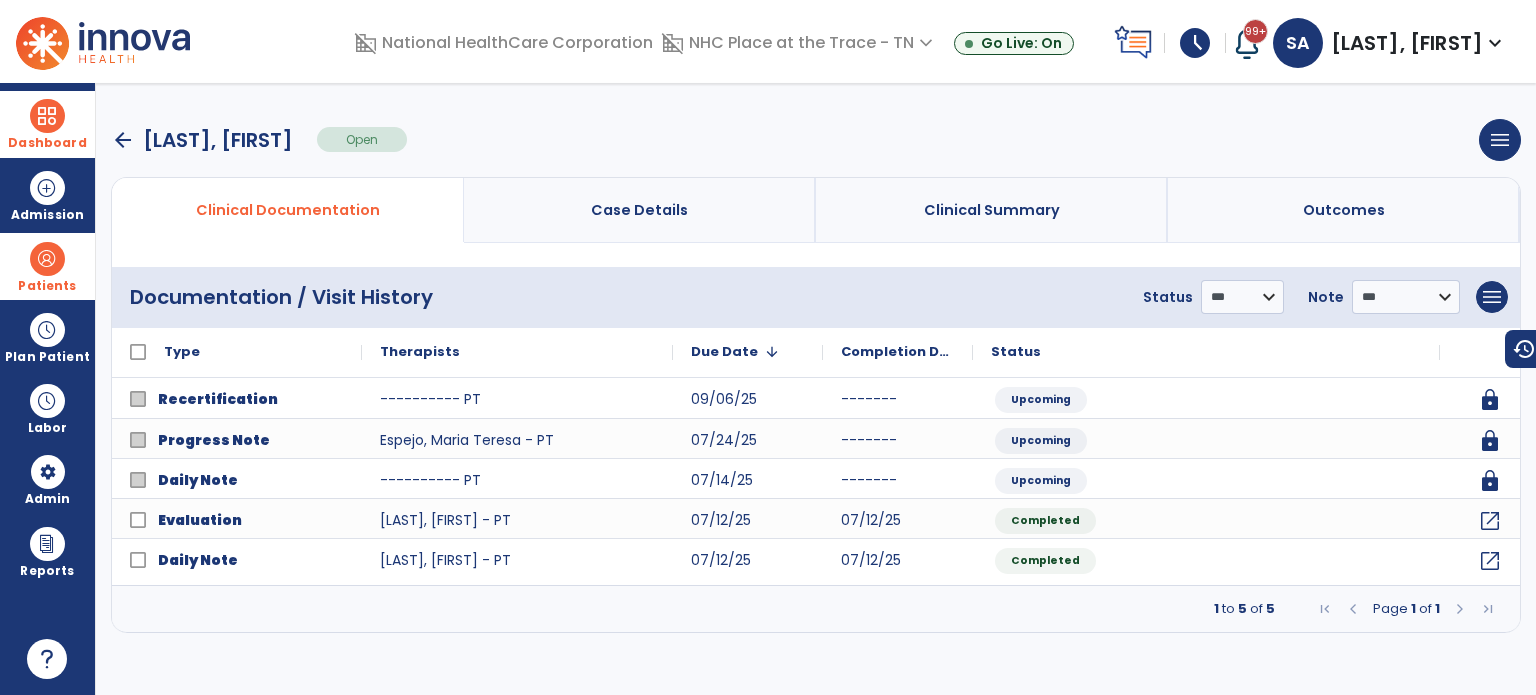 click on "arrow_back" at bounding box center (123, 140) 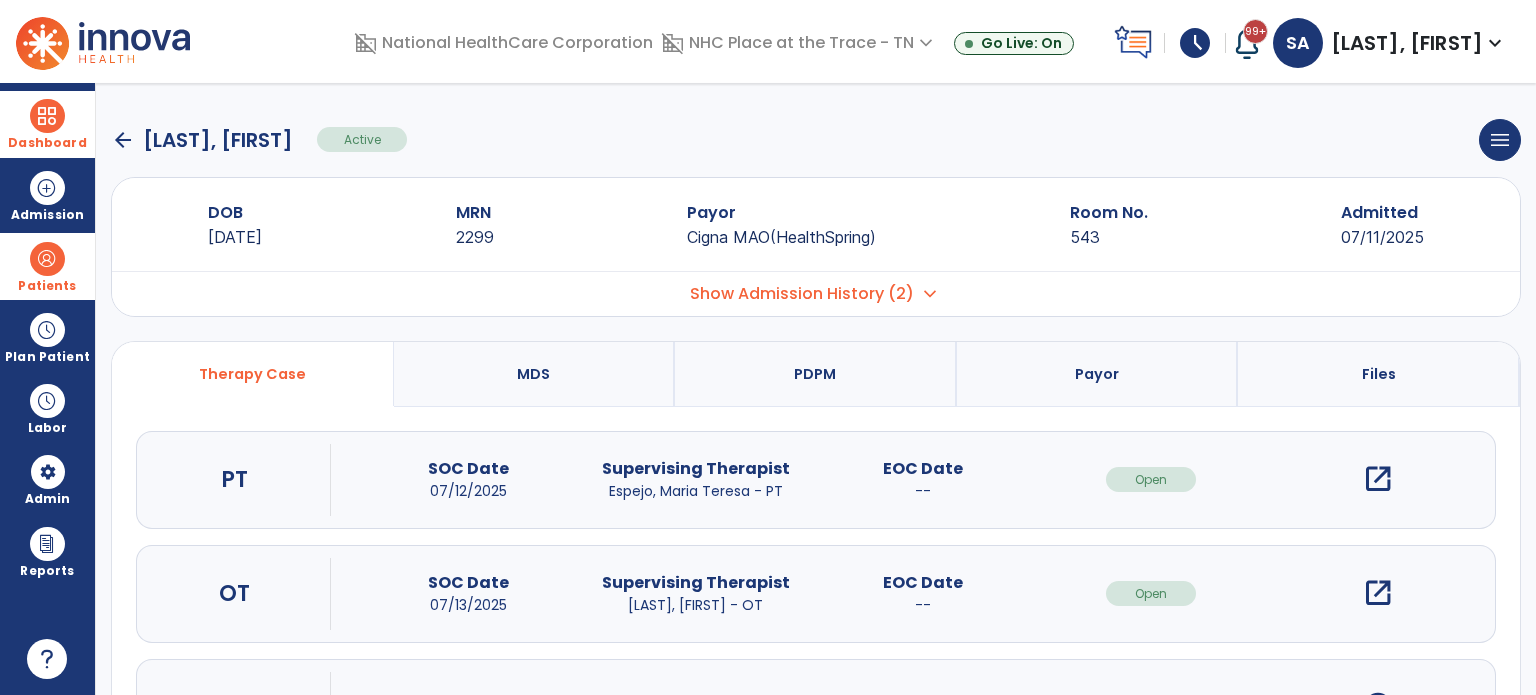 click on "Show Admission History (2)" at bounding box center [802, 294] 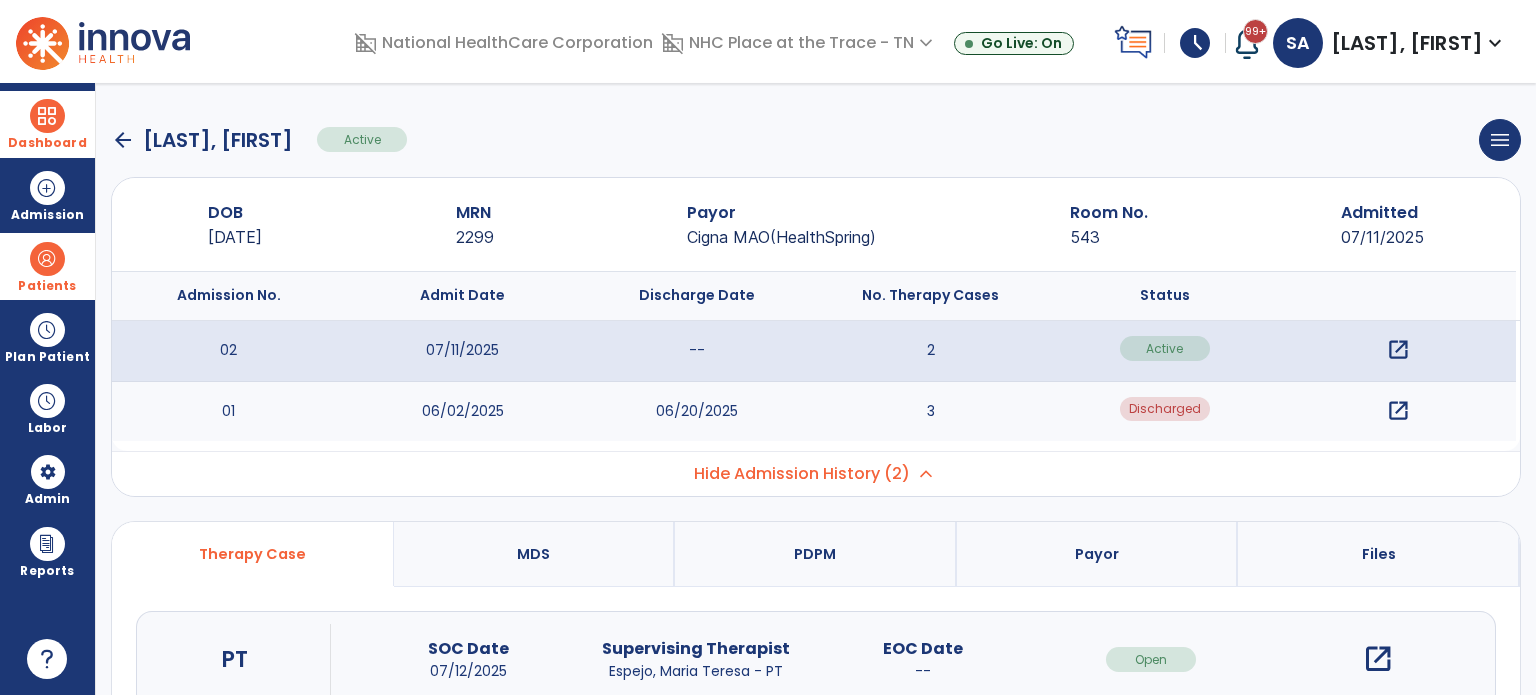click on "open_in_new" at bounding box center (1398, 411) 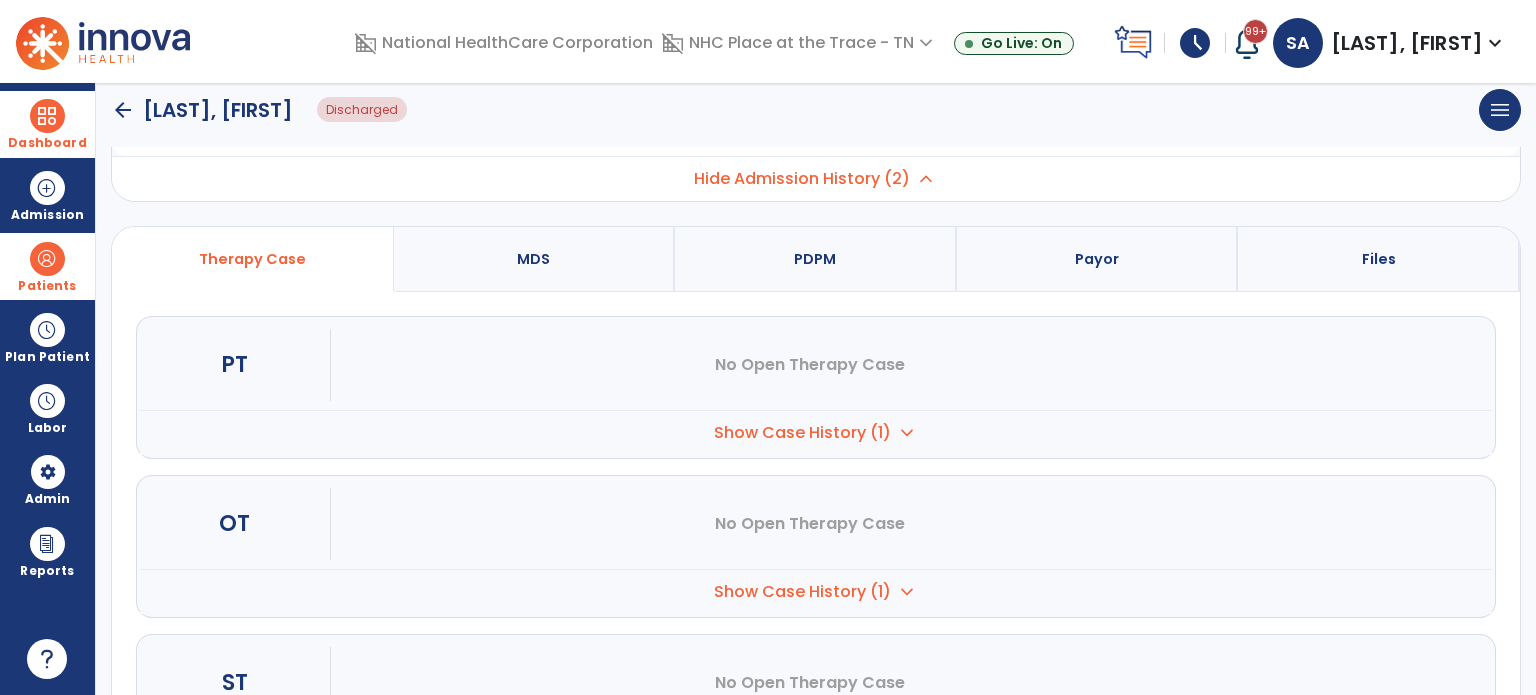 scroll, scrollTop: 296, scrollLeft: 0, axis: vertical 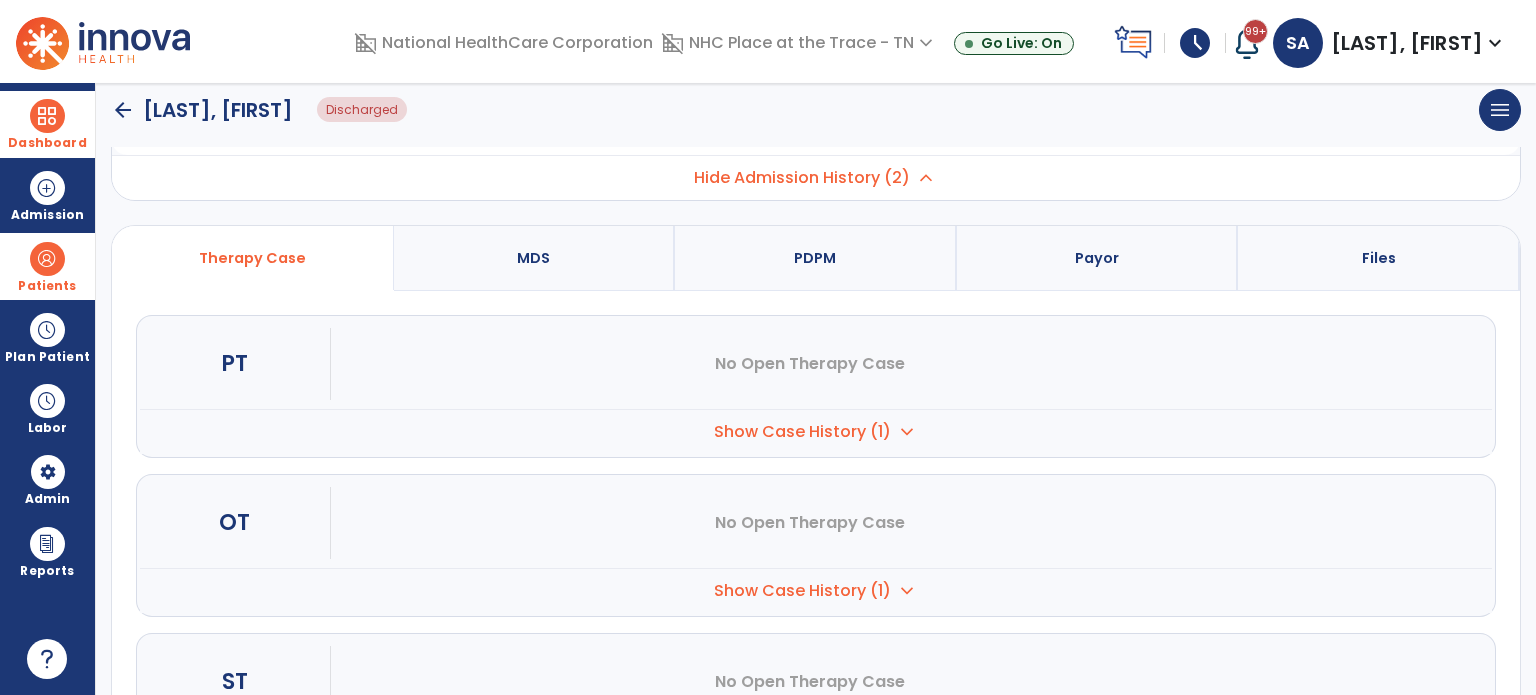 click on "Show Case History (1)     expand_more" at bounding box center (816, 431) 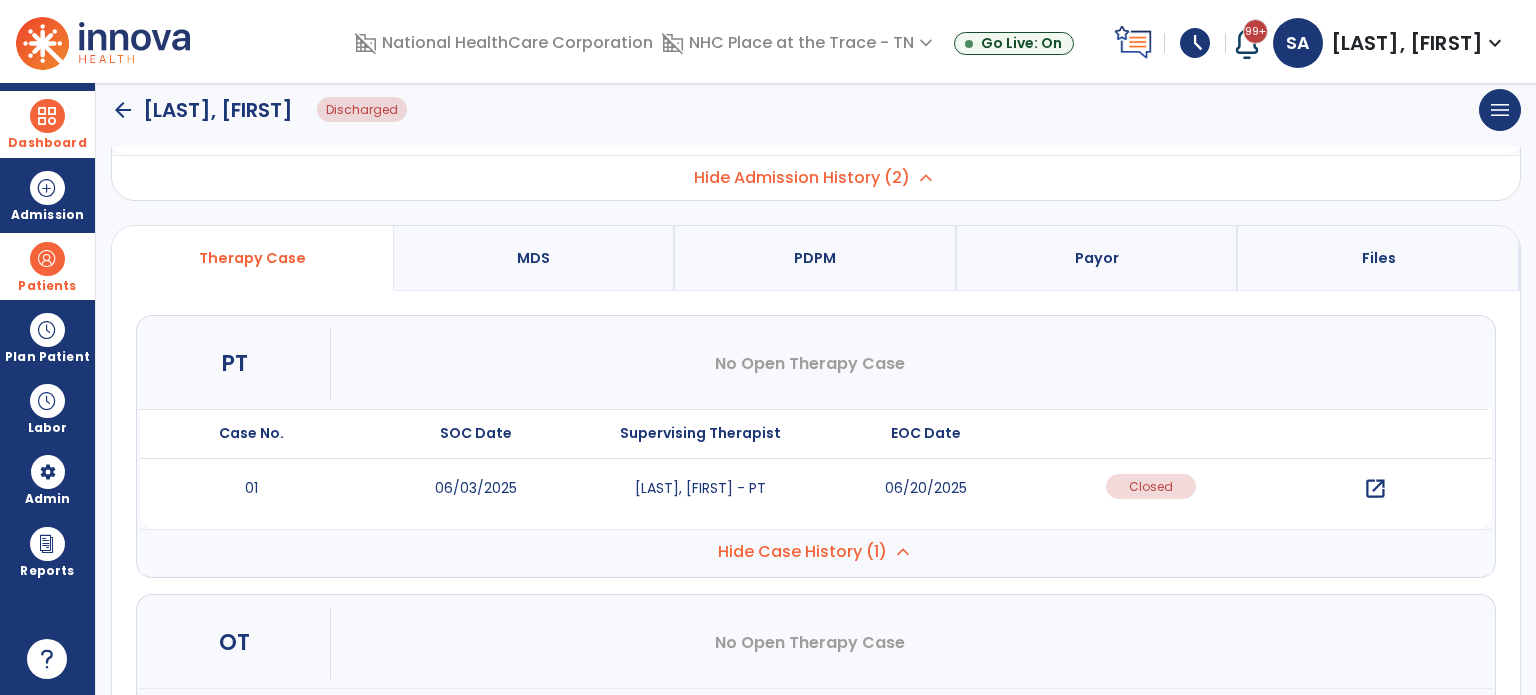 click on "open_in_new" at bounding box center [1375, 489] 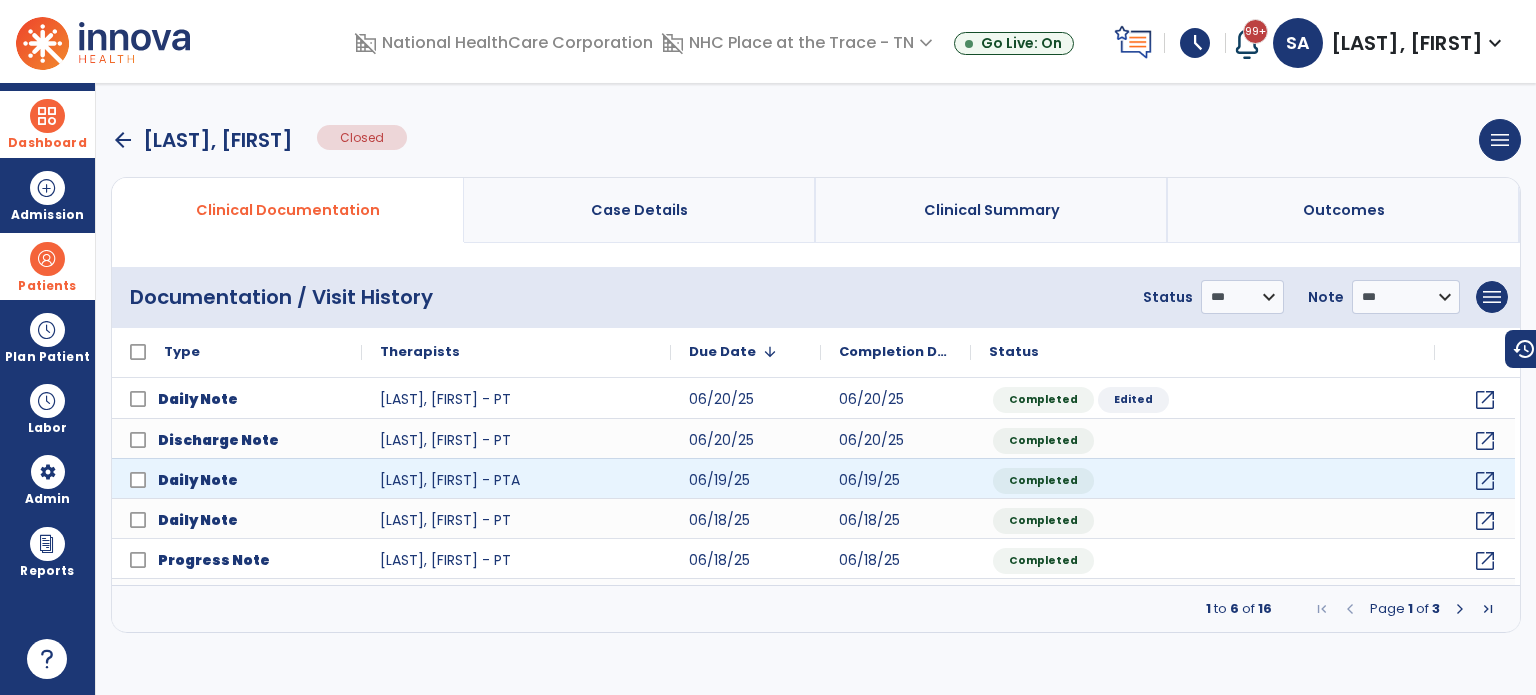 scroll, scrollTop: 0, scrollLeft: 0, axis: both 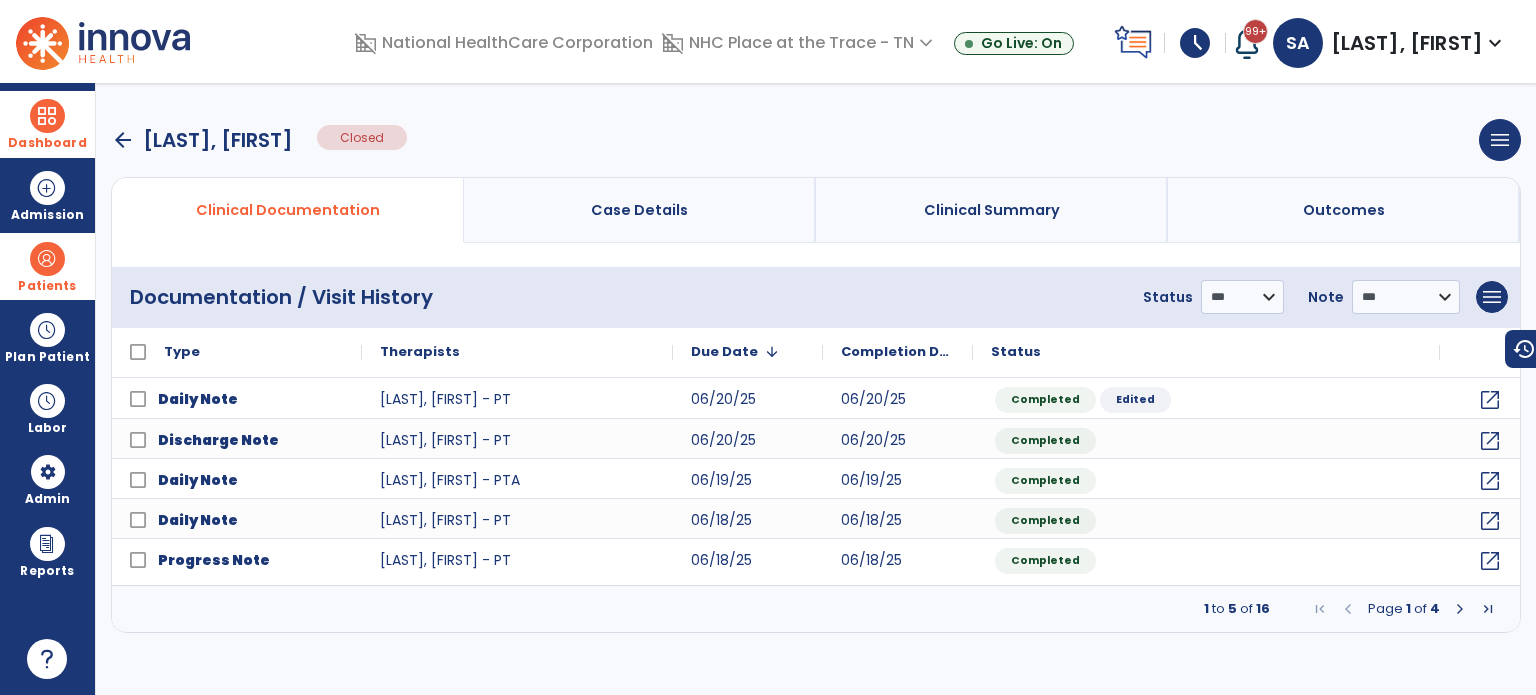 click on "Page
1
of
4" at bounding box center (1404, 609) 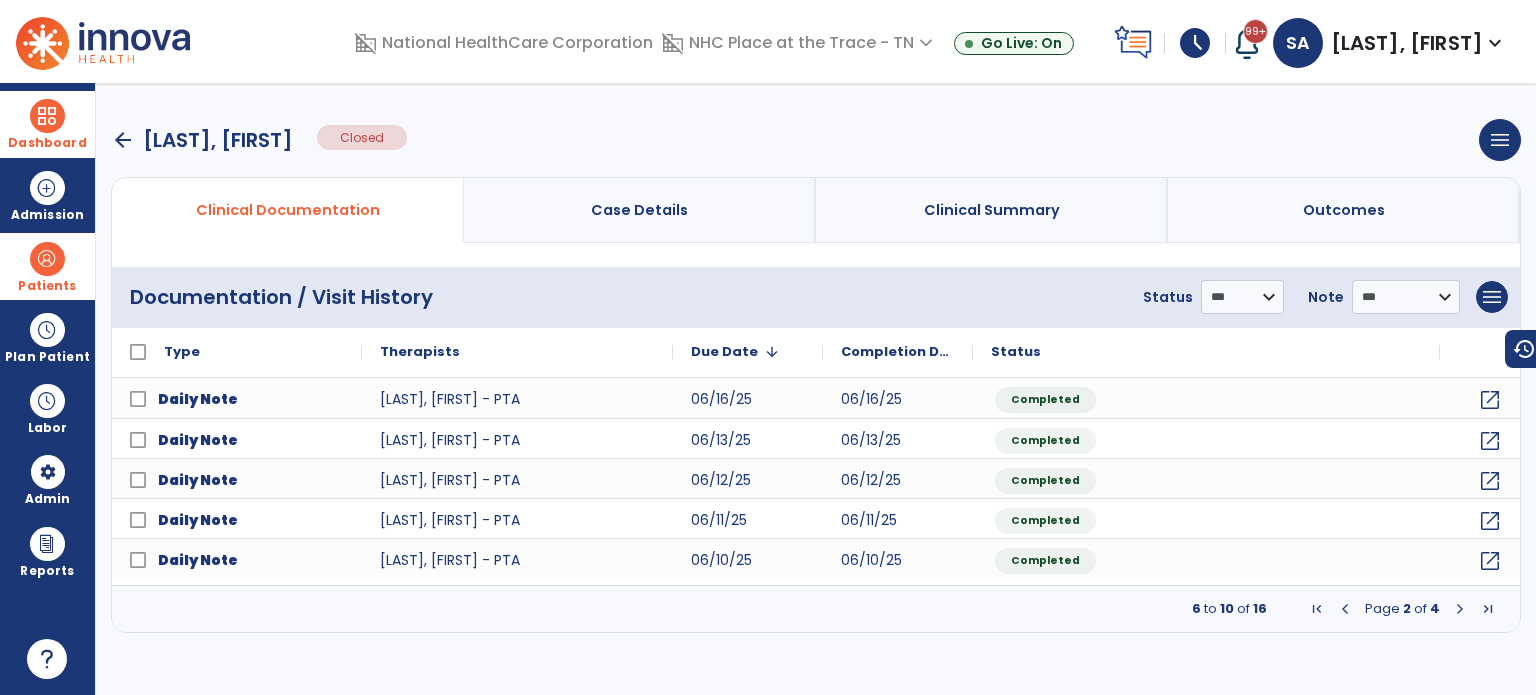 click at bounding box center [1460, 609] 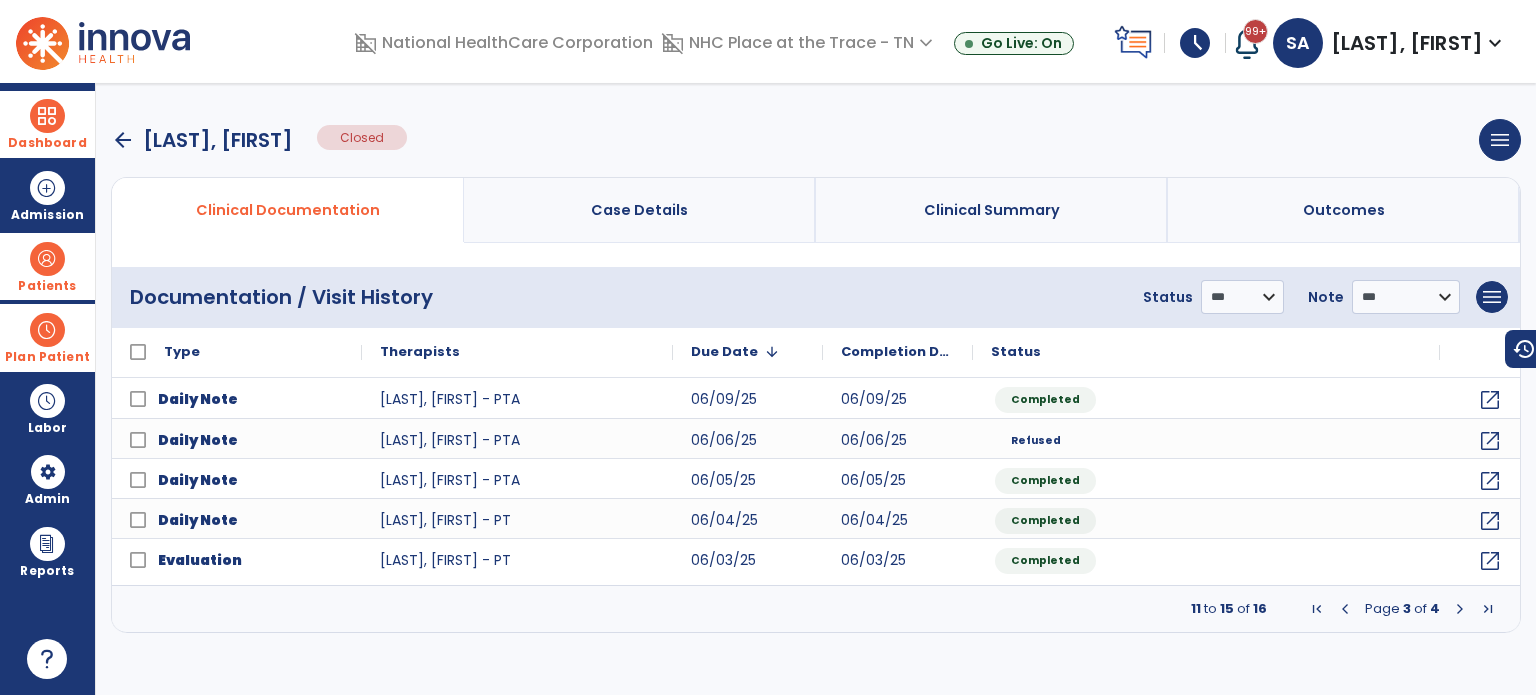 click on "Plan Patient" at bounding box center [47, 286] 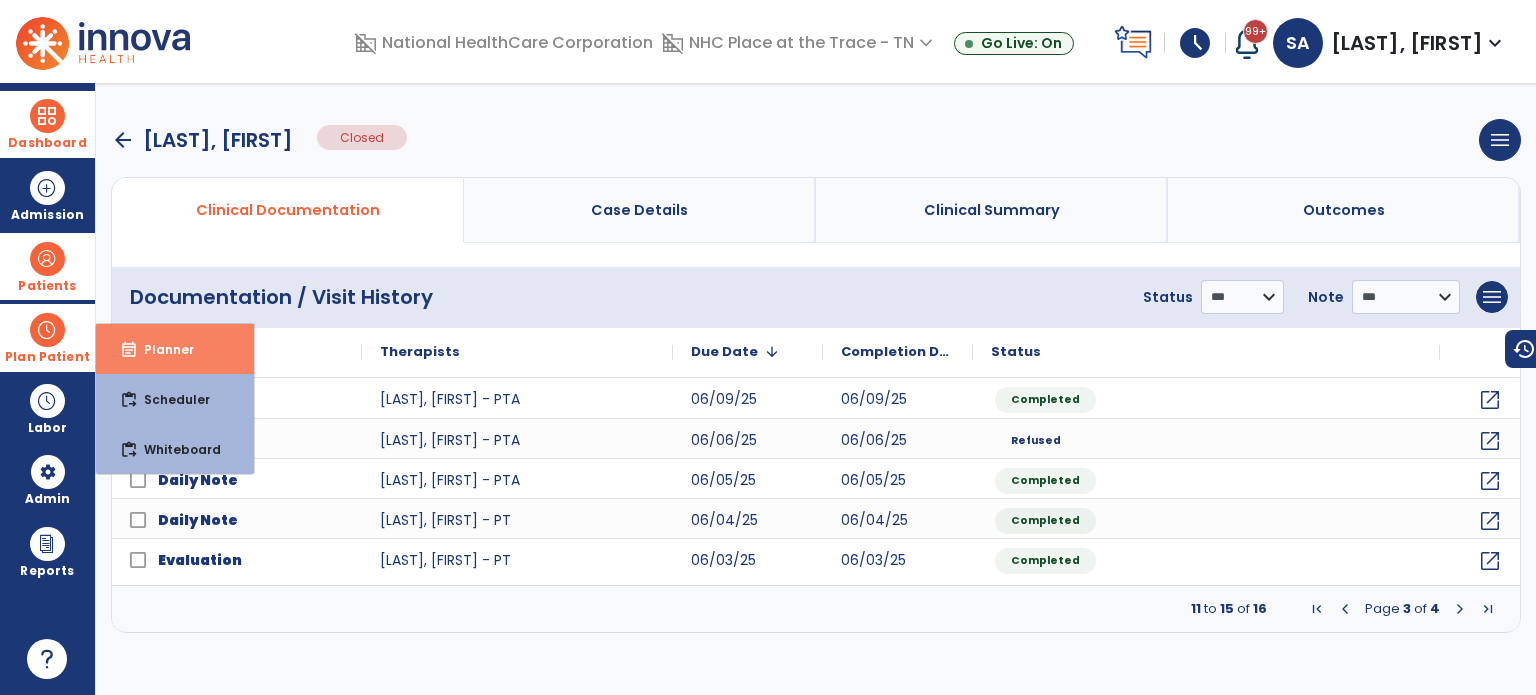 click on "Planner" at bounding box center [161, 349] 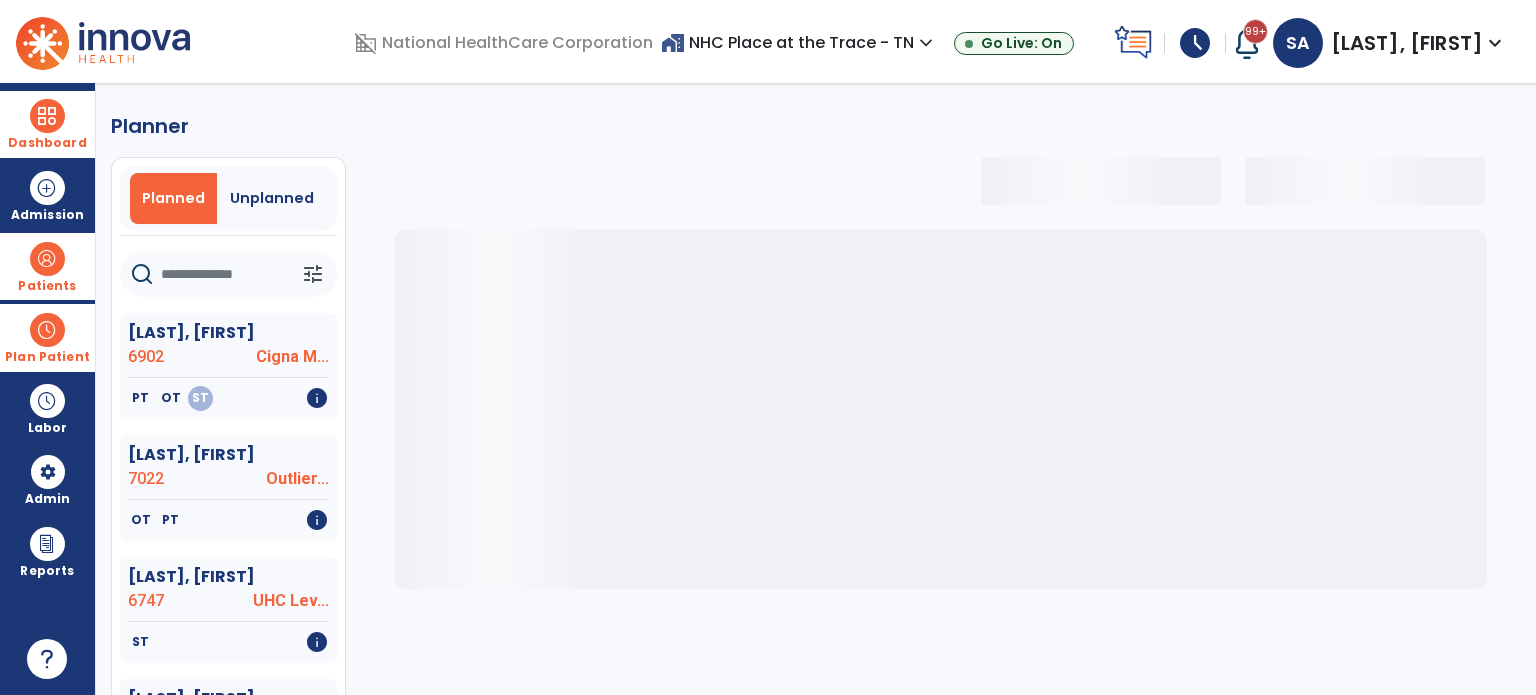 select on "***" 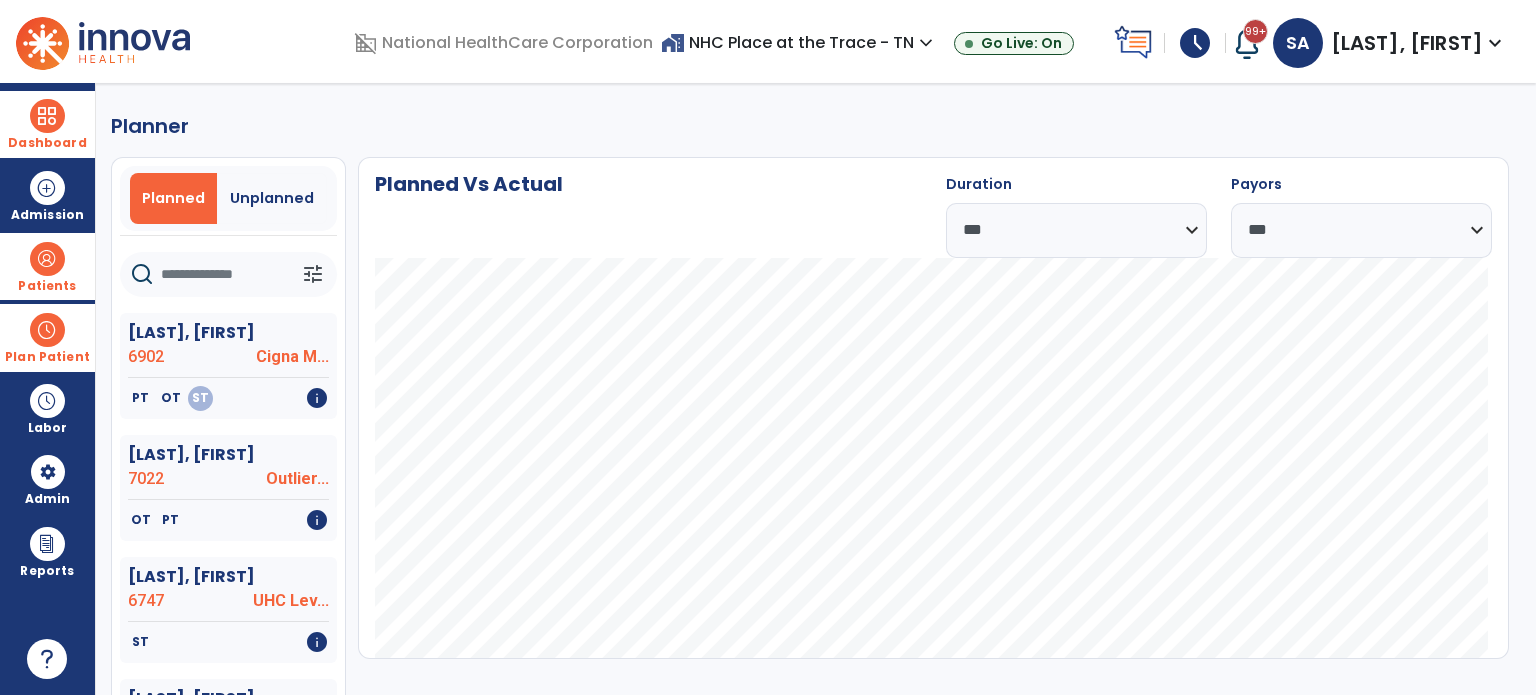 click 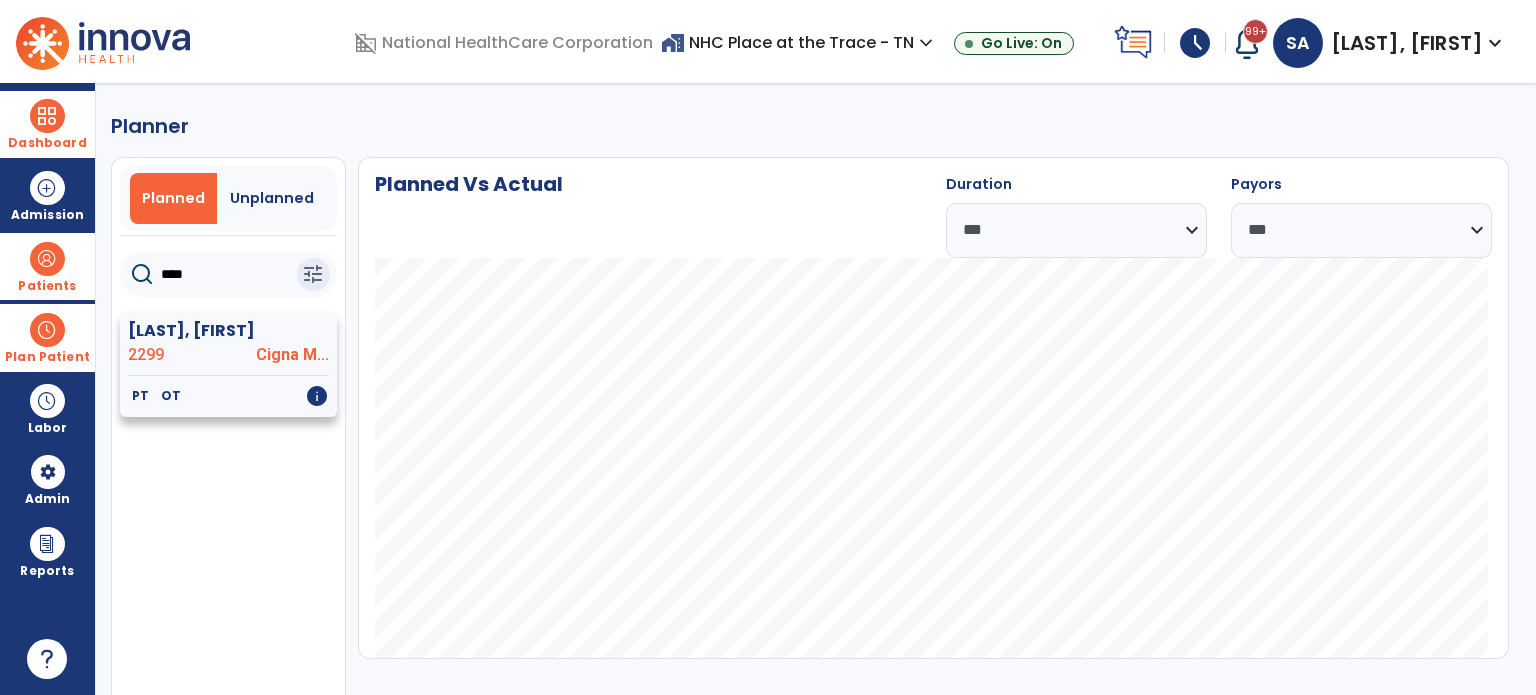 type on "****" 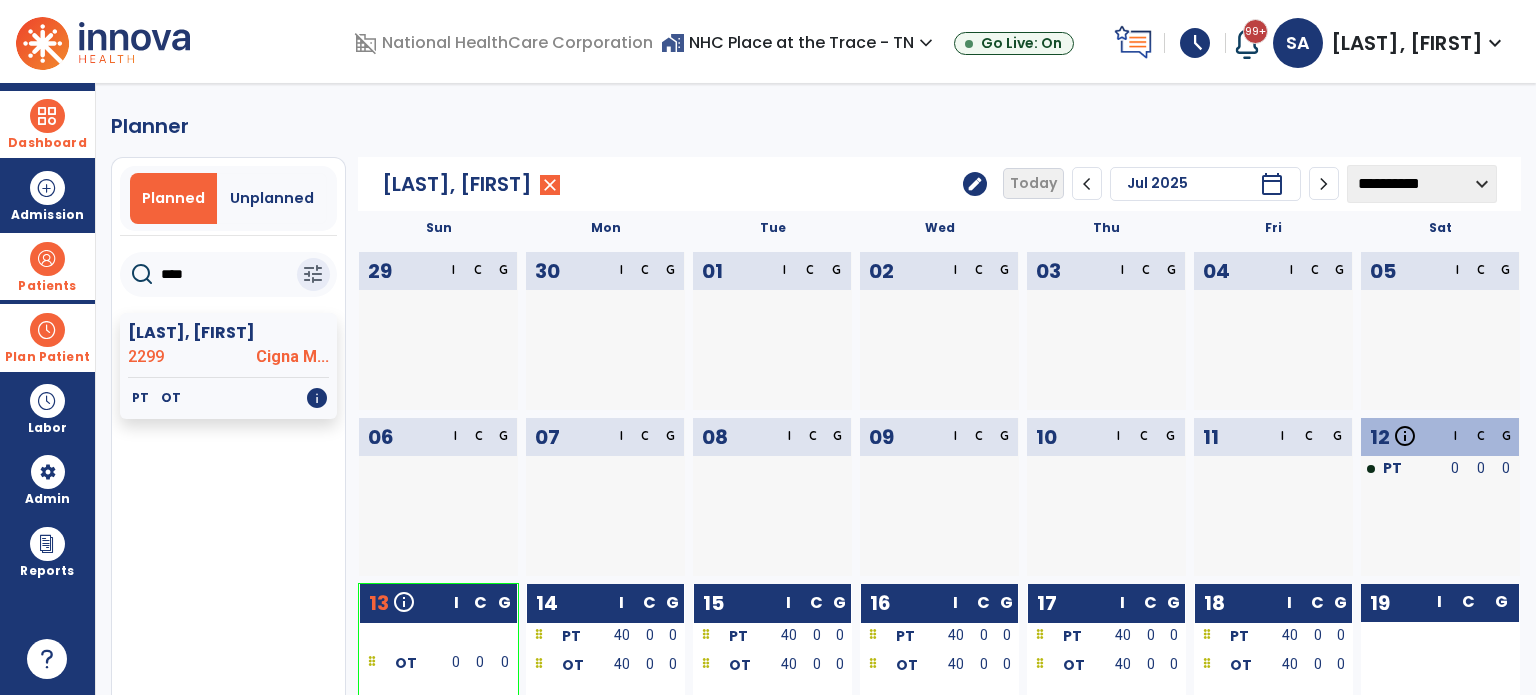 click on "edit" 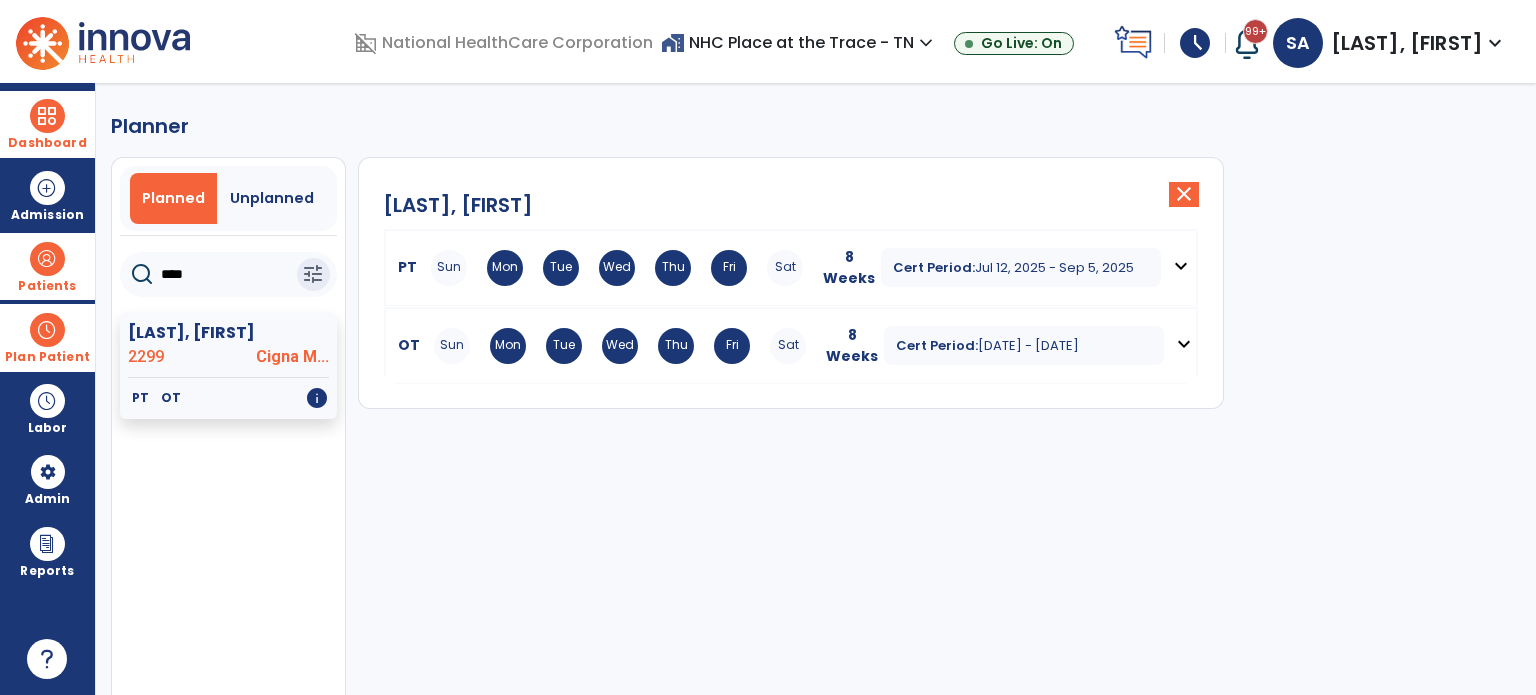 click on "Cert Period:  [DATE] - [DATE]  expand_more" at bounding box center [1041, 268] 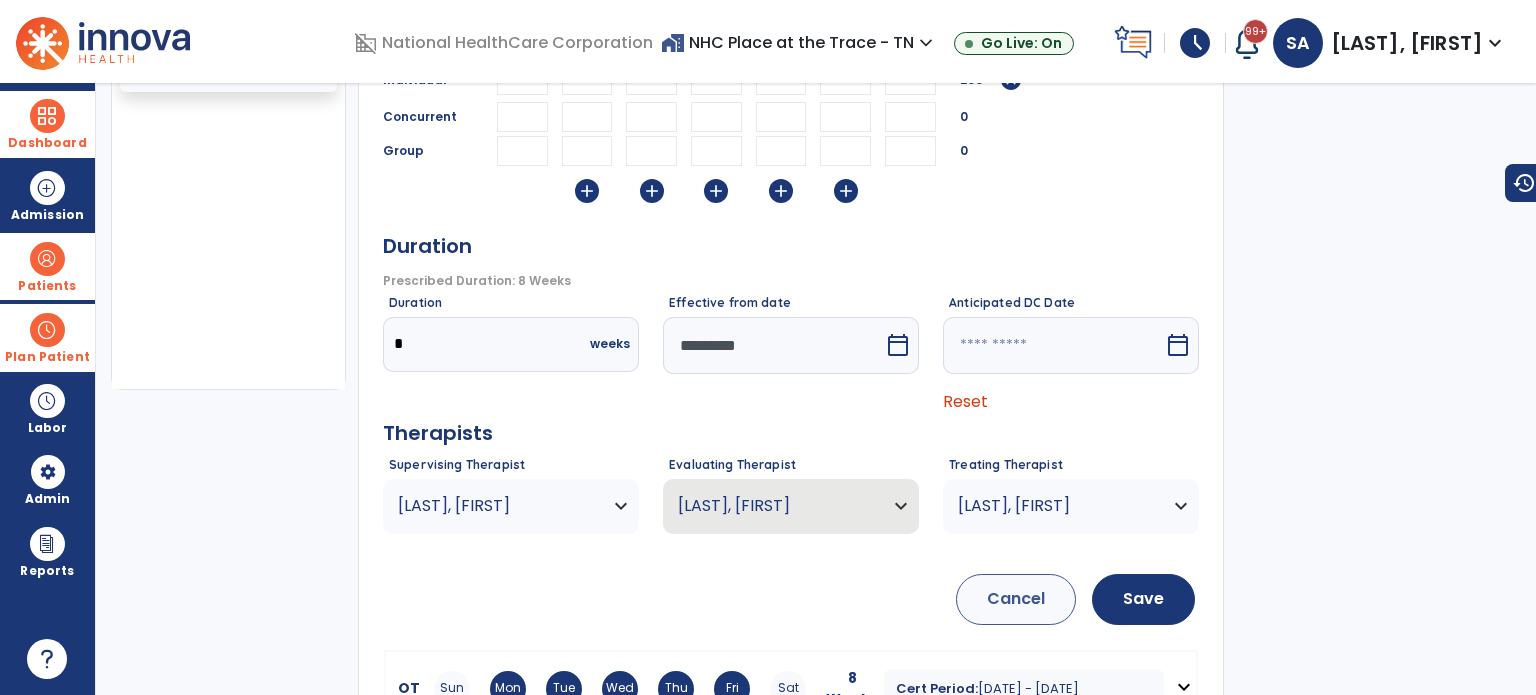 scroll, scrollTop: 344, scrollLeft: 0, axis: vertical 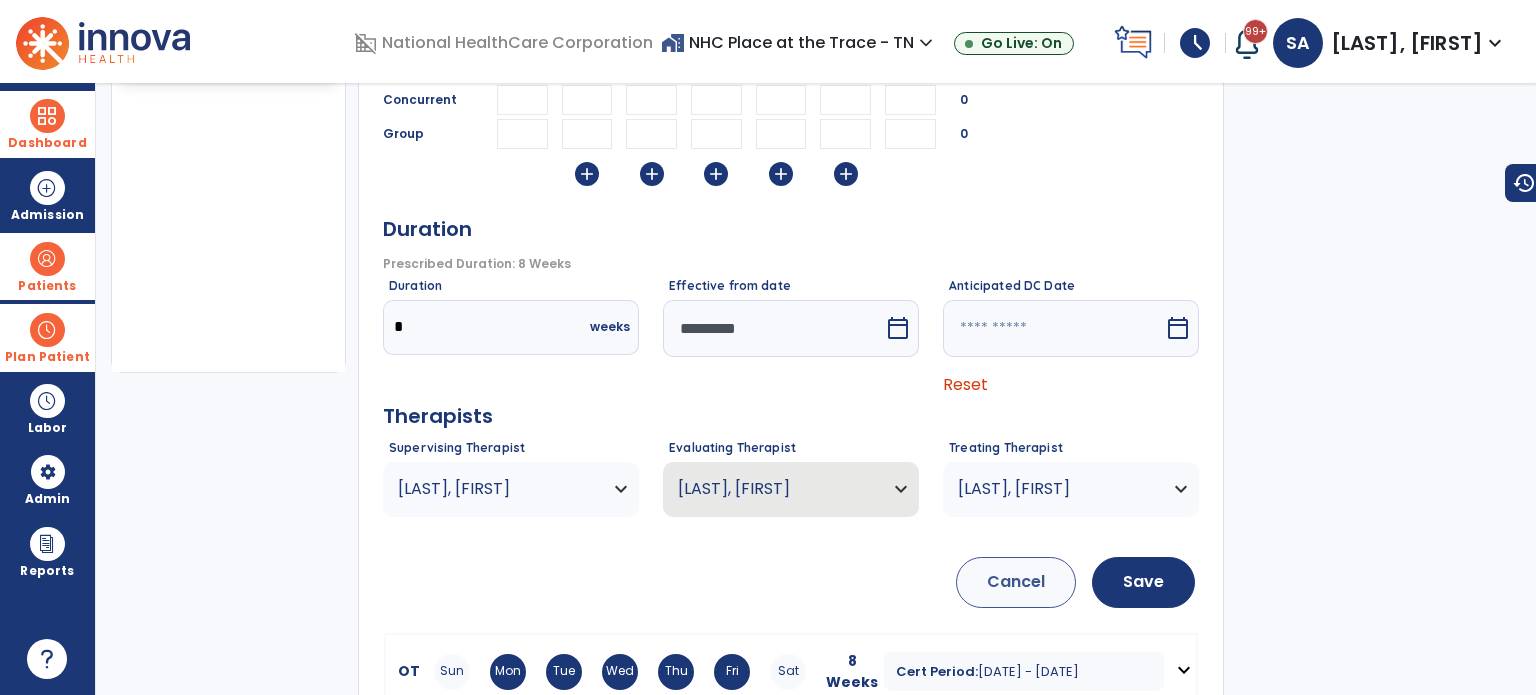 click on "[LAST], [FIRST]" at bounding box center (511, 489) 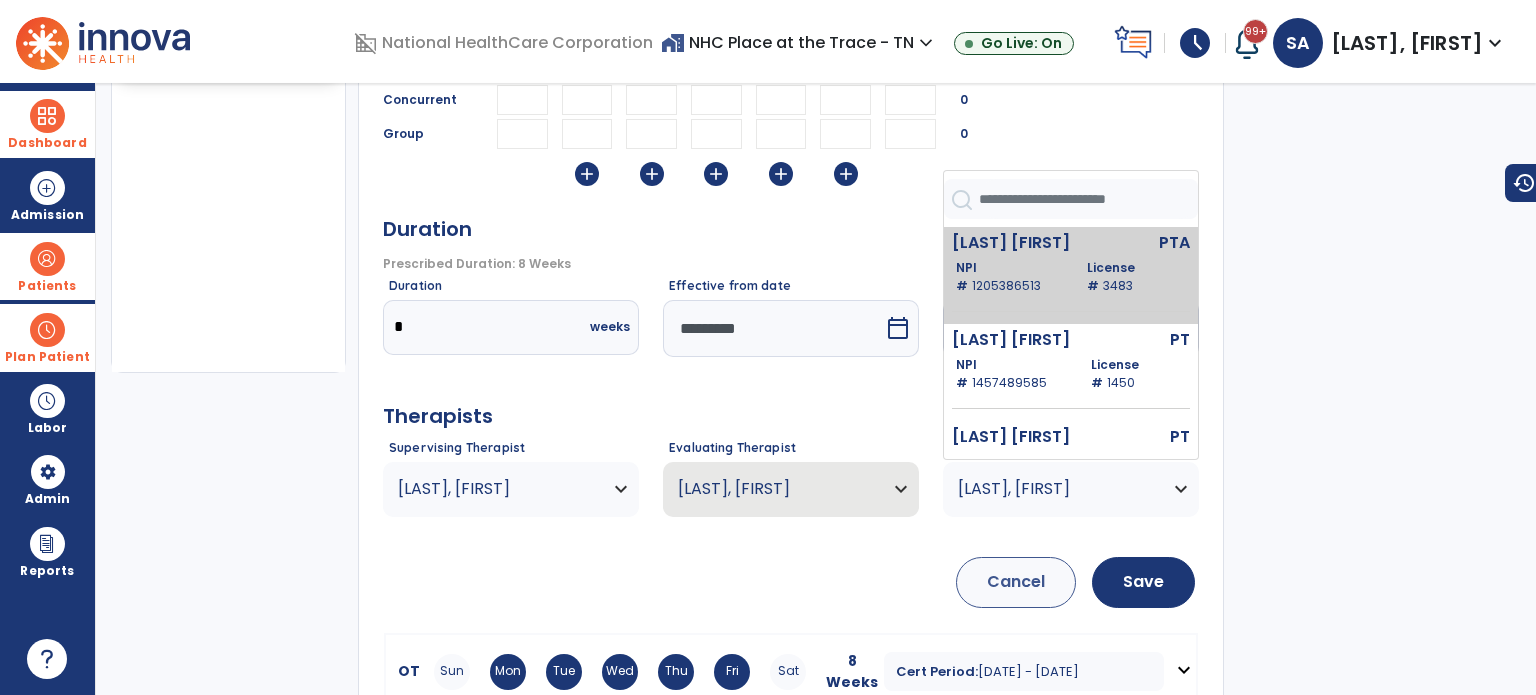 scroll, scrollTop: 214, scrollLeft: 0, axis: vertical 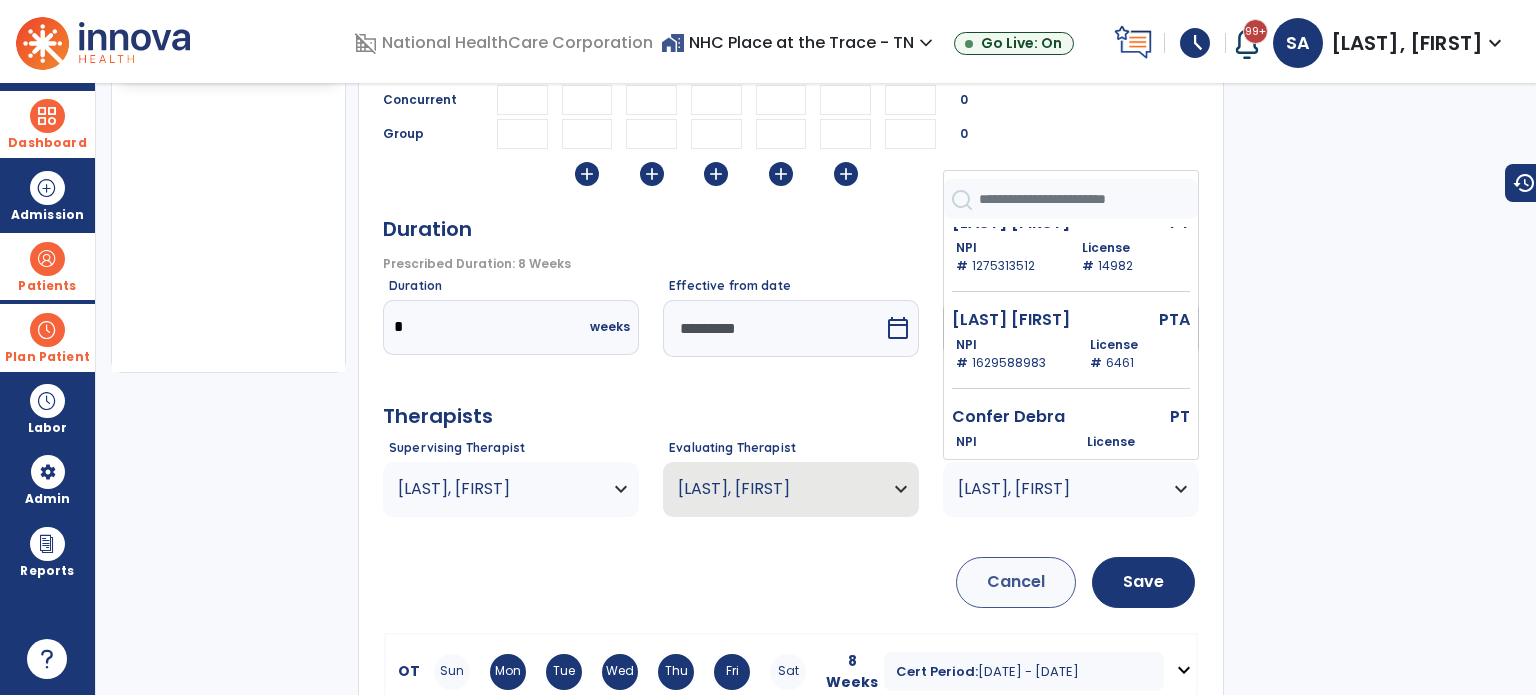 click on "[LAST] [FIRST]" at bounding box center (1027, 320) 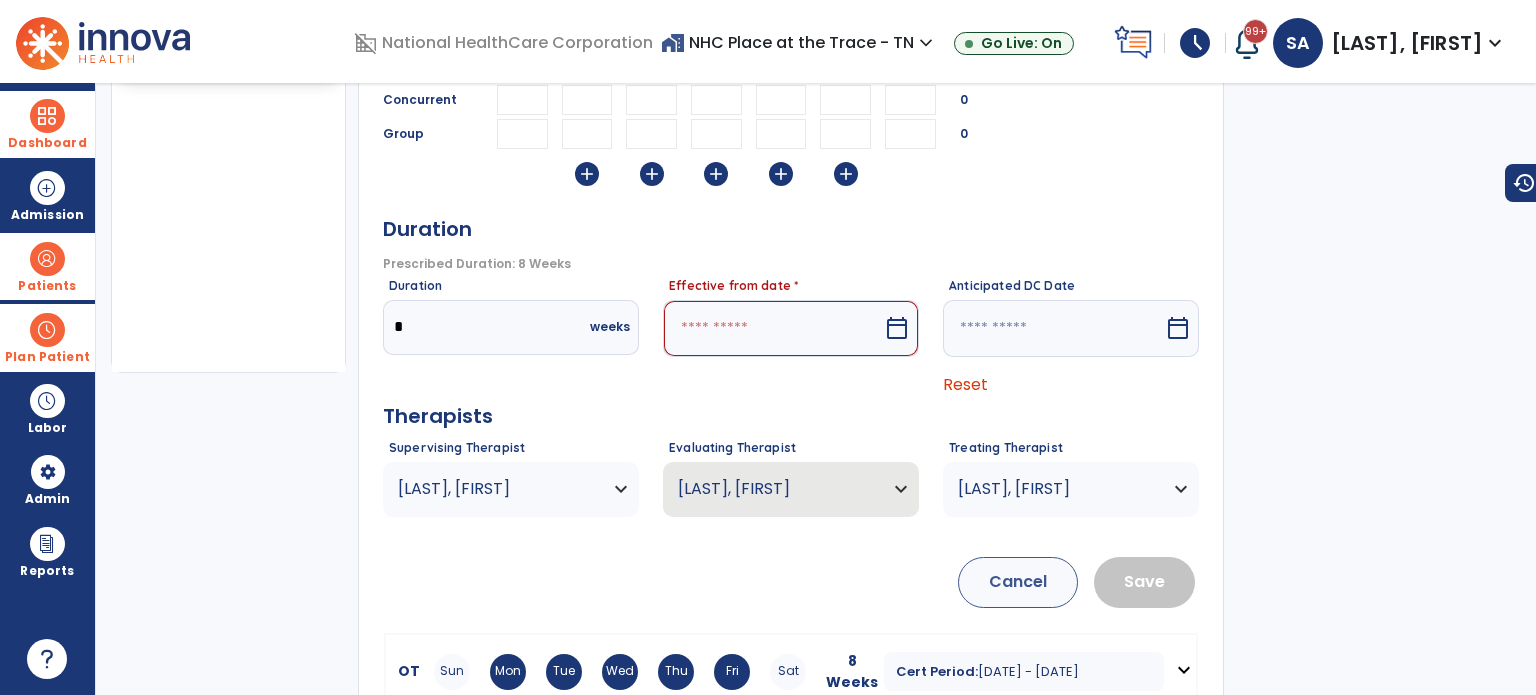 click at bounding box center (773, 328) 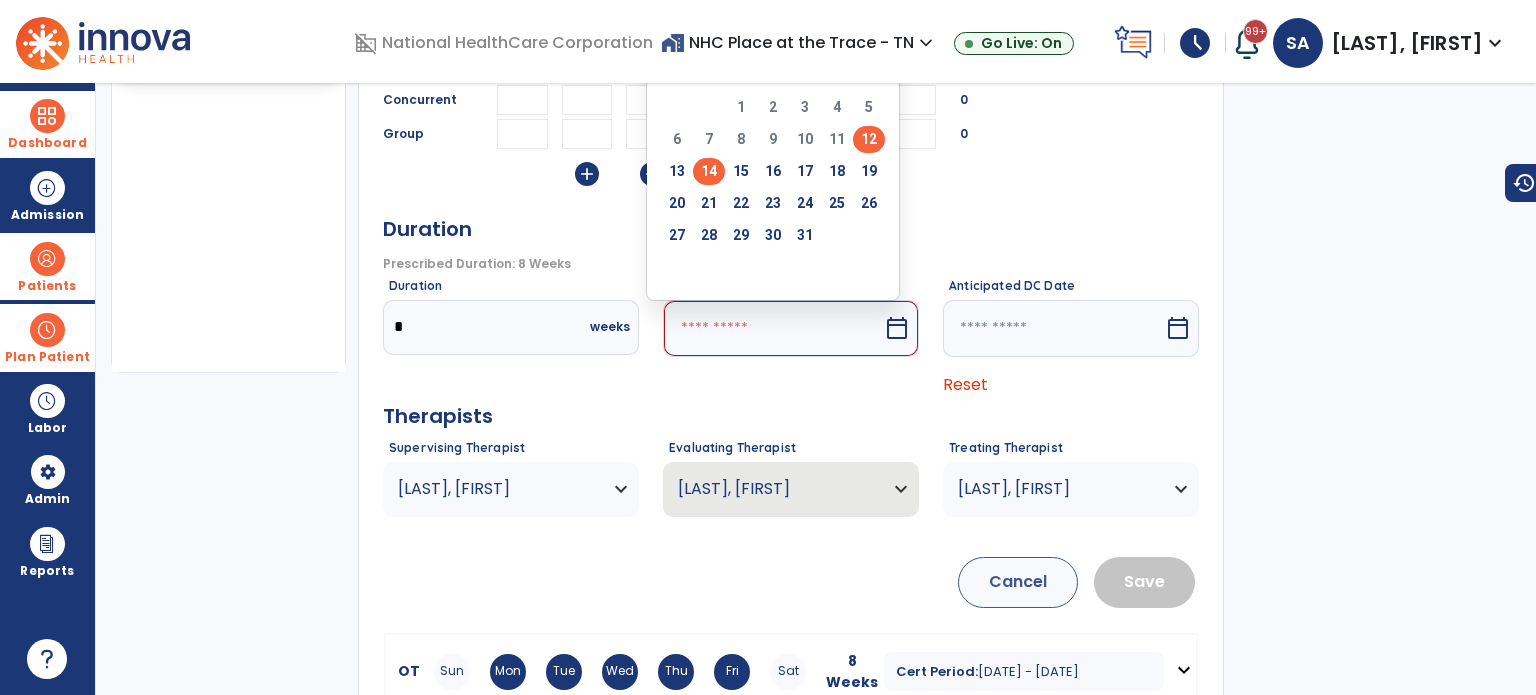click on "14" at bounding box center (709, 171) 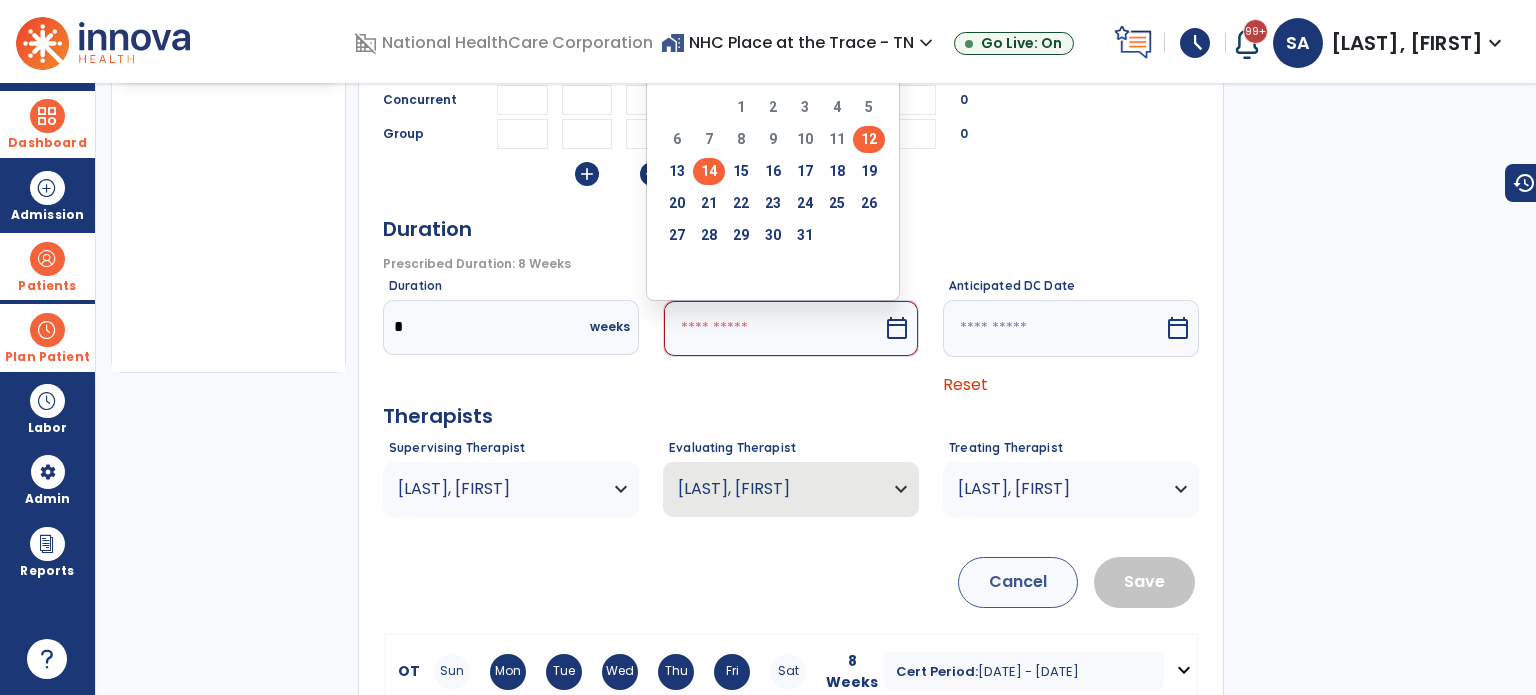 type on "*********" 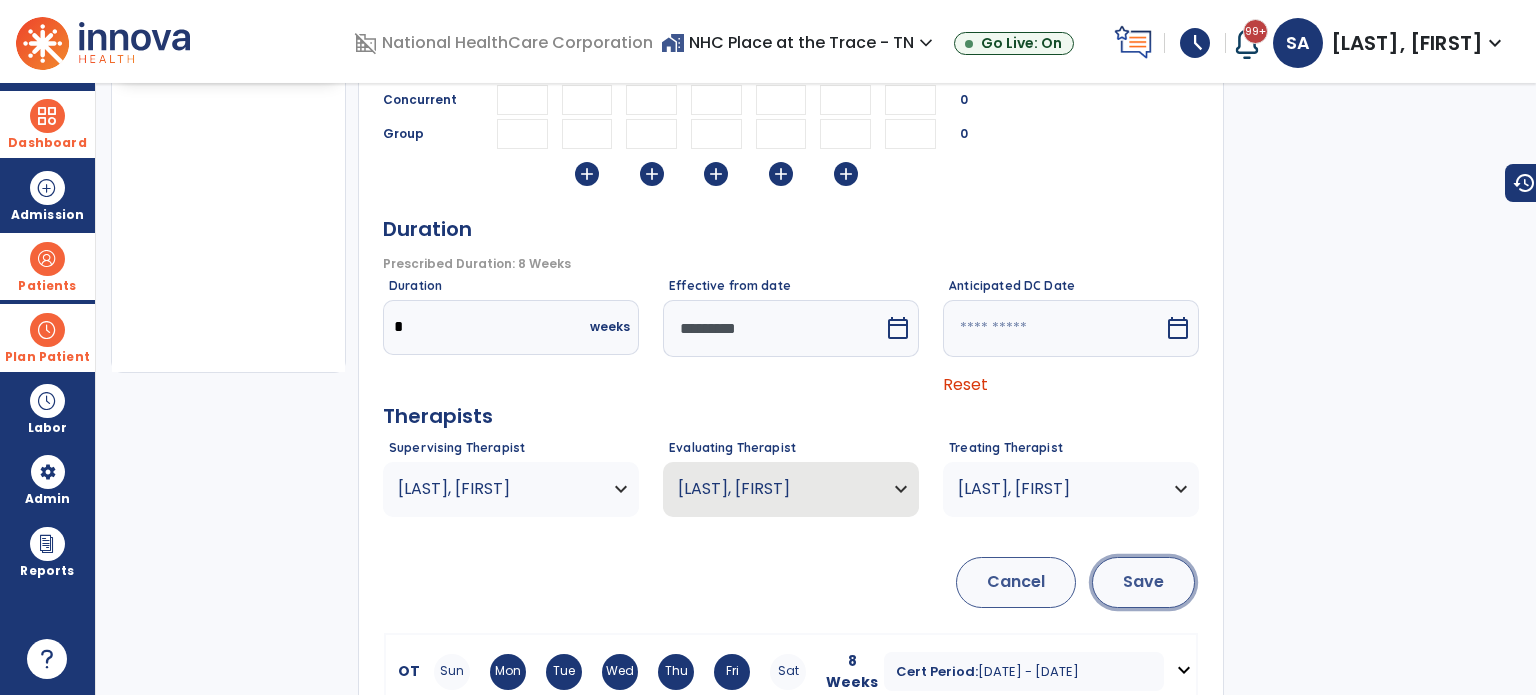 click on "Save" at bounding box center (1143, 582) 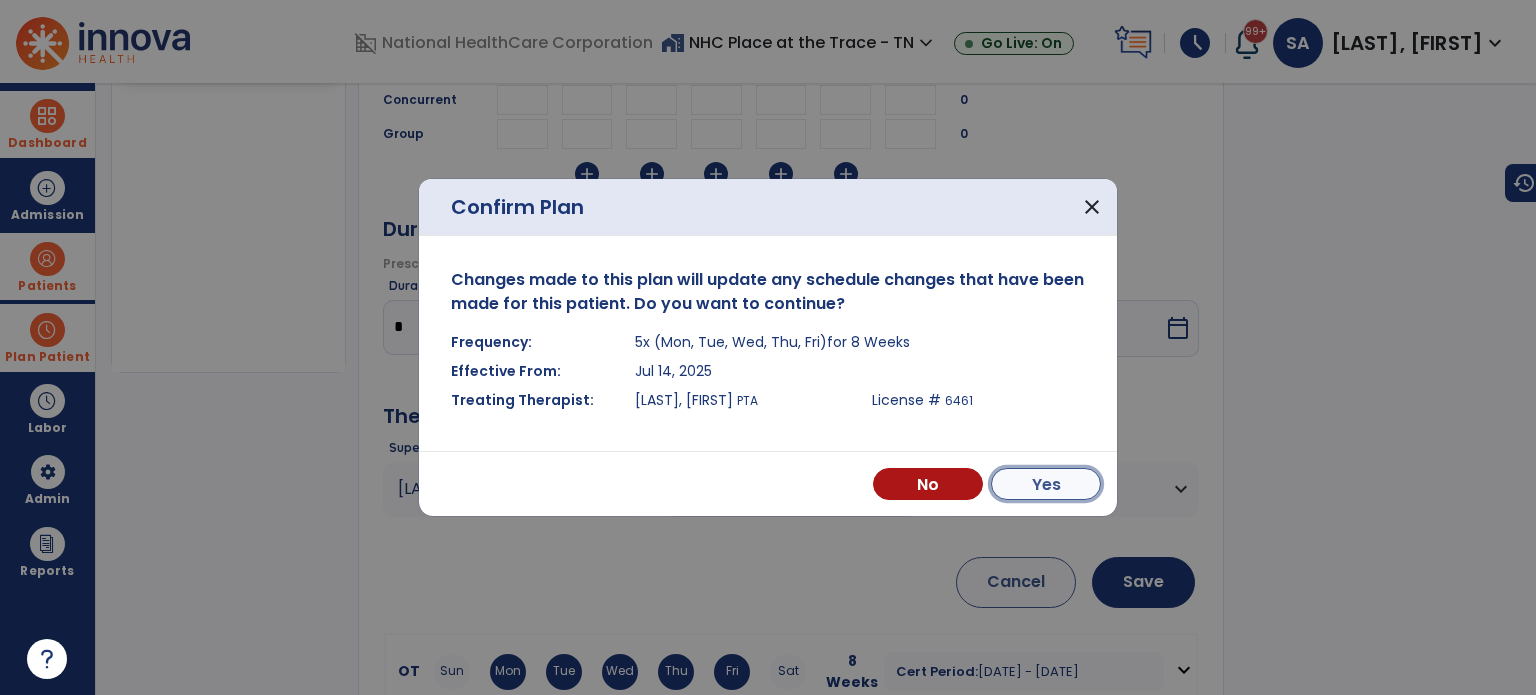 click on "Yes" at bounding box center (1046, 484) 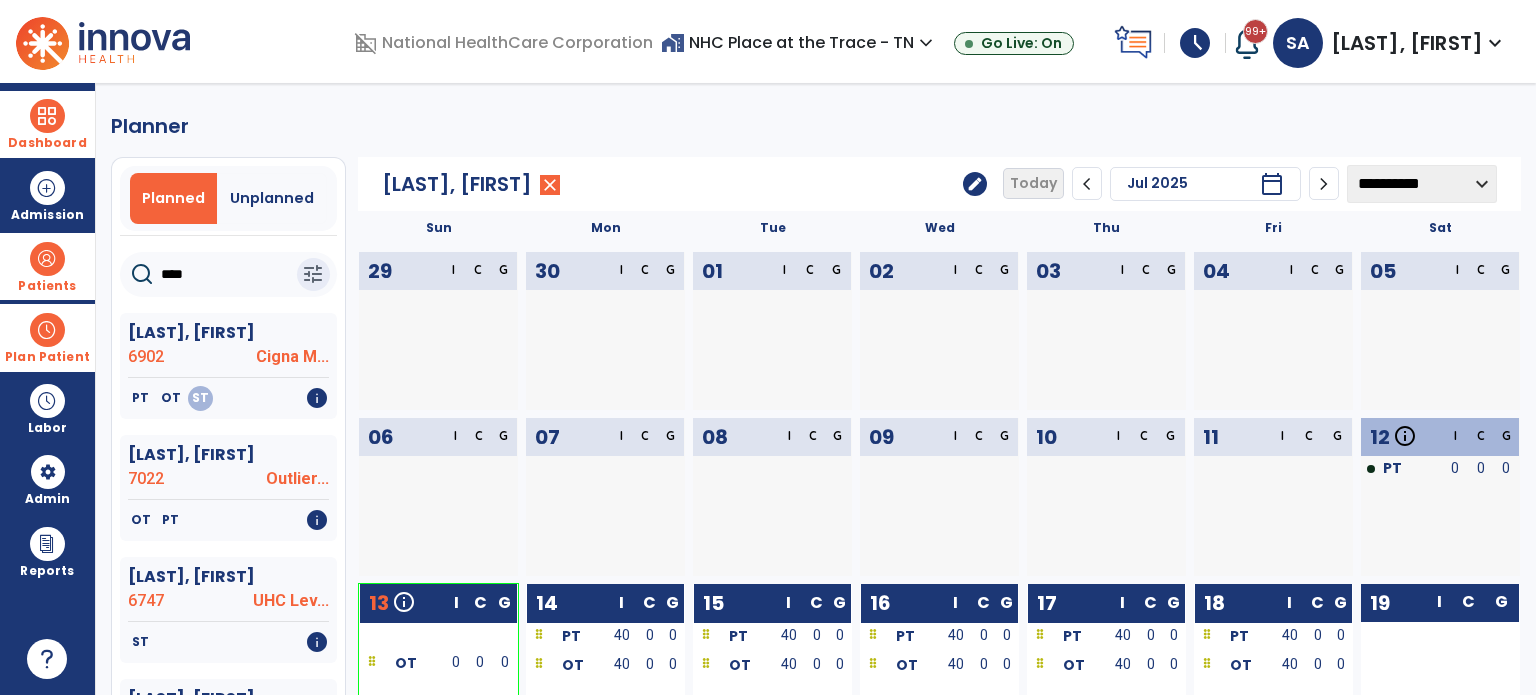 scroll, scrollTop: 0, scrollLeft: 0, axis: both 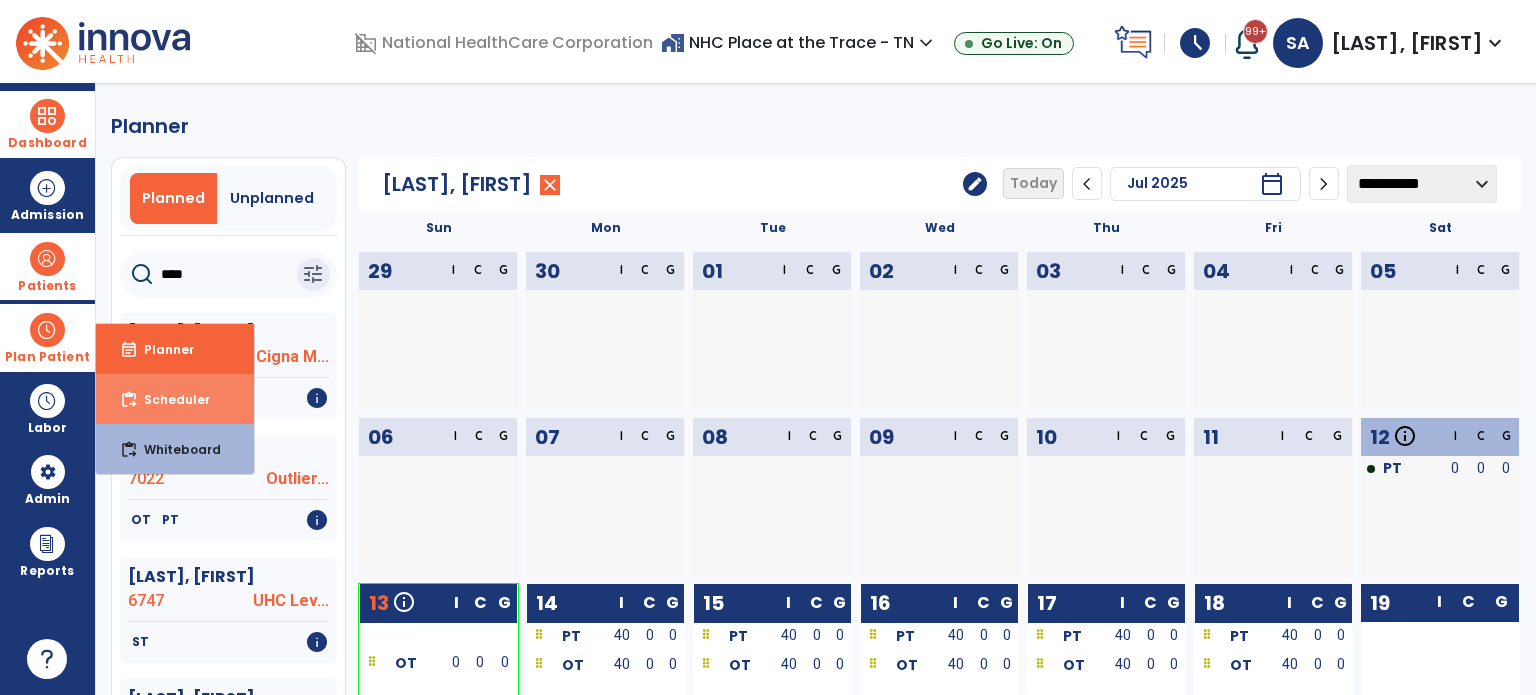 click on "Scheduler" at bounding box center [169, 399] 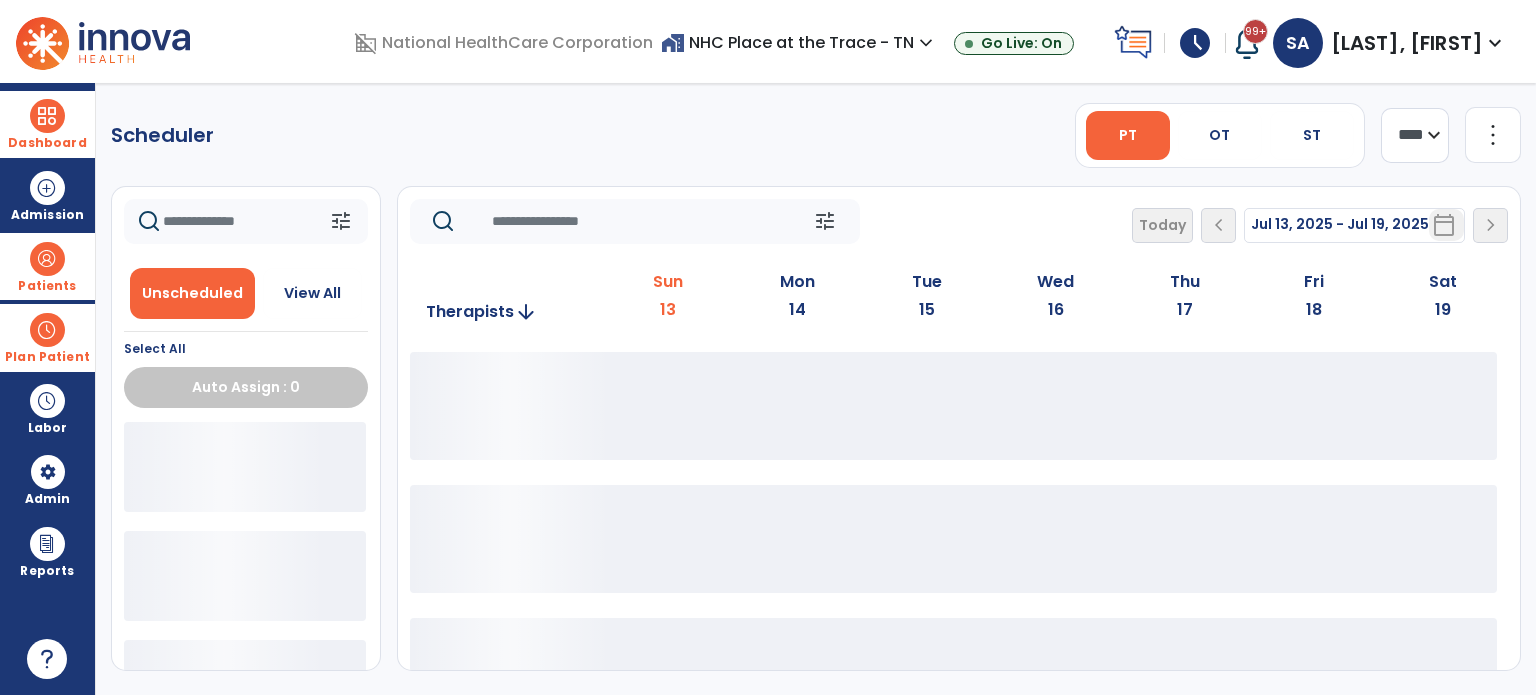 scroll, scrollTop: 0, scrollLeft: 0, axis: both 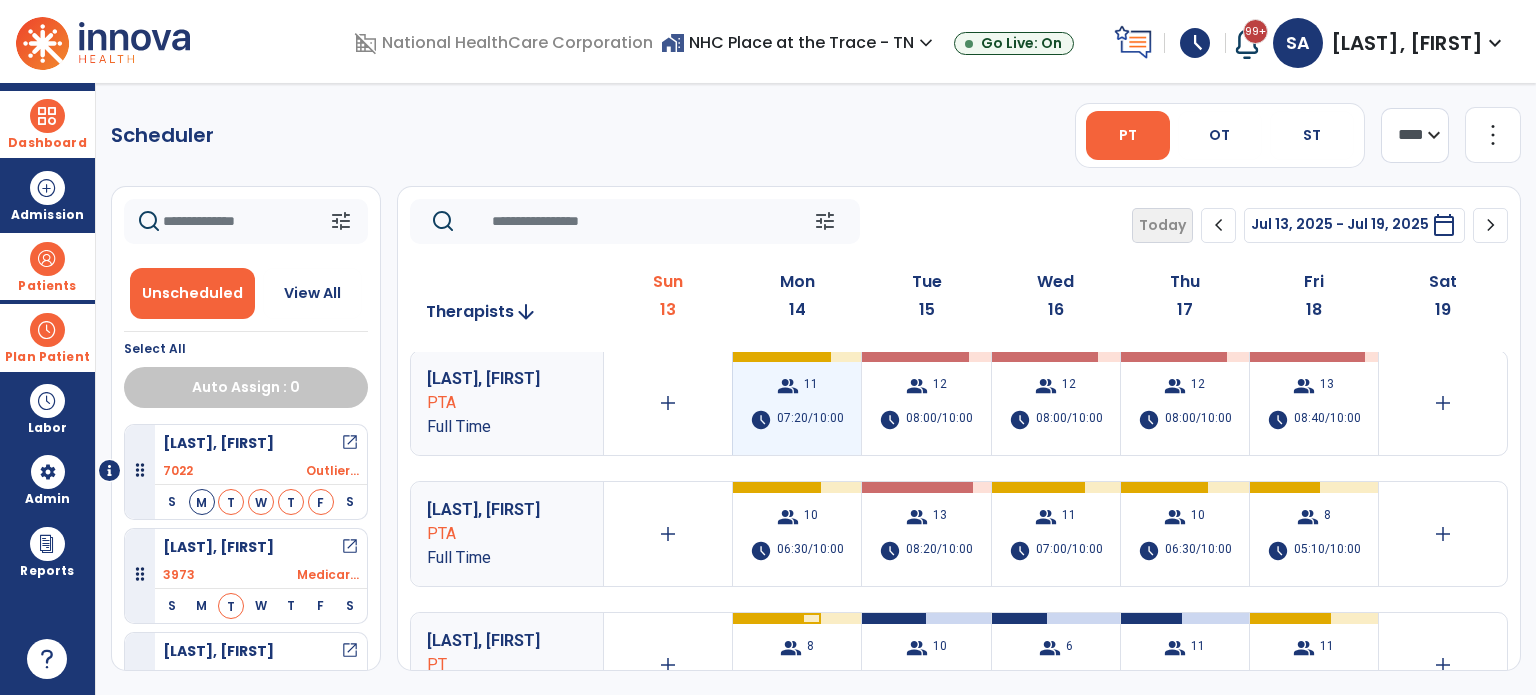 click on "07:20/10:00" at bounding box center [810, 420] 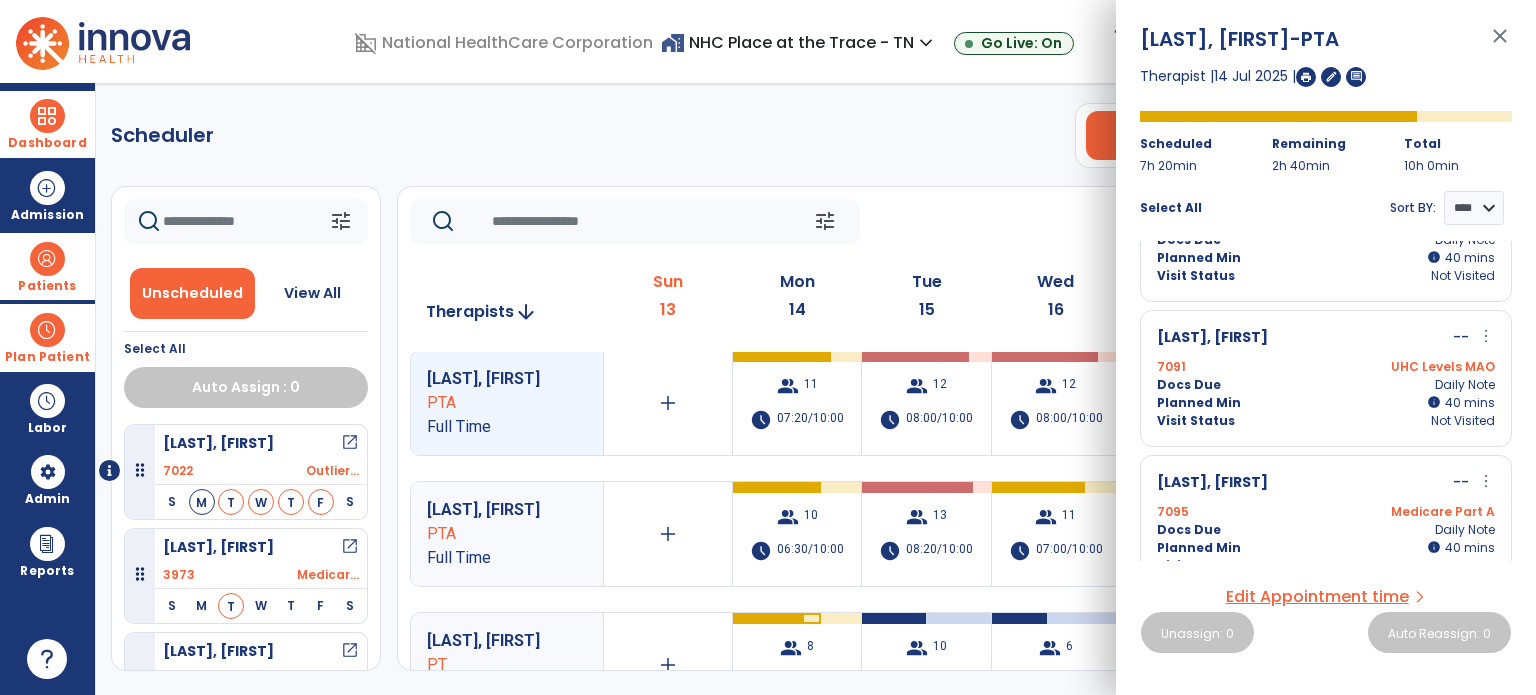 scroll, scrollTop: 346, scrollLeft: 0, axis: vertical 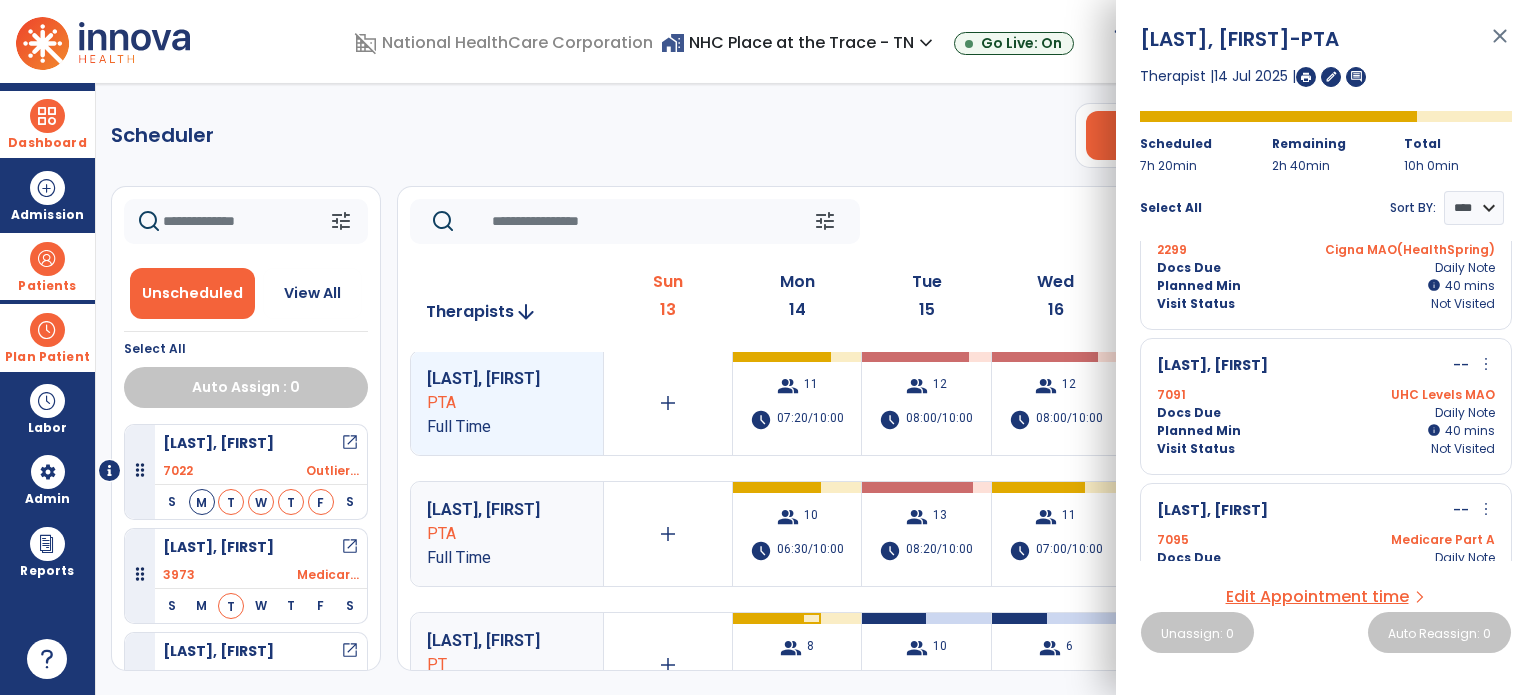 click on "Planned Min  info   40 I 40 mins" at bounding box center [1326, 286] 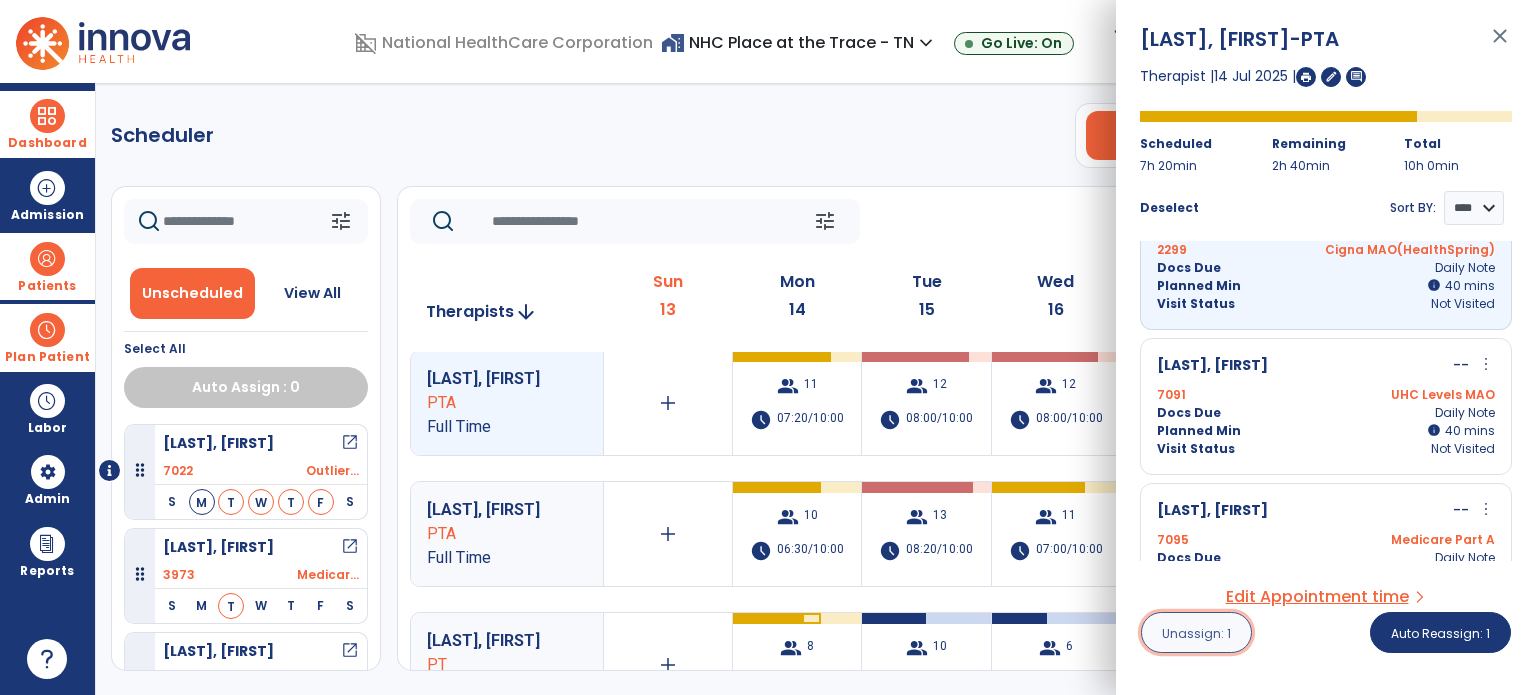 click on "Unassign: 1" at bounding box center (1196, 633) 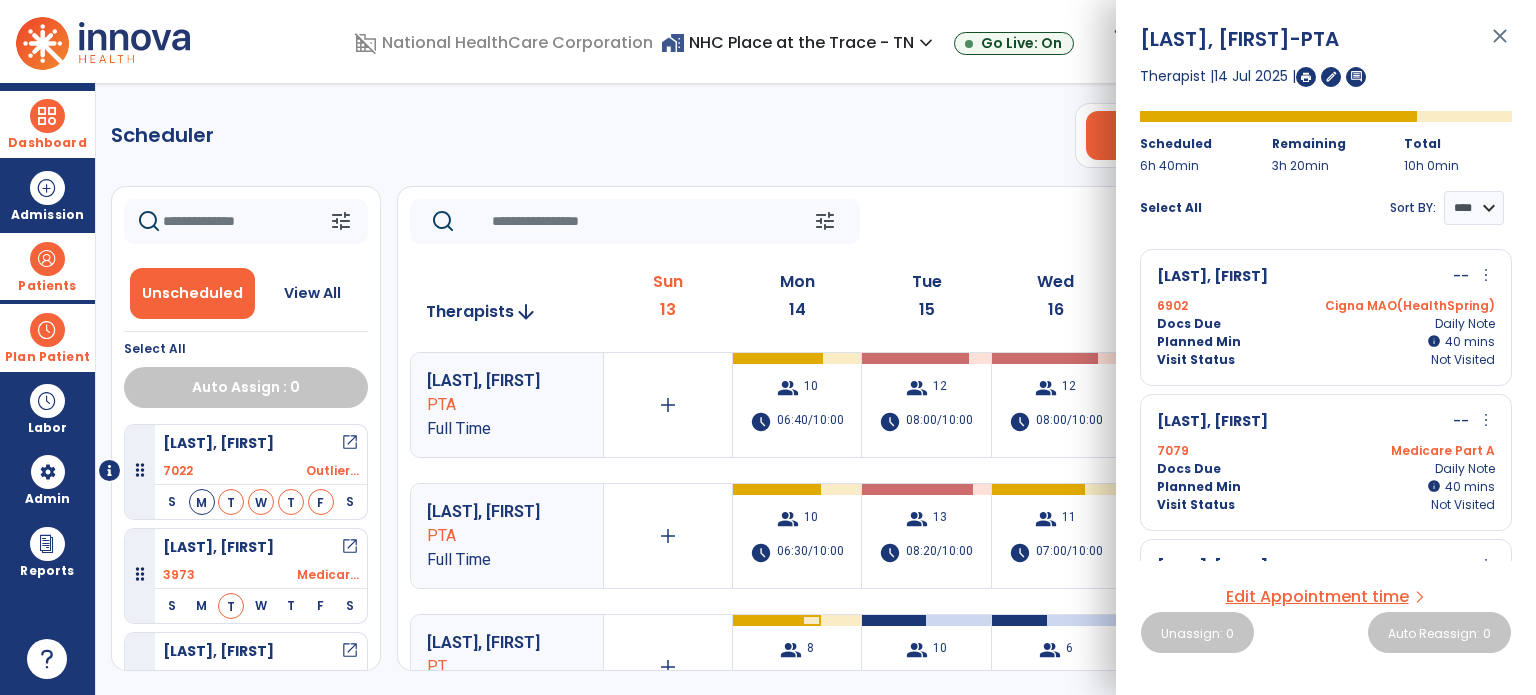 click on "close" at bounding box center (1500, 45) 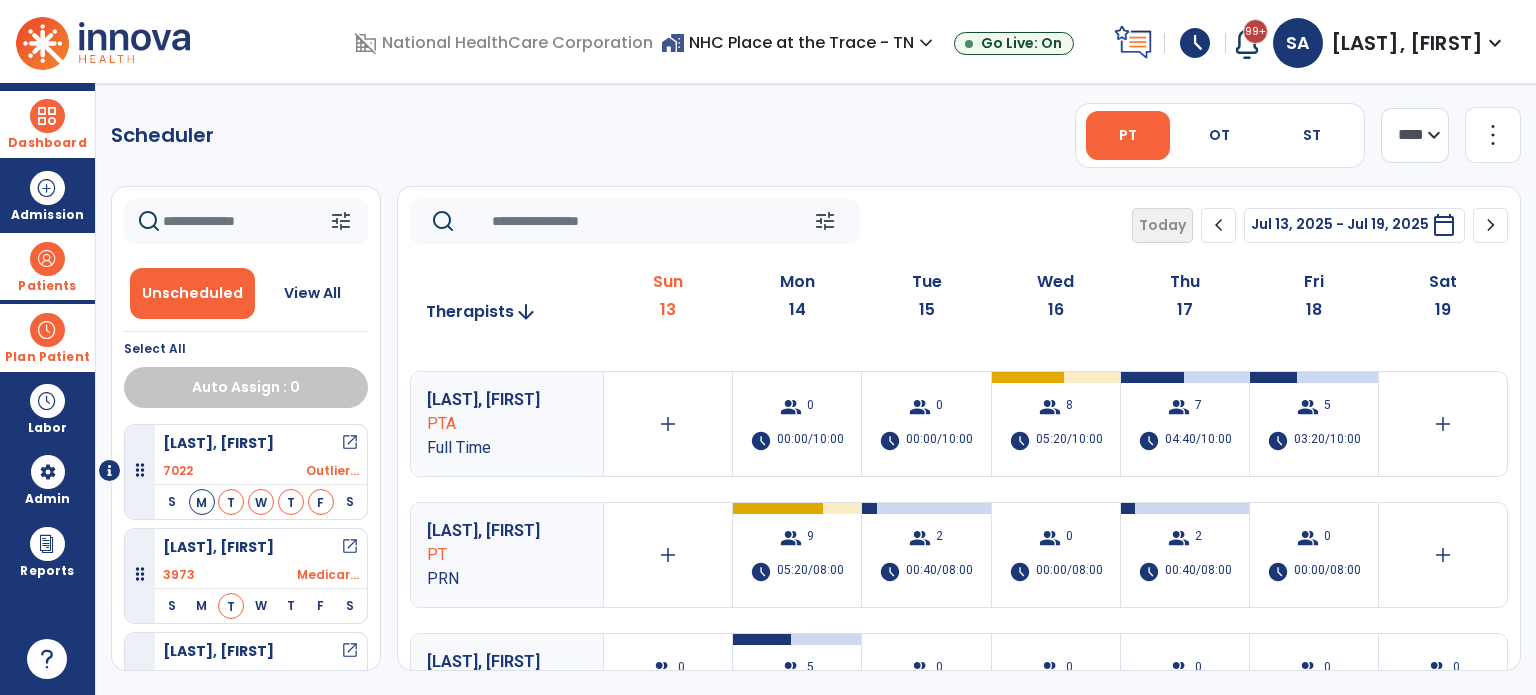 scroll, scrollTop: 700, scrollLeft: 0, axis: vertical 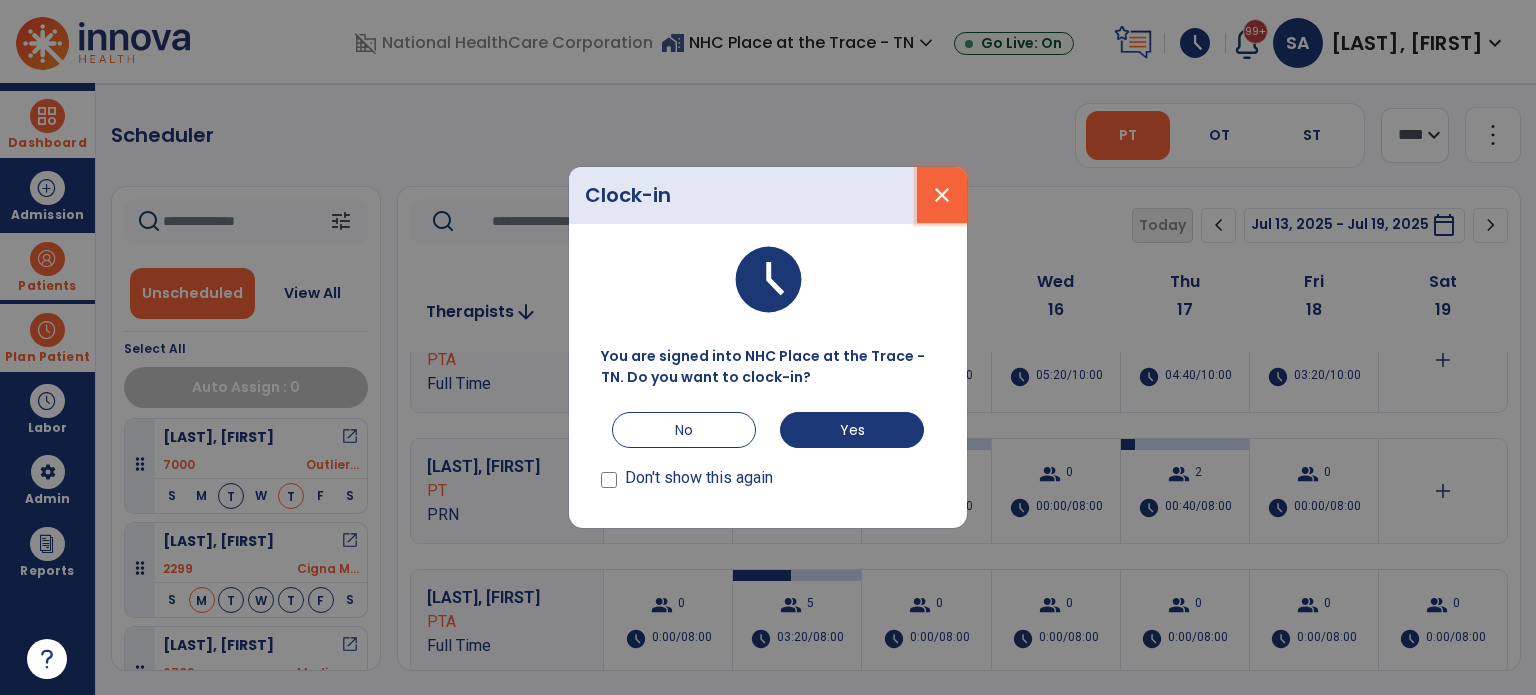click on "close" at bounding box center (942, 195) 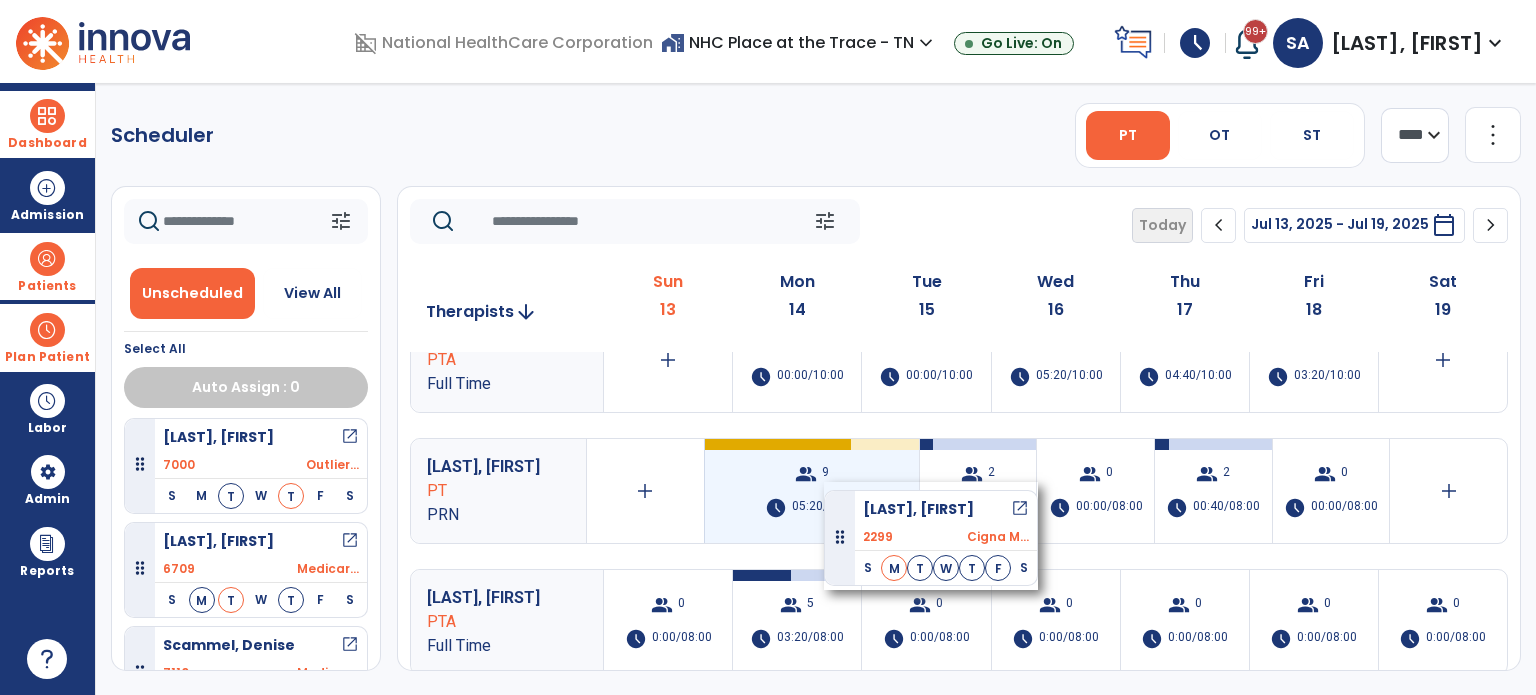 drag, startPoint x: 223, startPoint y: 546, endPoint x: 826, endPoint y: 482, distance: 606.38684 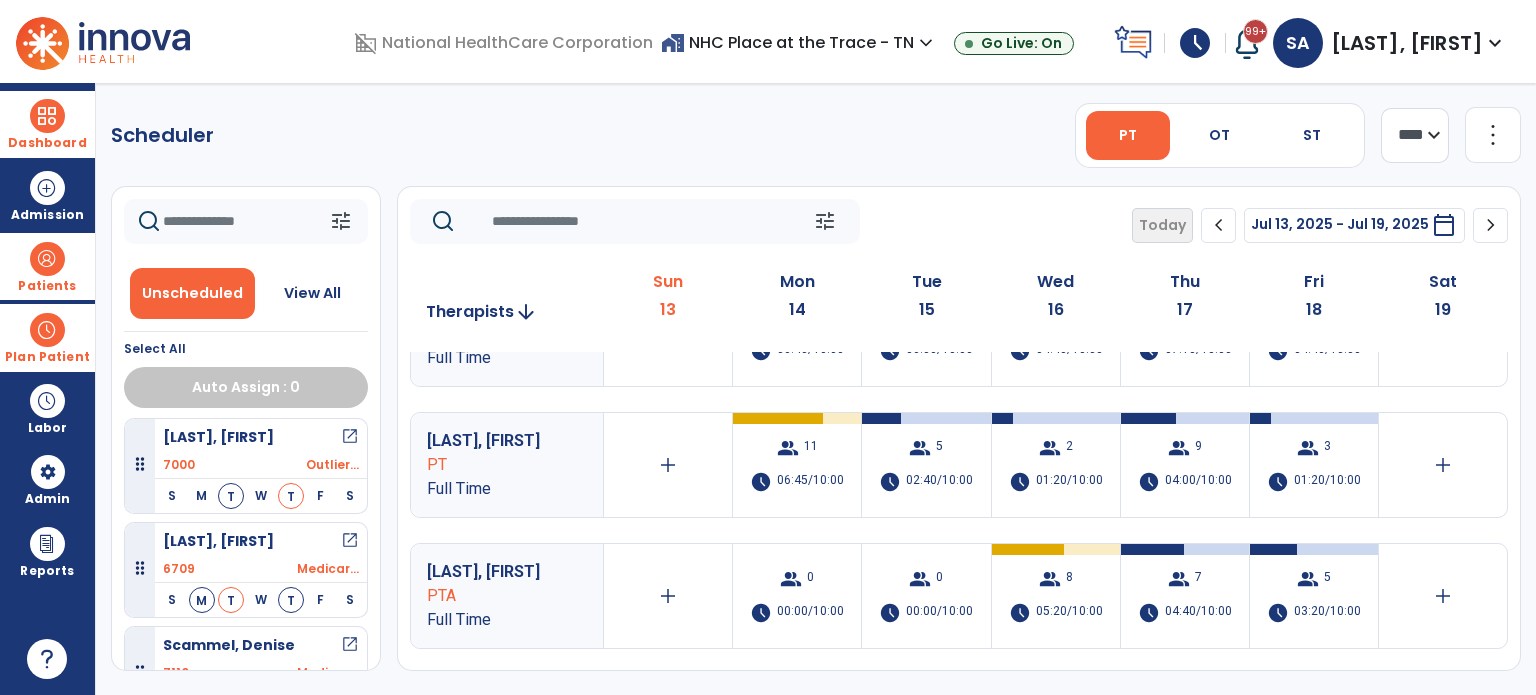 scroll, scrollTop: 451, scrollLeft: 0, axis: vertical 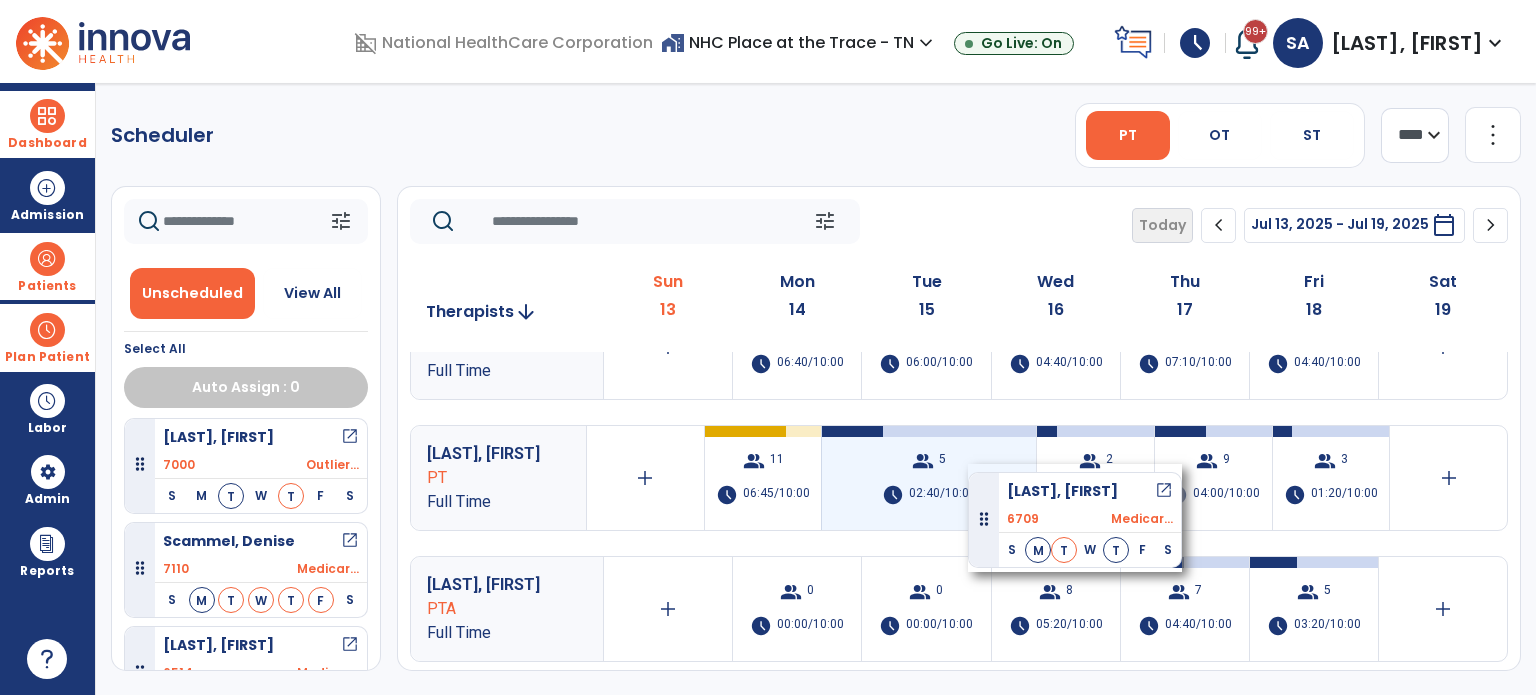 drag, startPoint x: 245, startPoint y: 535, endPoint x: 968, endPoint y: 463, distance: 726.57623 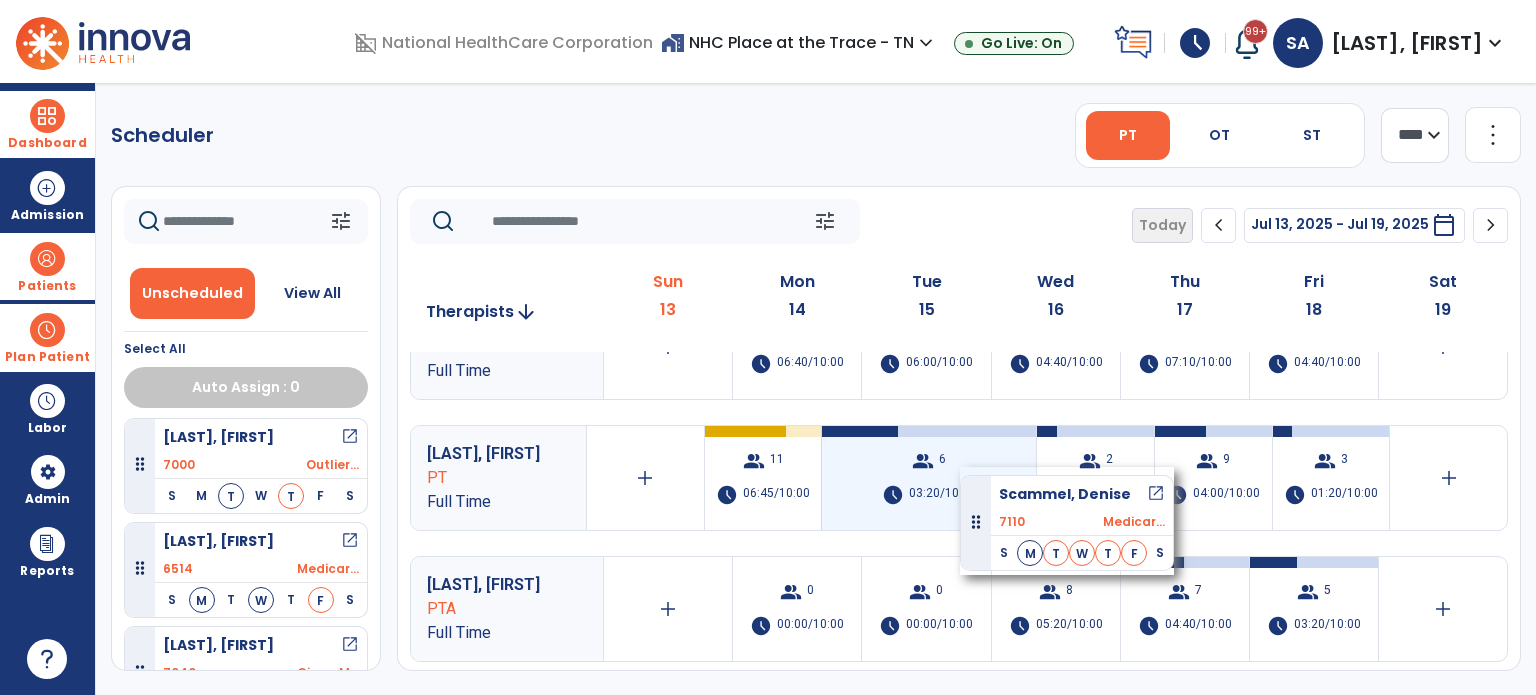 drag, startPoint x: 231, startPoint y: 549, endPoint x: 960, endPoint y: 467, distance: 733.5973 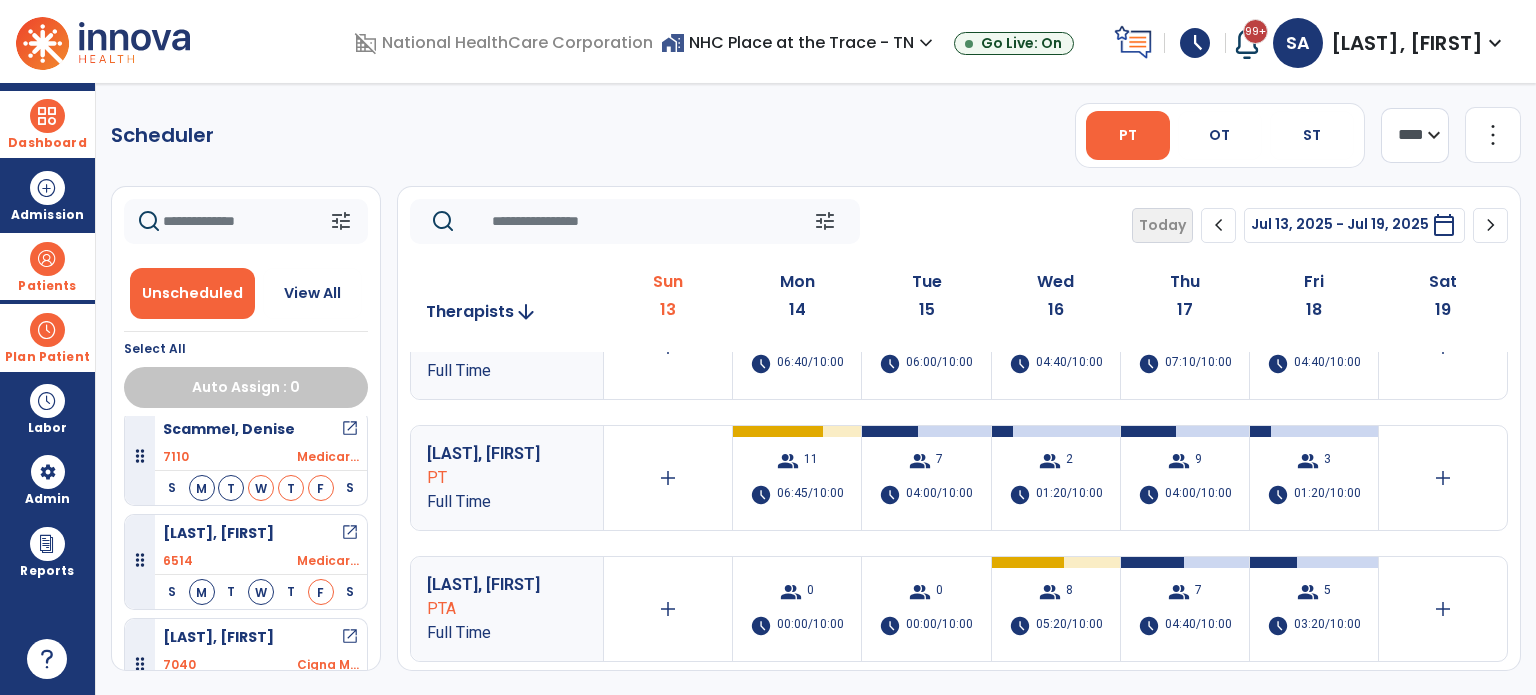 scroll, scrollTop: 1493, scrollLeft: 0, axis: vertical 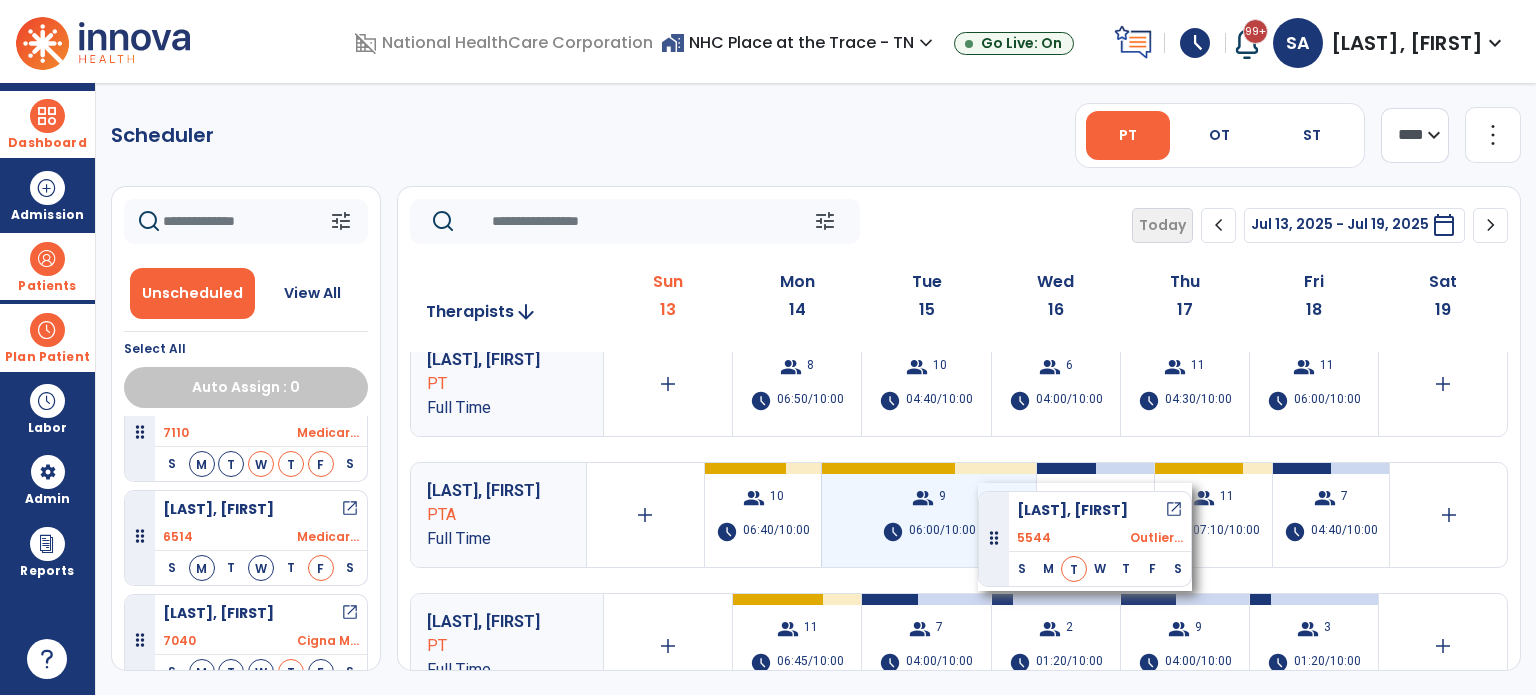drag, startPoint x: 269, startPoint y: 614, endPoint x: 978, endPoint y: 483, distance: 721.0007 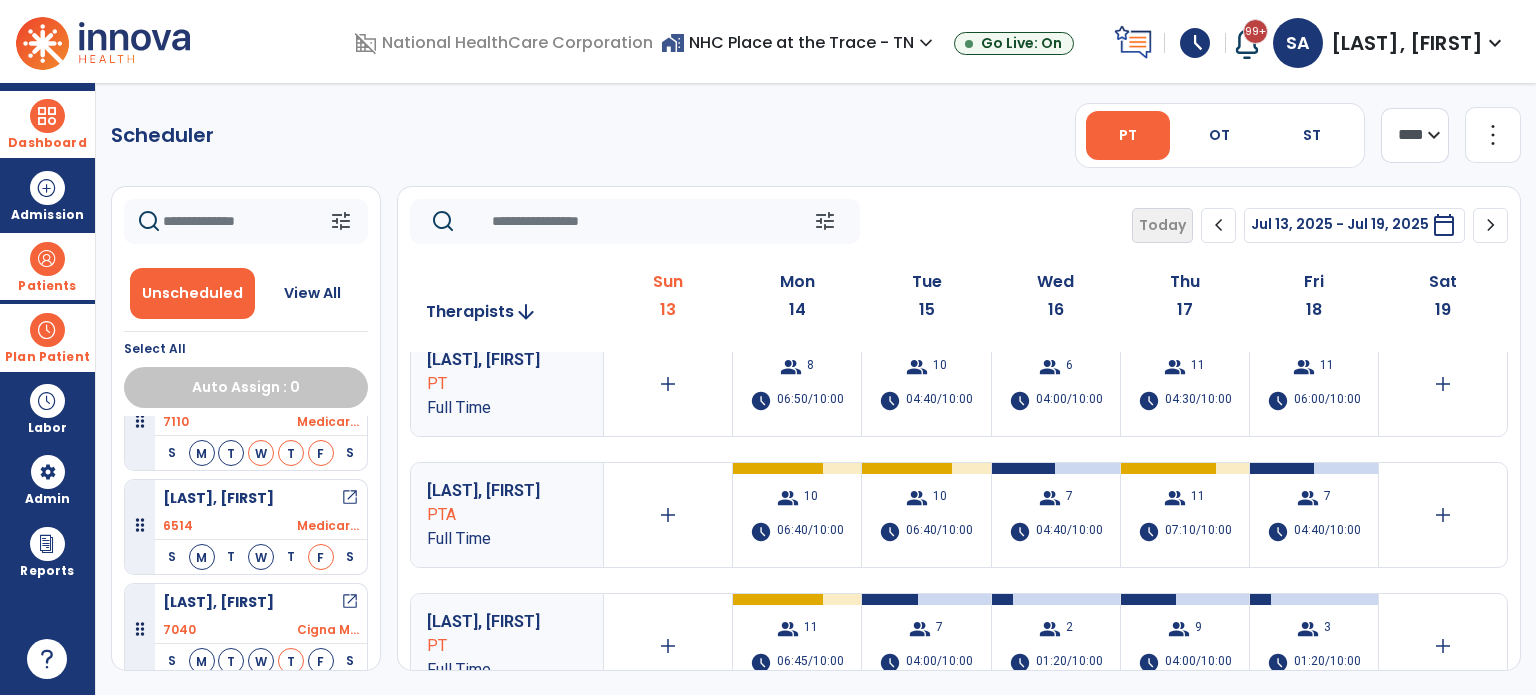scroll, scrollTop: 1390, scrollLeft: 0, axis: vertical 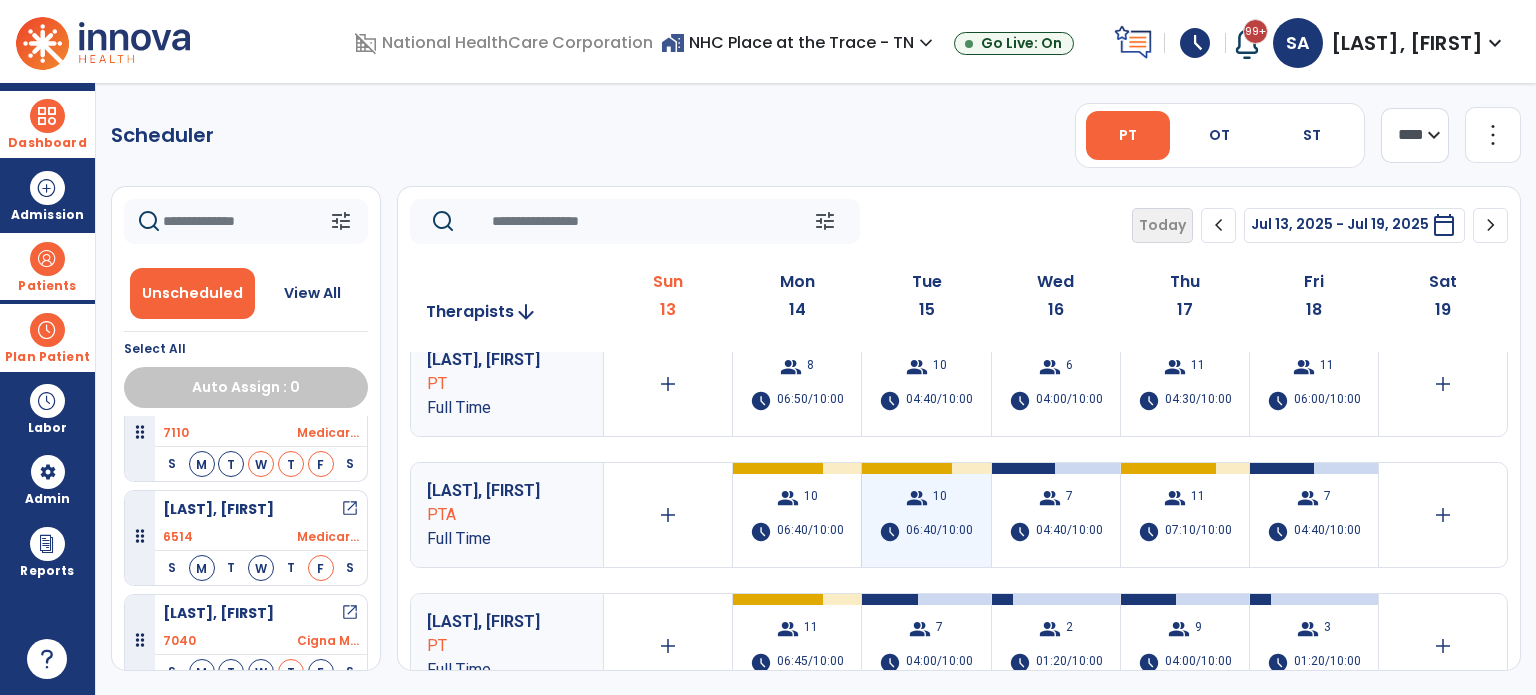 click on "group" at bounding box center (917, 498) 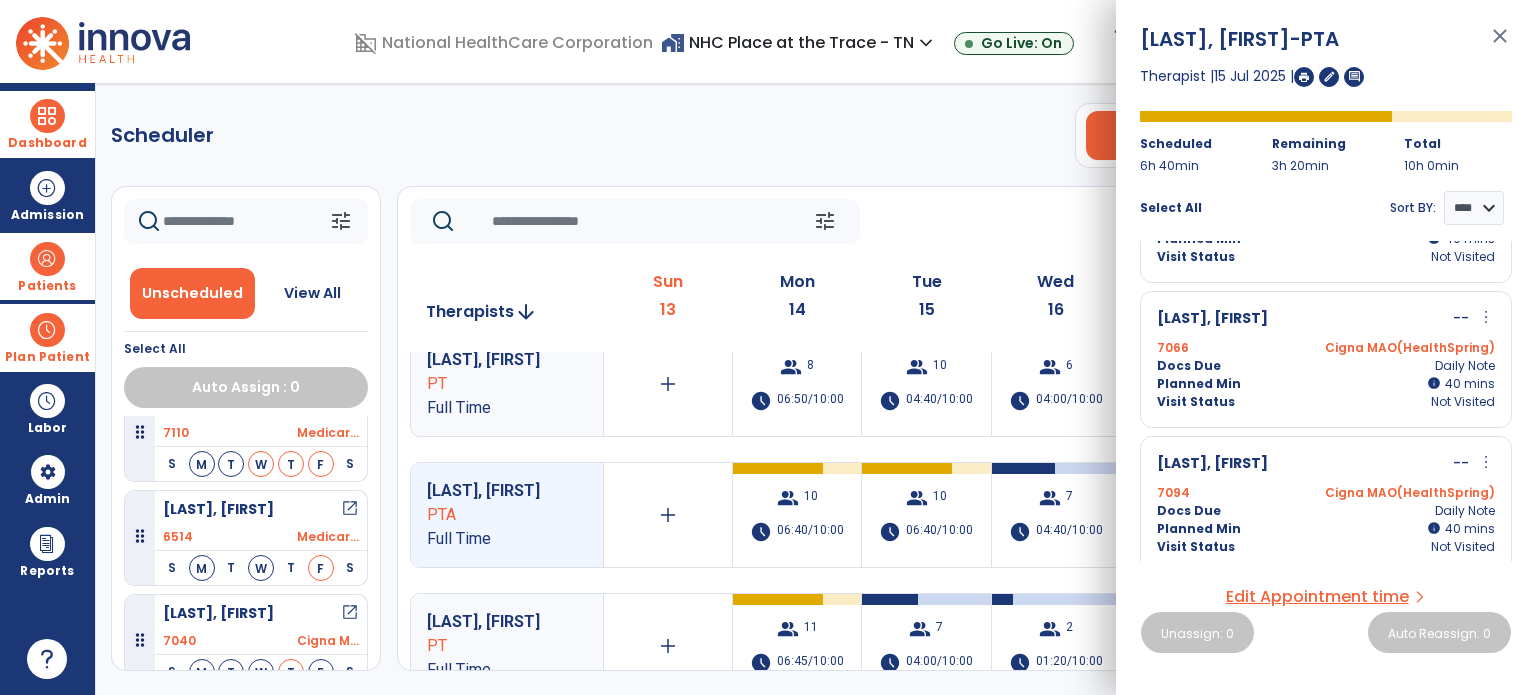 scroll, scrollTop: 1124, scrollLeft: 0, axis: vertical 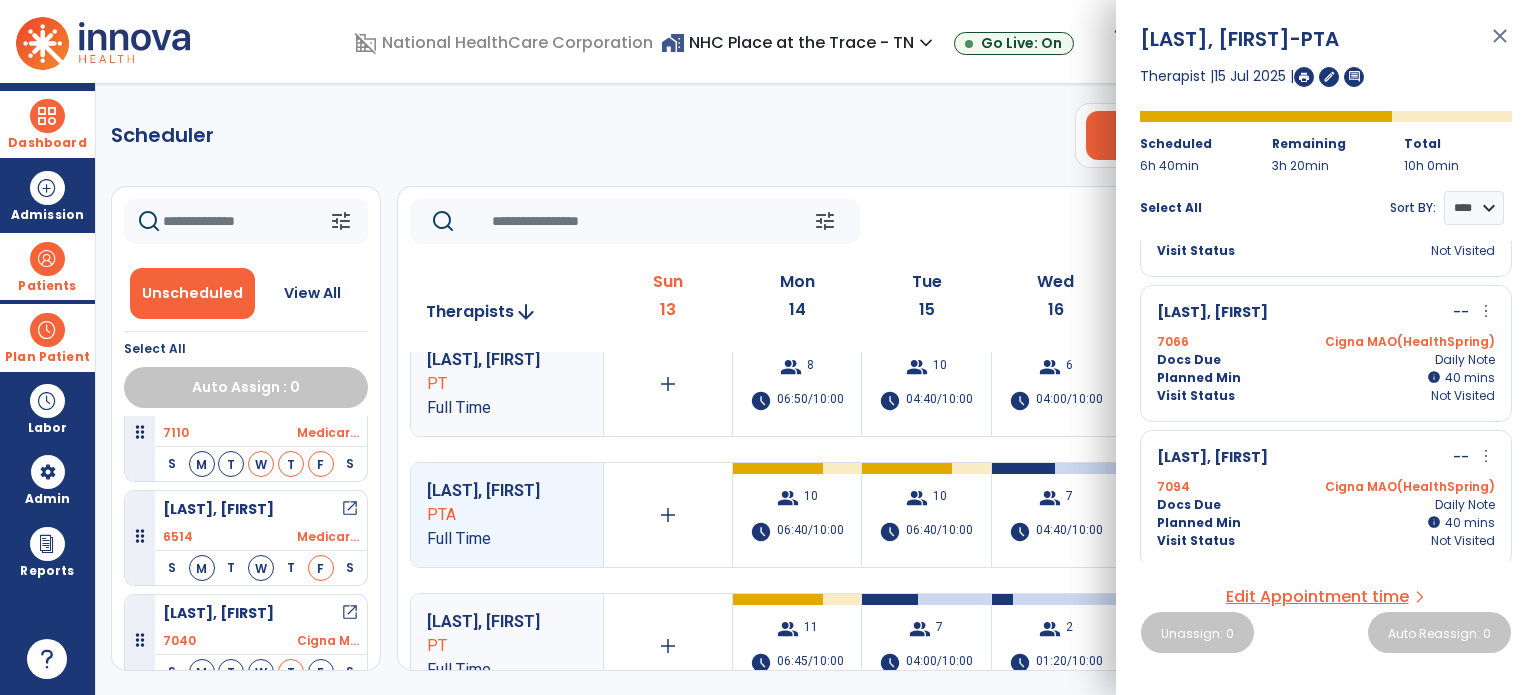 click on "close" at bounding box center [1500, 45] 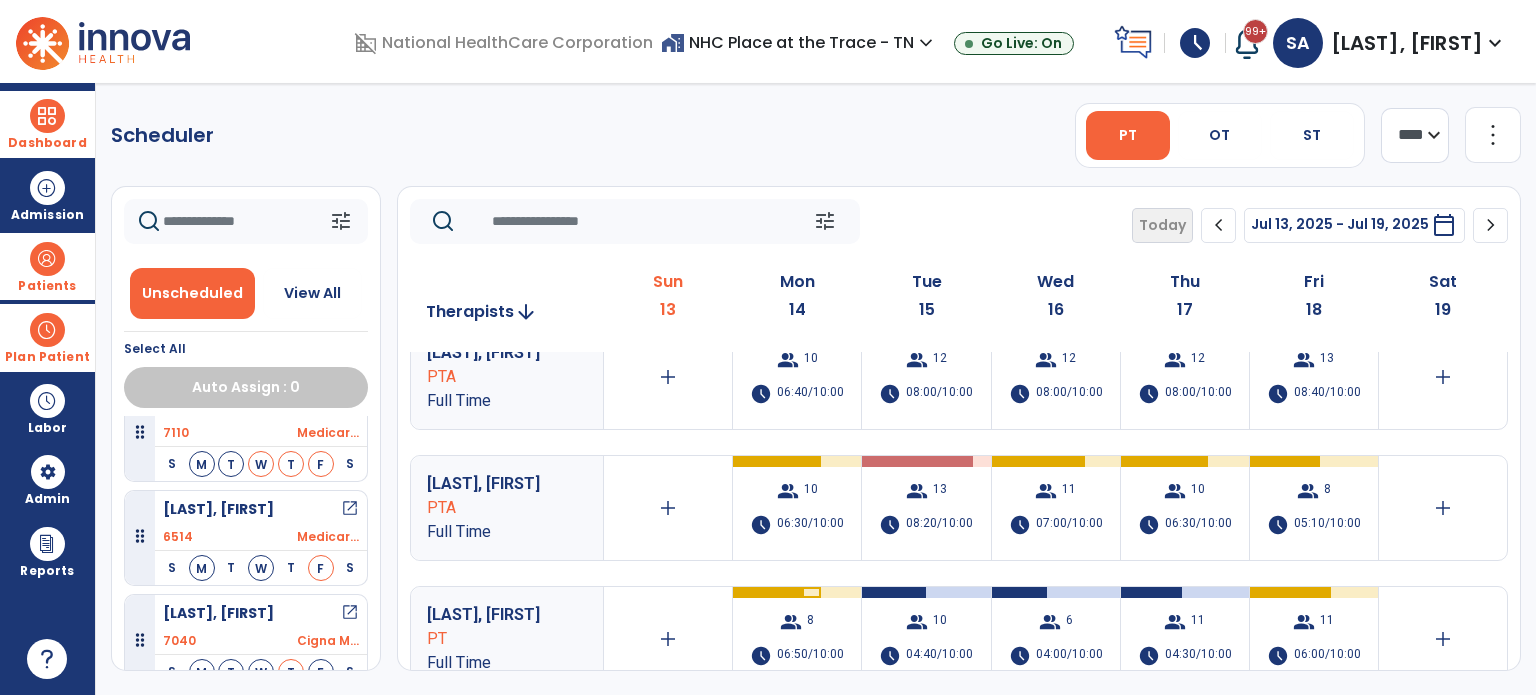 scroll, scrollTop: 27, scrollLeft: 0, axis: vertical 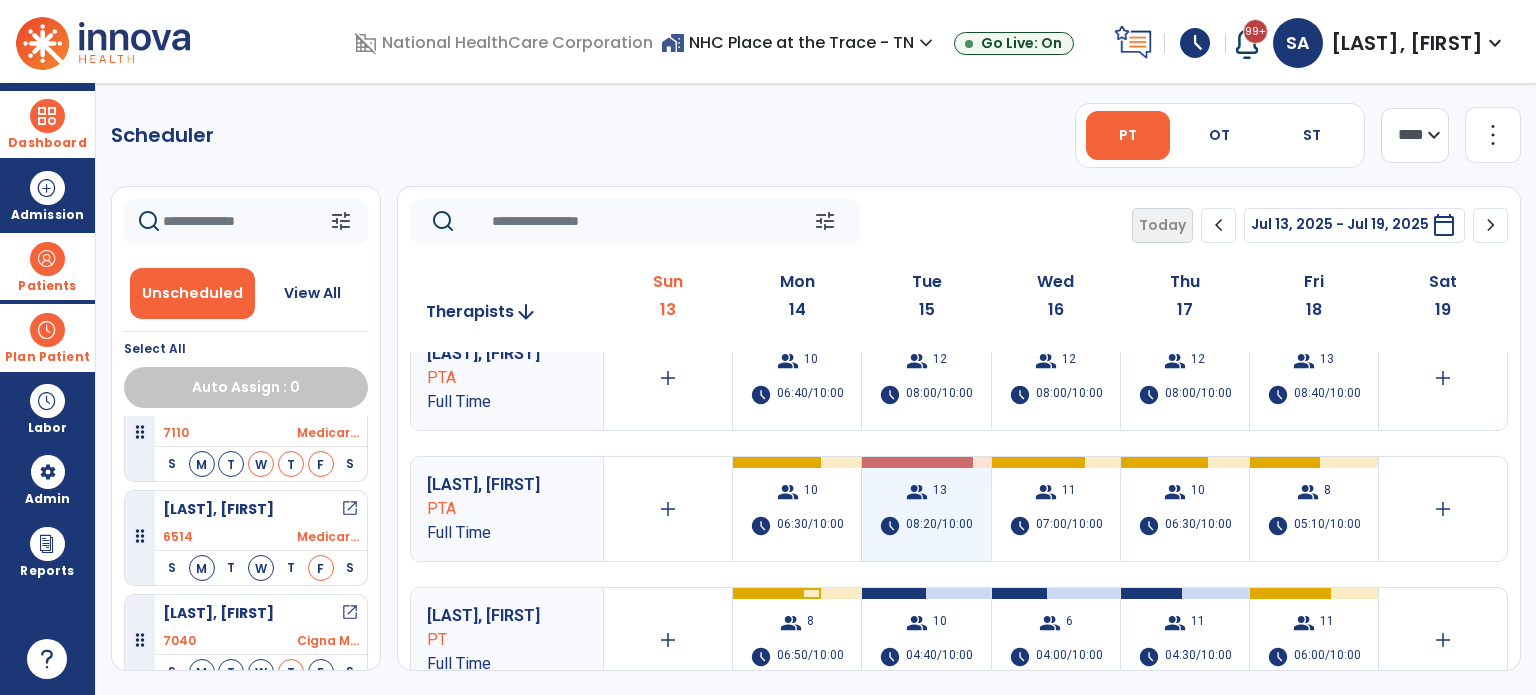 click on "group  13  schedule  08:20/10:00" at bounding box center (926, 509) 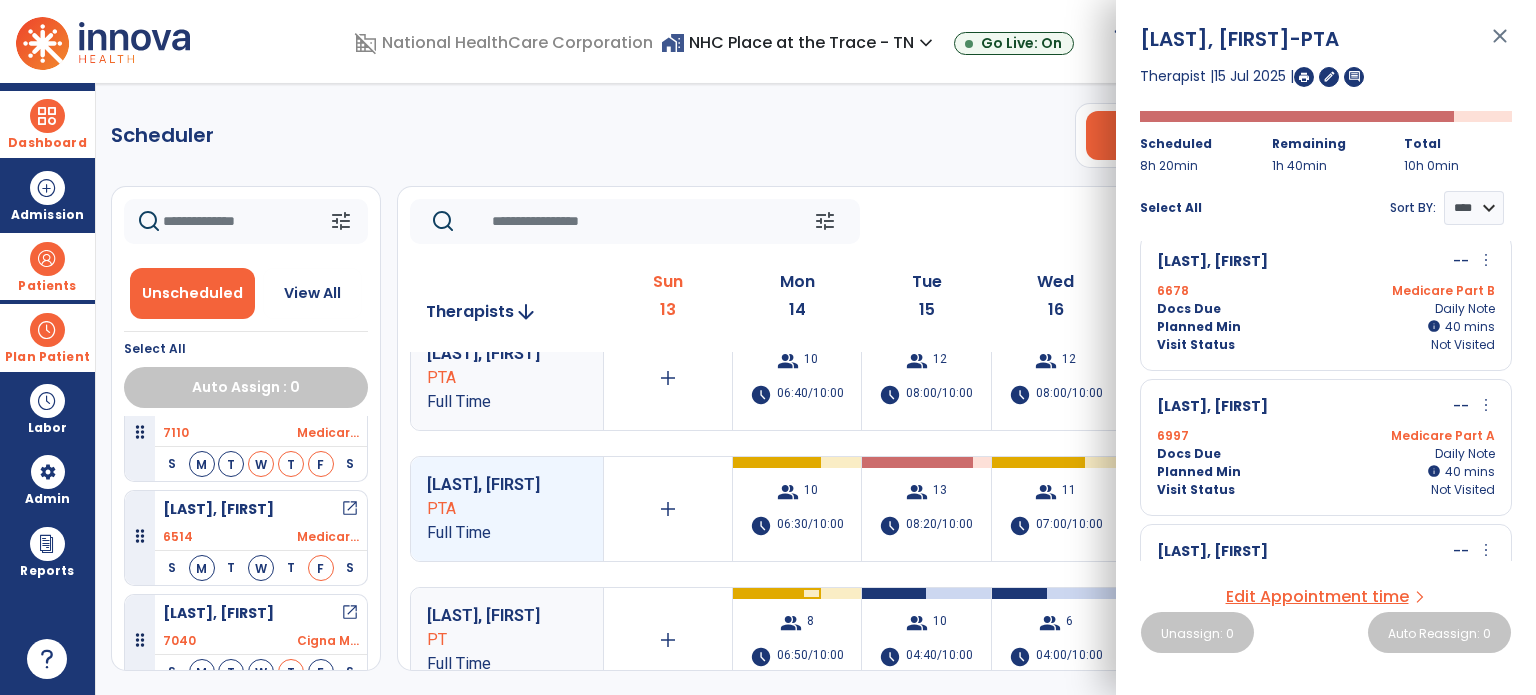 scroll, scrollTop: 0, scrollLeft: 0, axis: both 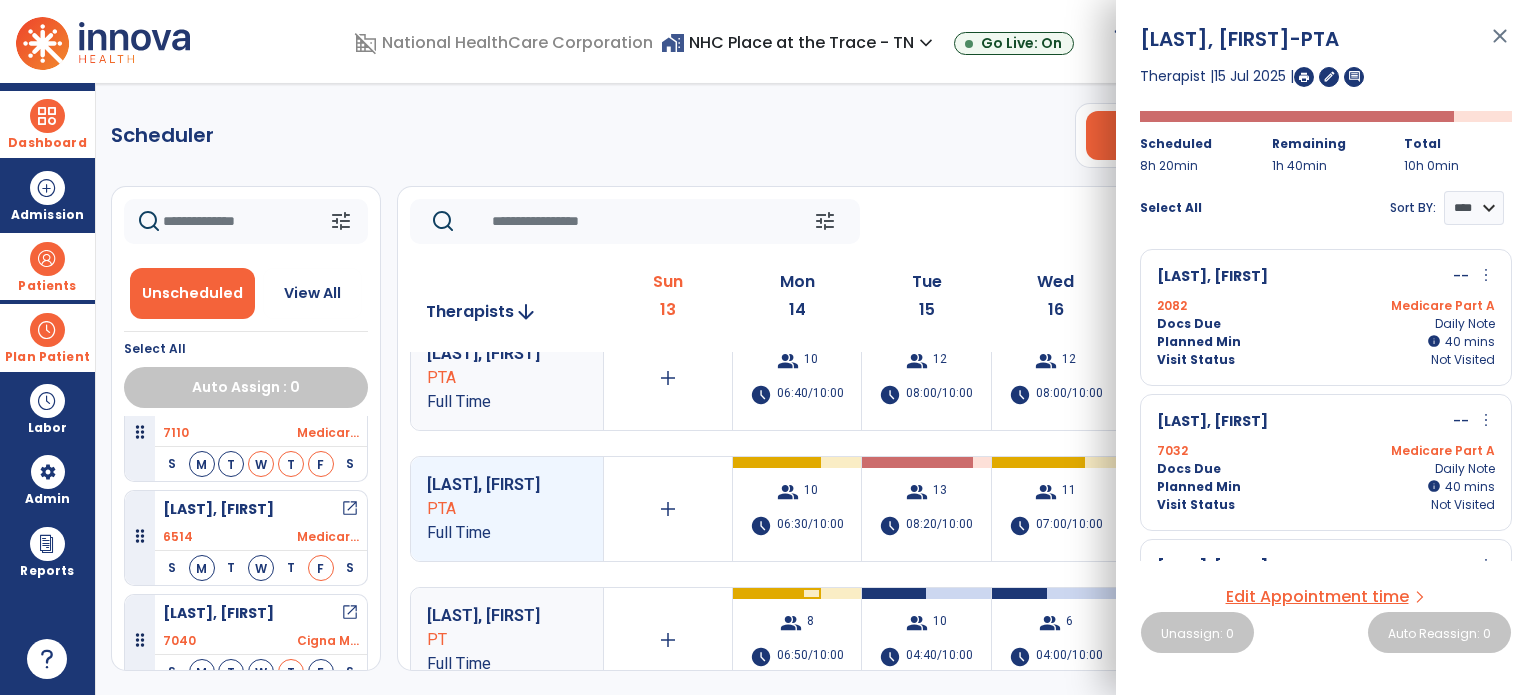 click on "Planned Min  info   40 I 40 mins" at bounding box center [1326, 342] 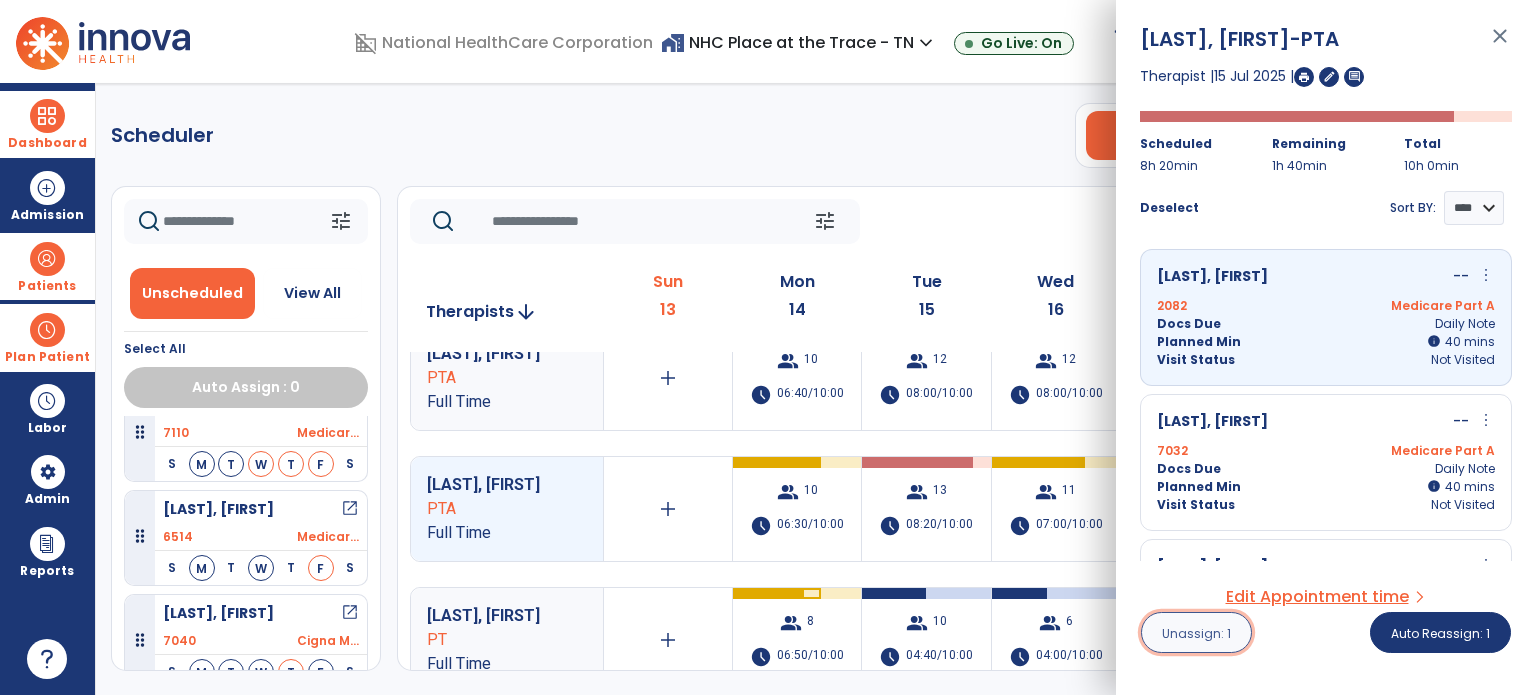 click on "Unassign: 1" at bounding box center (1196, 632) 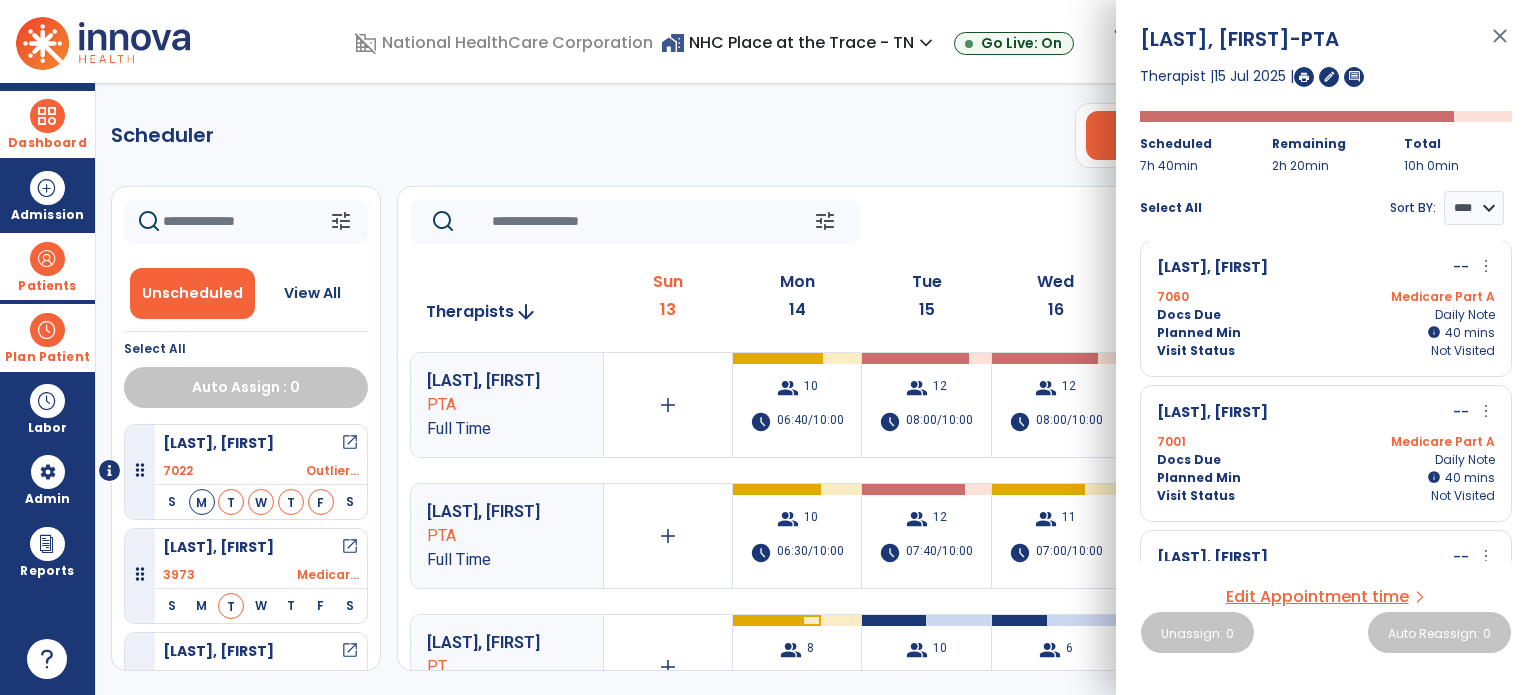 scroll, scrollTop: 444, scrollLeft: 0, axis: vertical 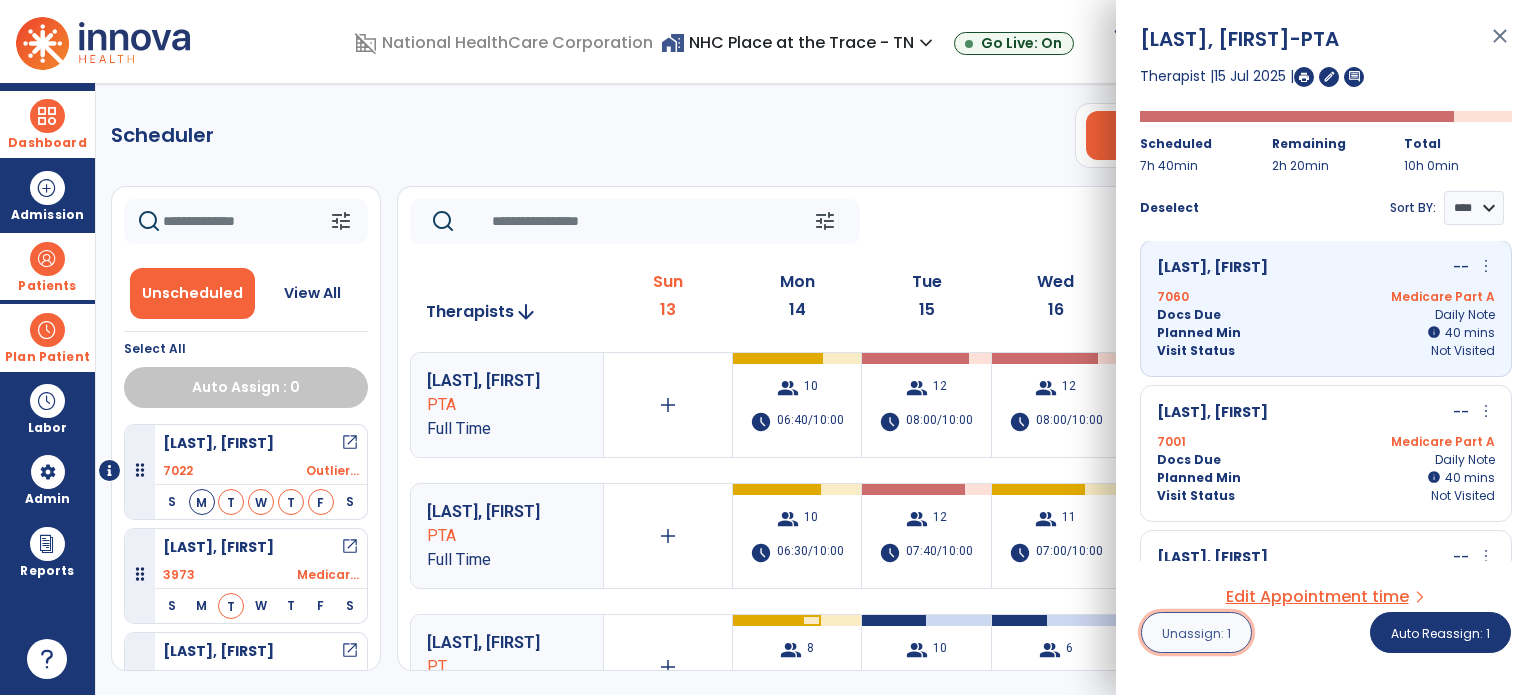 click on "Unassign: 1" at bounding box center (1196, 632) 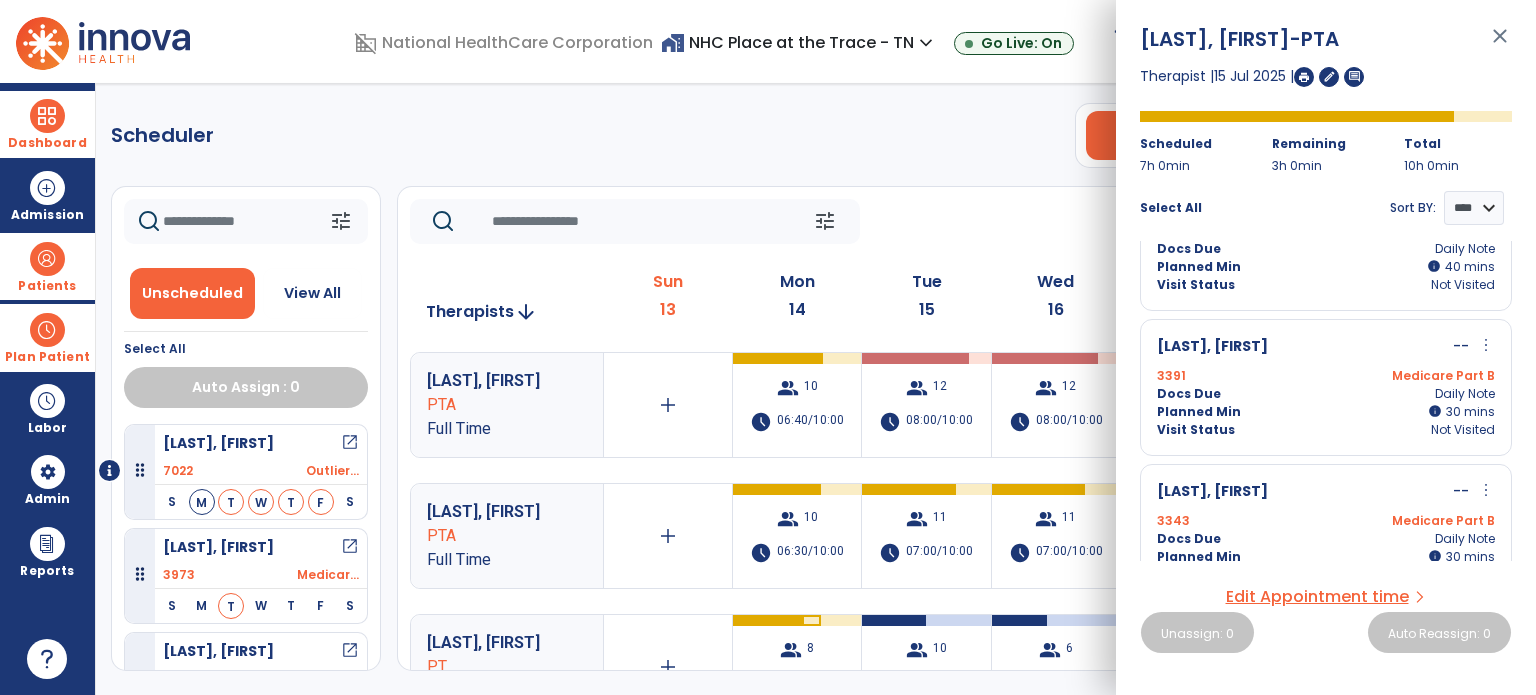 scroll, scrollTop: 1240, scrollLeft: 0, axis: vertical 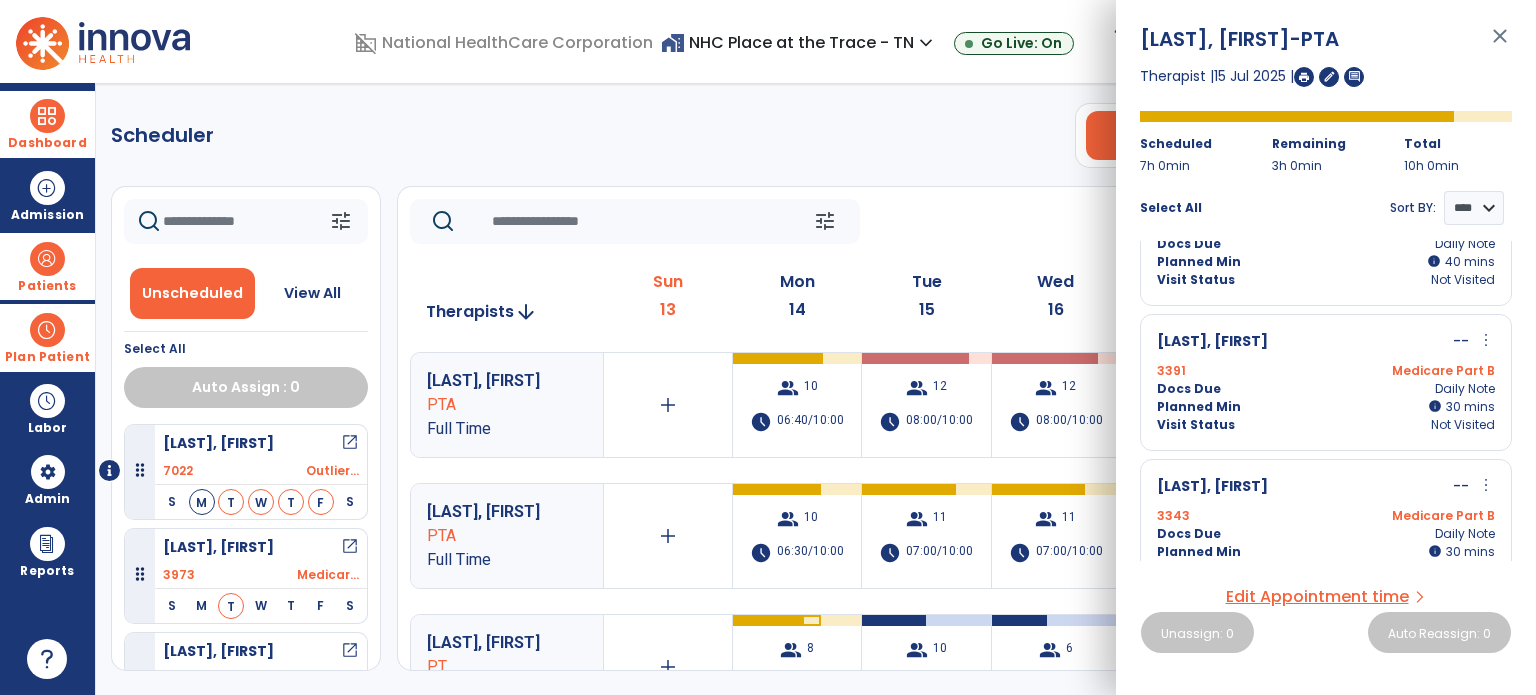 click on "close" at bounding box center [1500, 45] 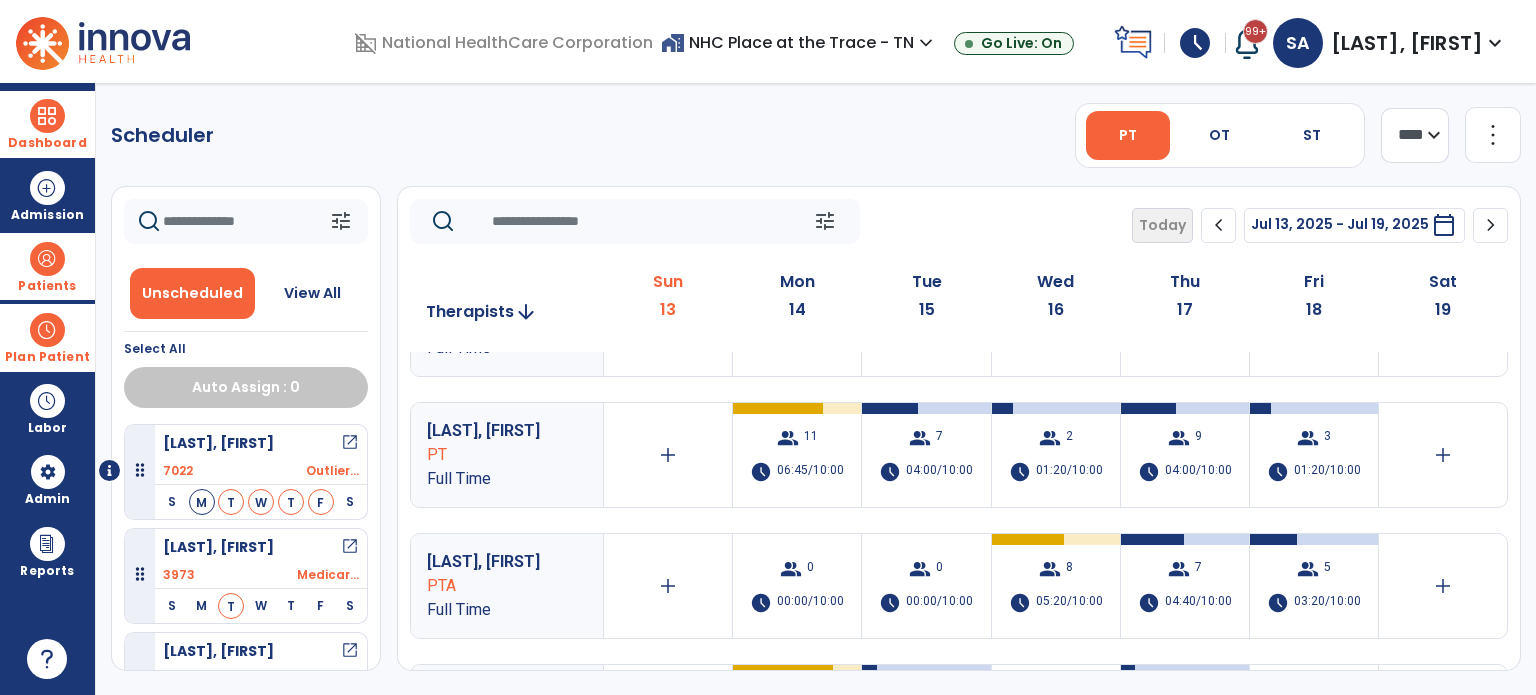 scroll, scrollTop: 472, scrollLeft: 0, axis: vertical 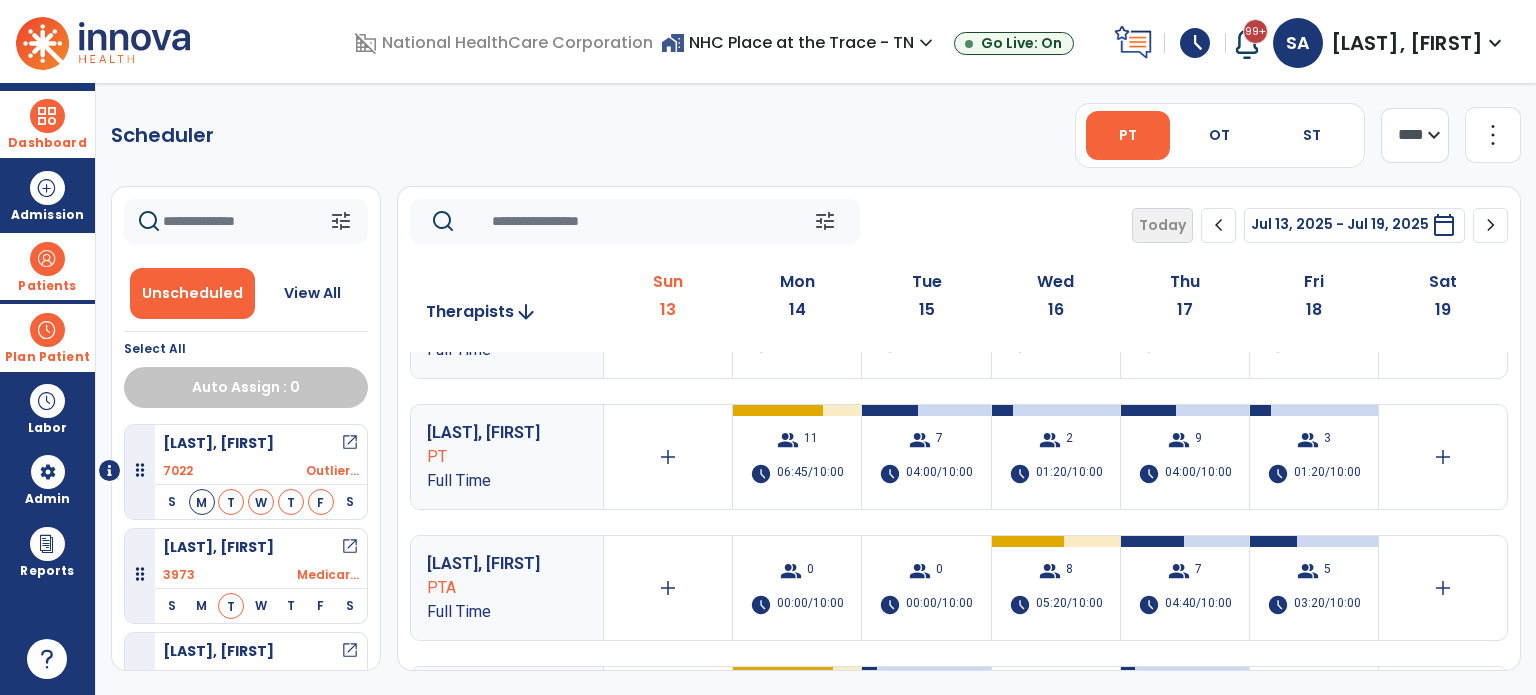 click on "Dashboard" at bounding box center [47, 124] 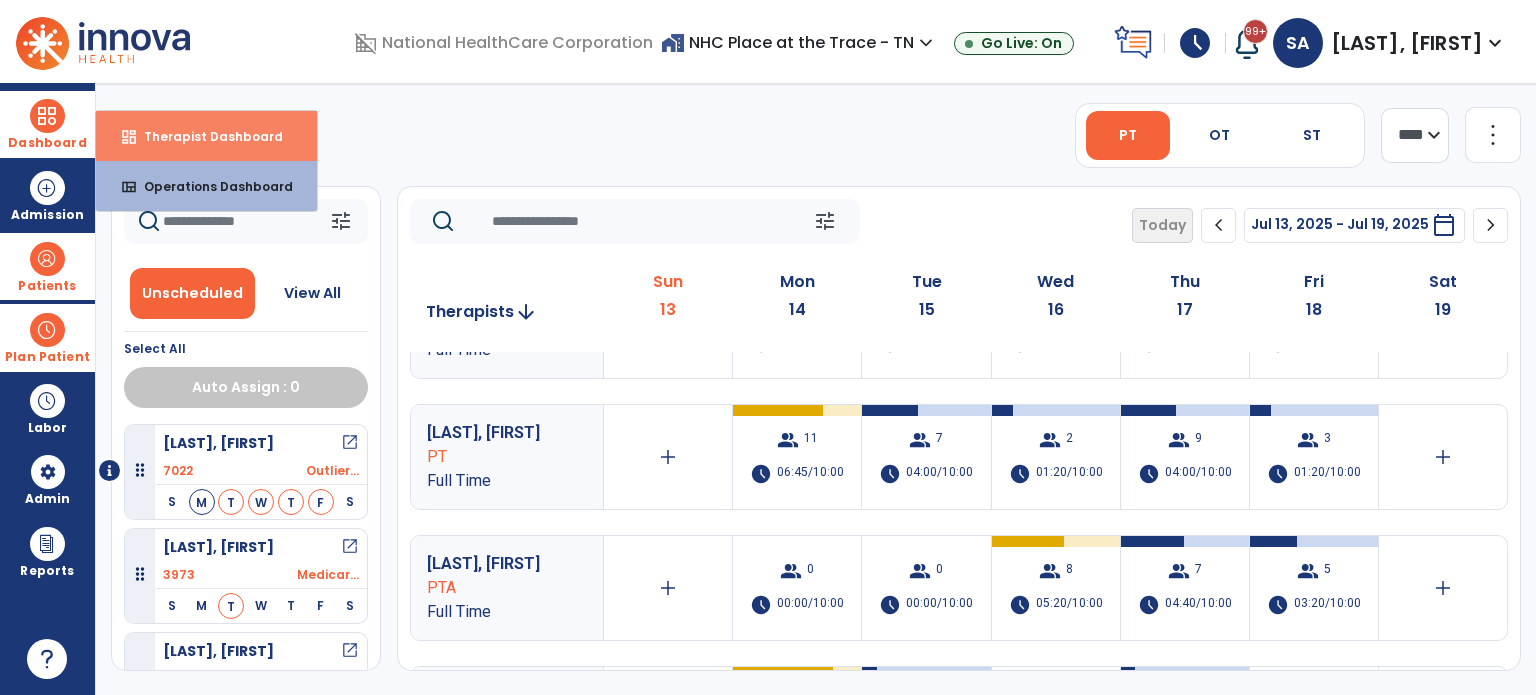 click on "Therapist Dashboard" at bounding box center (205, 136) 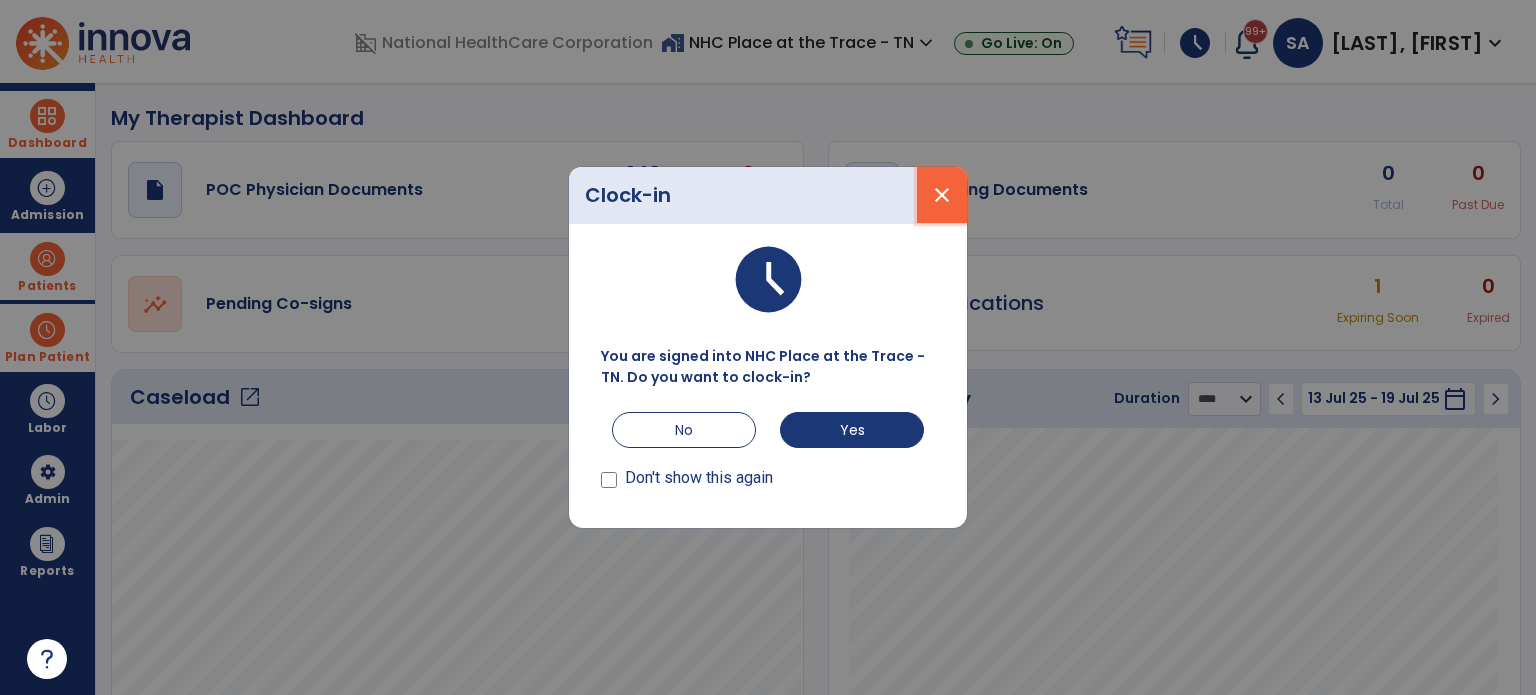 click on "close" at bounding box center [942, 195] 